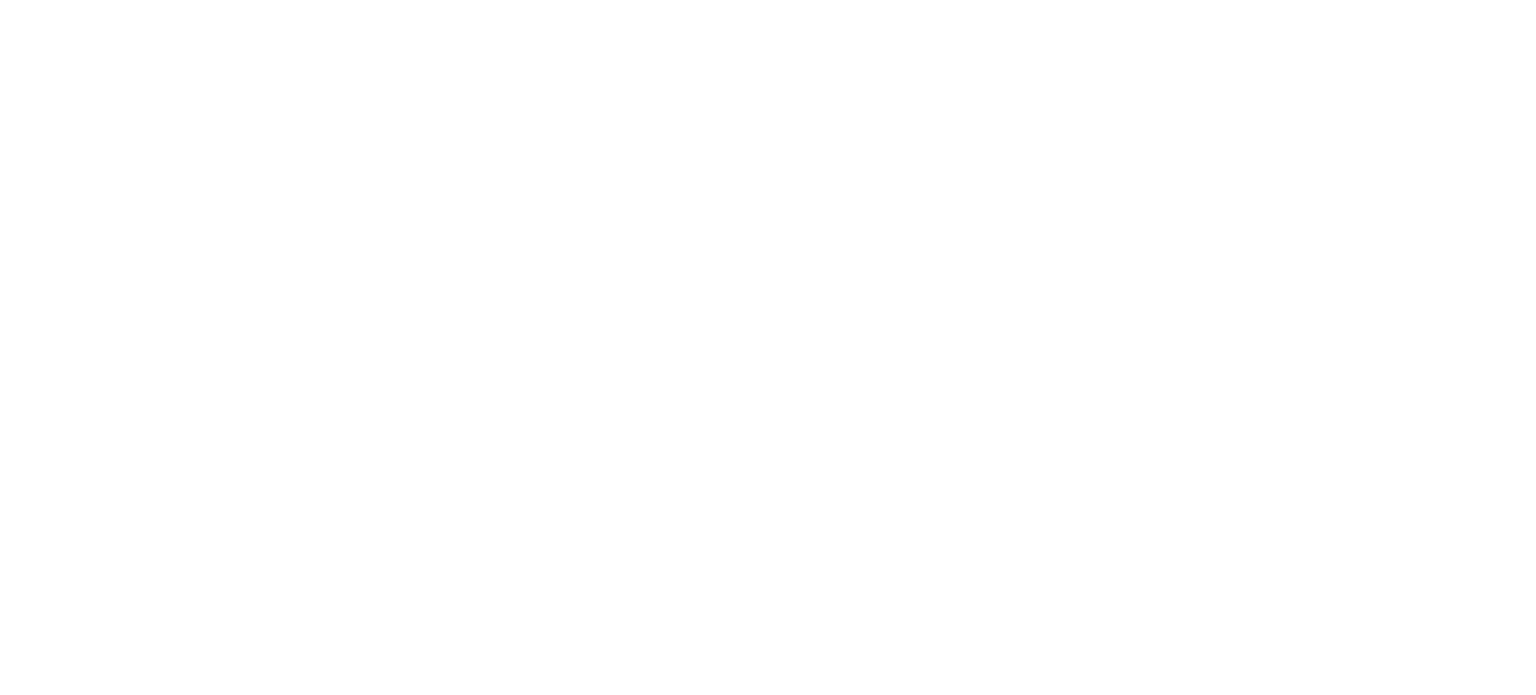 scroll, scrollTop: 0, scrollLeft: 0, axis: both 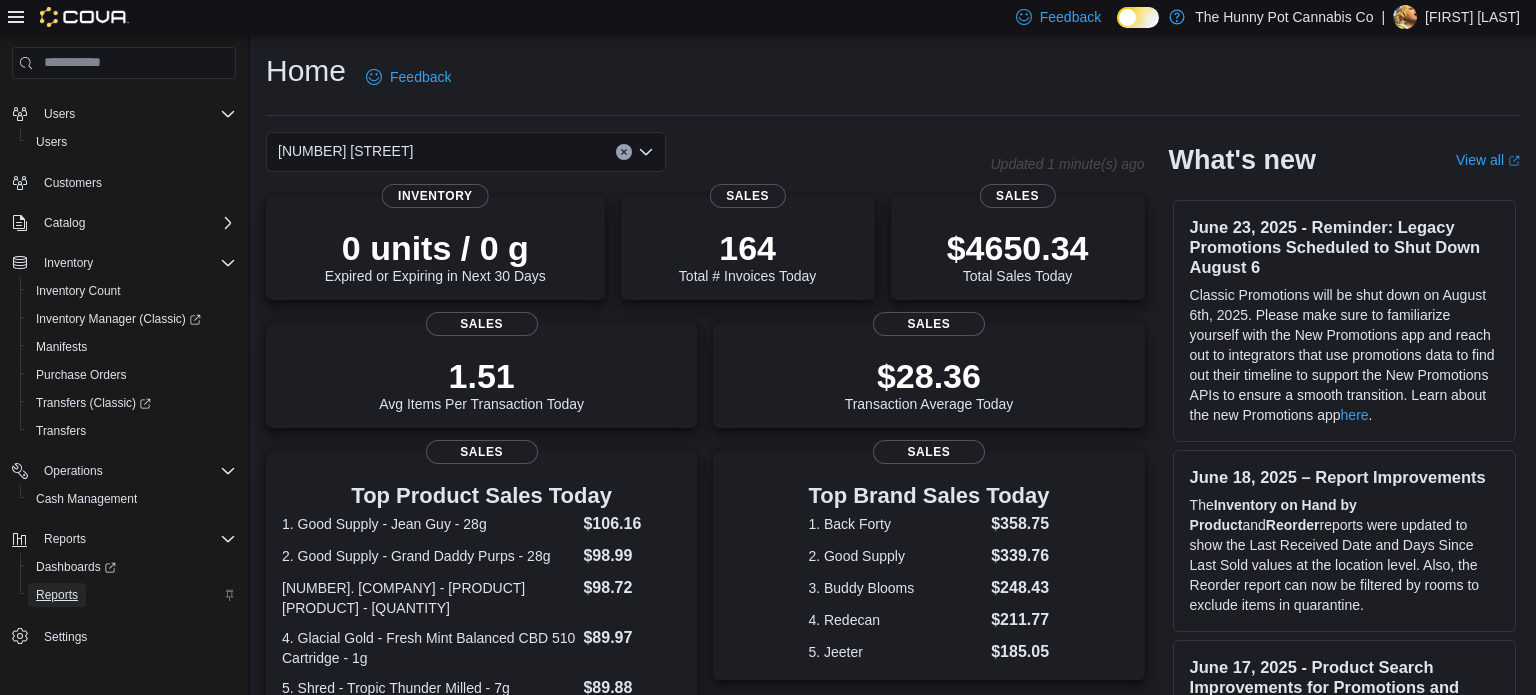 click on "Reports" at bounding box center [57, 595] 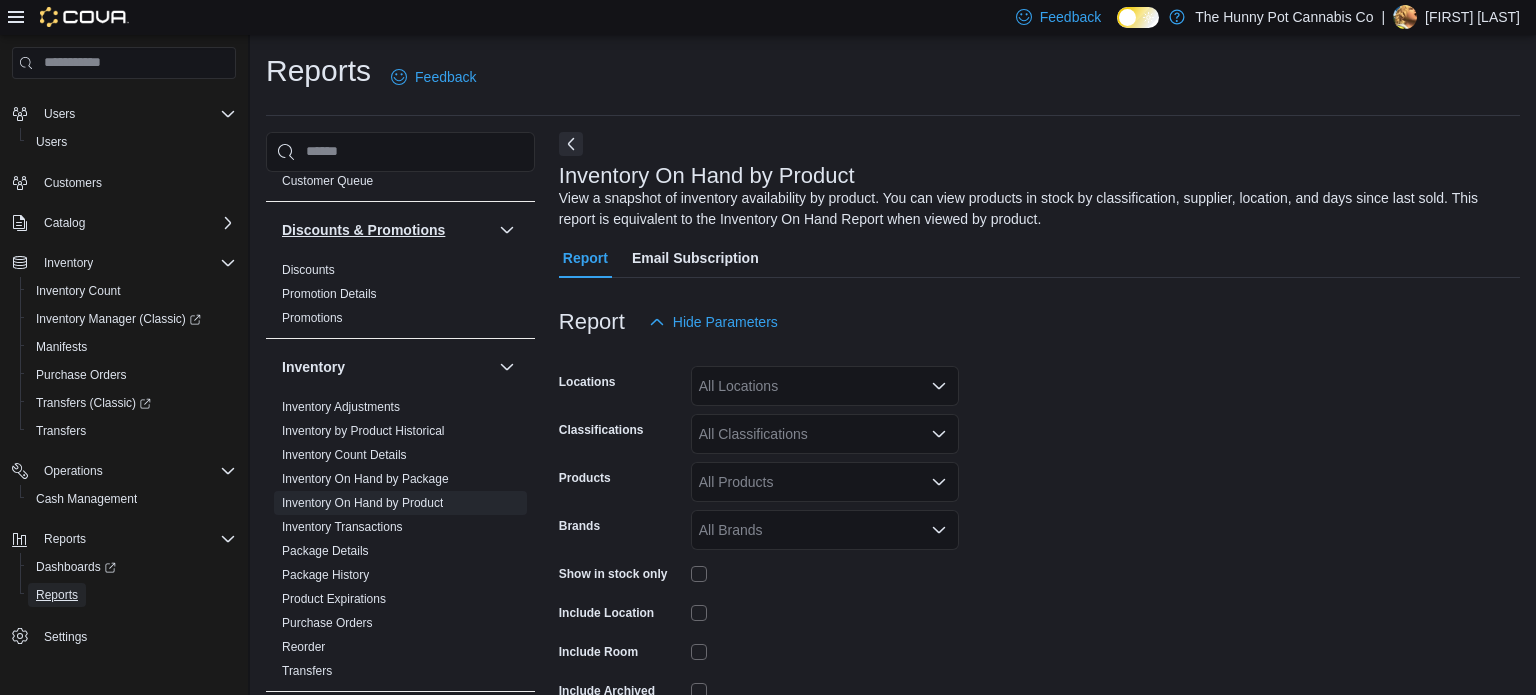 scroll, scrollTop: 296, scrollLeft: 0, axis: vertical 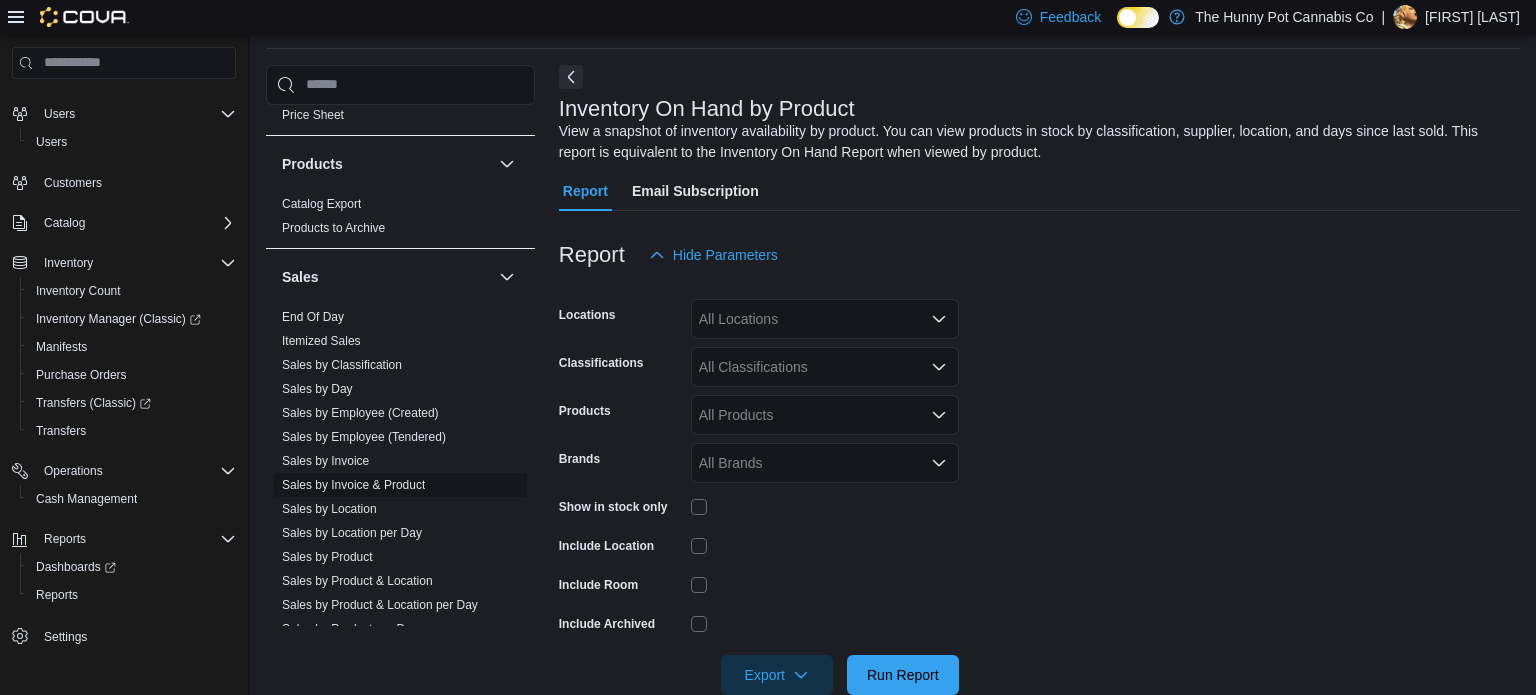 click on "Sales by Invoice & Product" at bounding box center (353, 485) 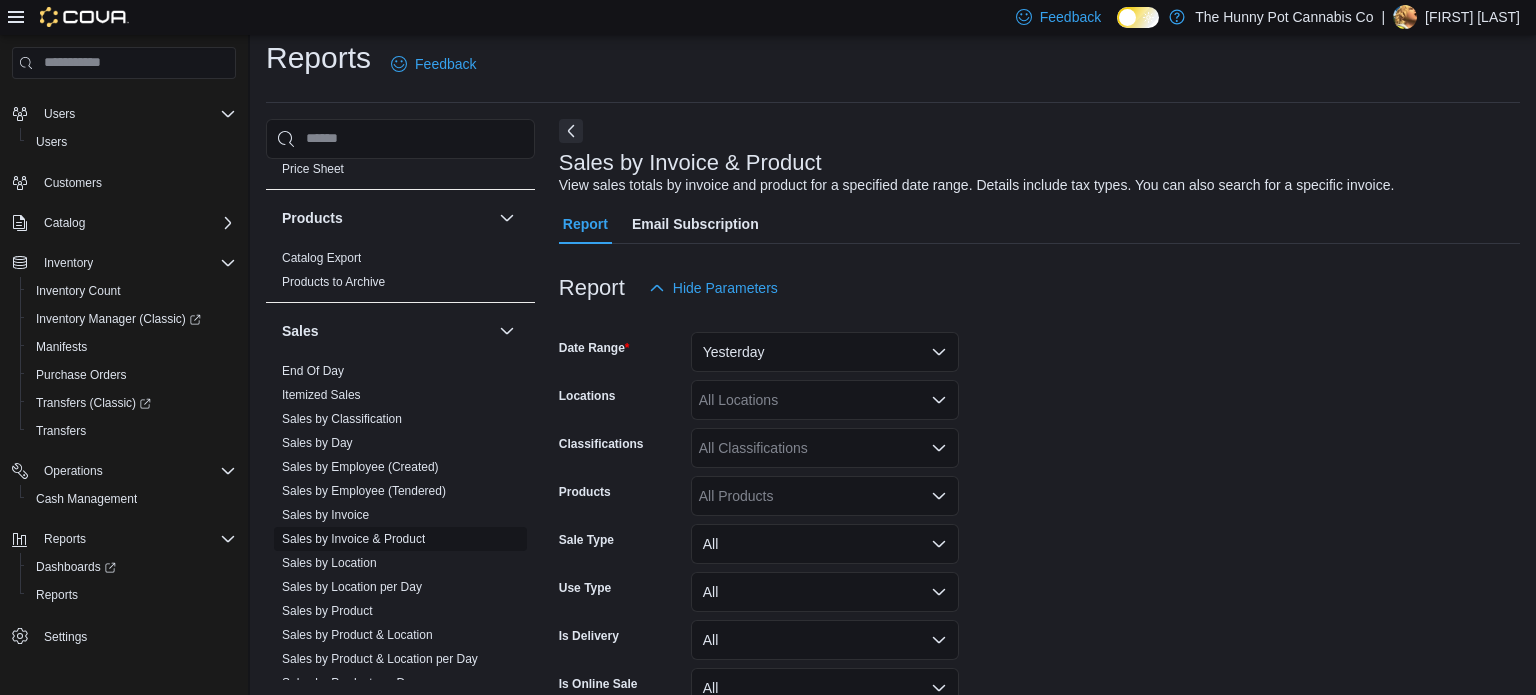 scroll, scrollTop: 46, scrollLeft: 0, axis: vertical 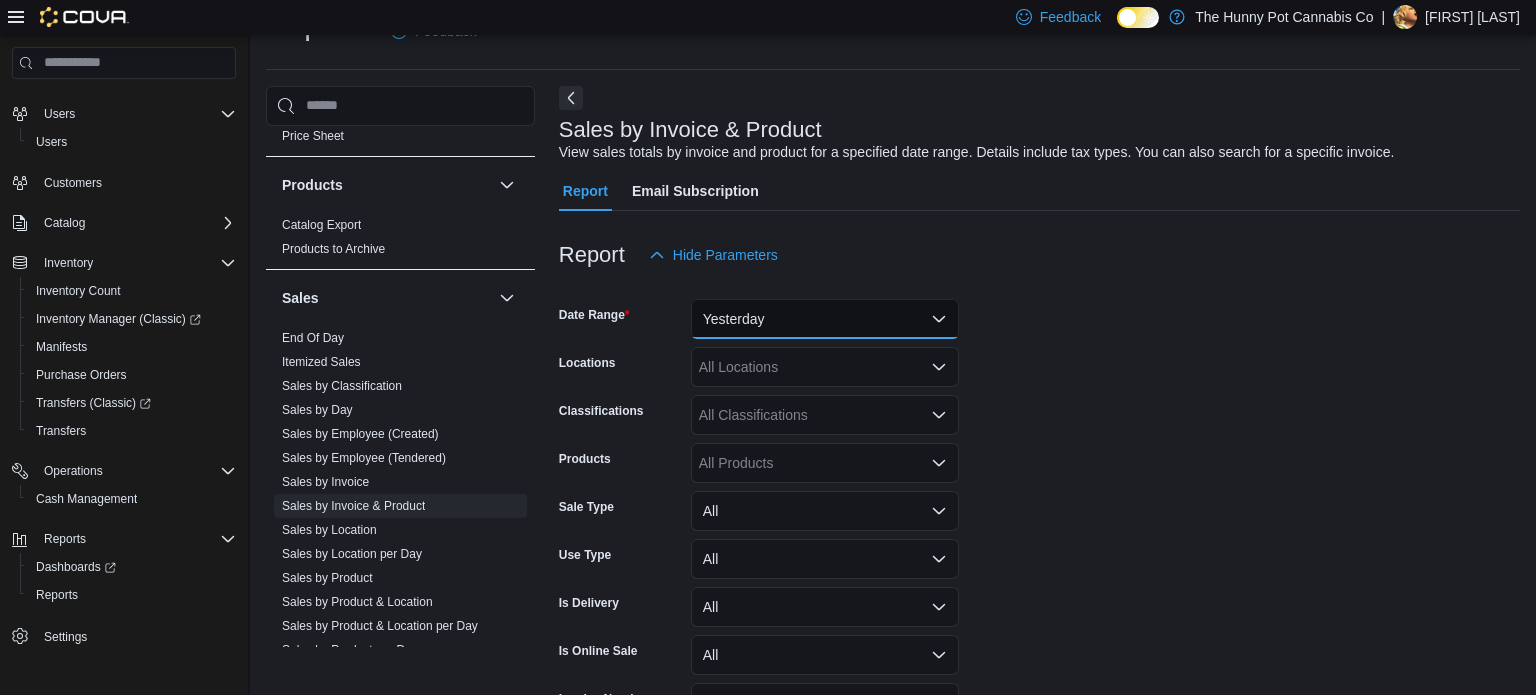 click on "Yesterday" at bounding box center (825, 319) 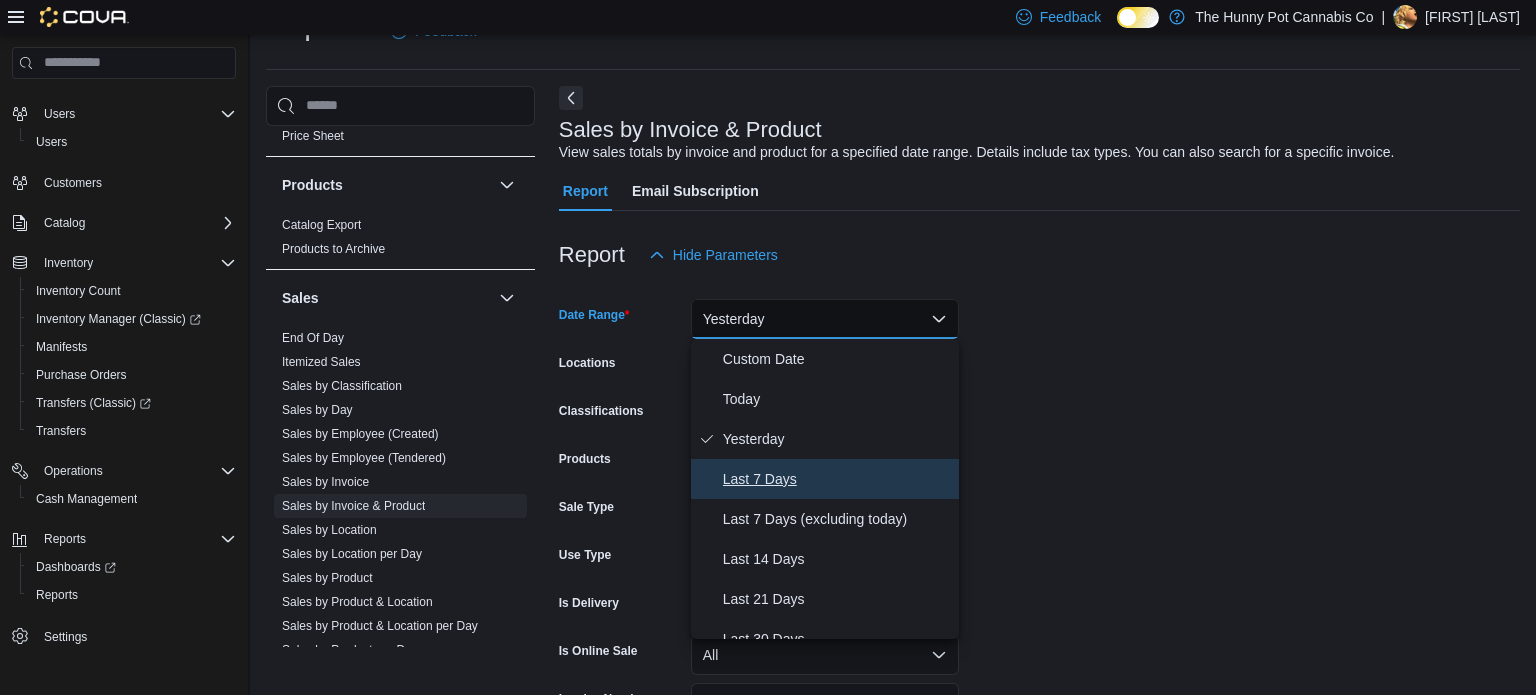 click on "Last 7 Days" at bounding box center [837, 479] 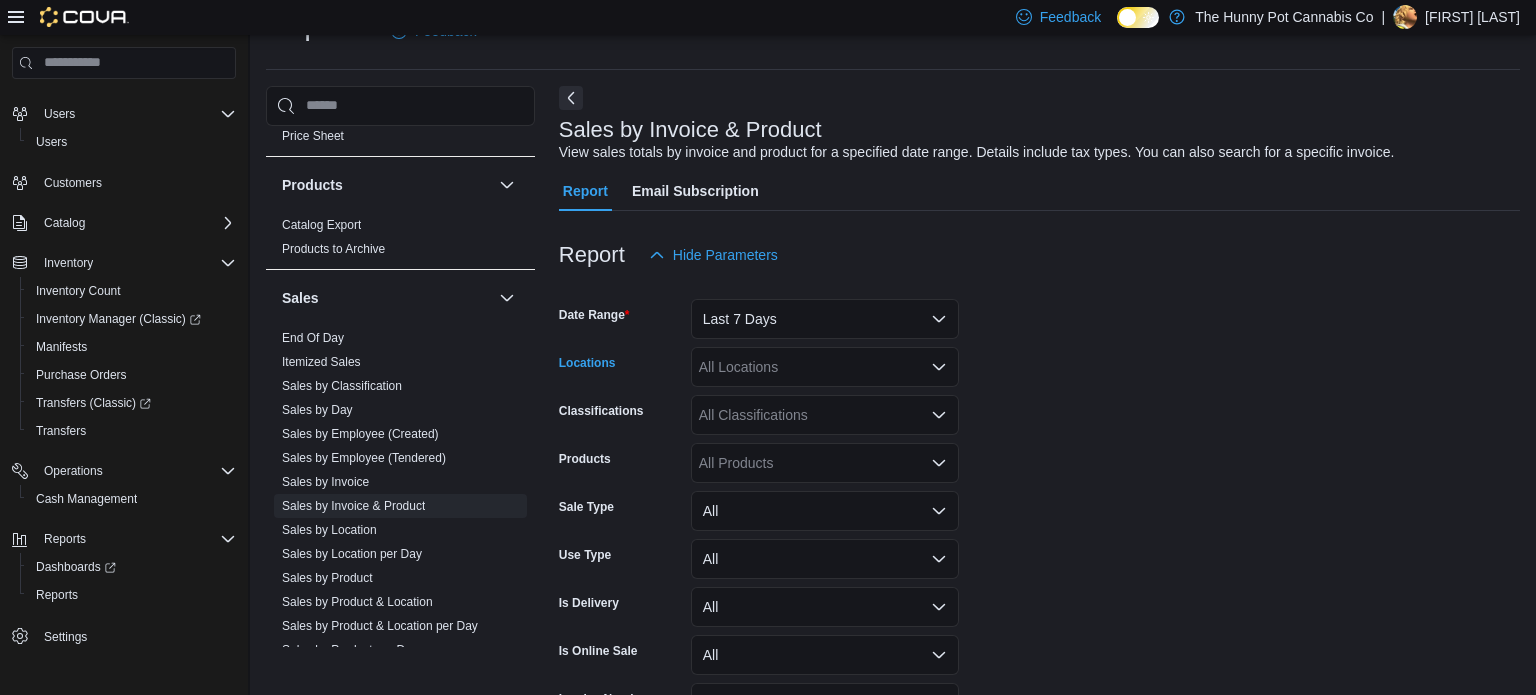 click on "All Locations" at bounding box center [825, 367] 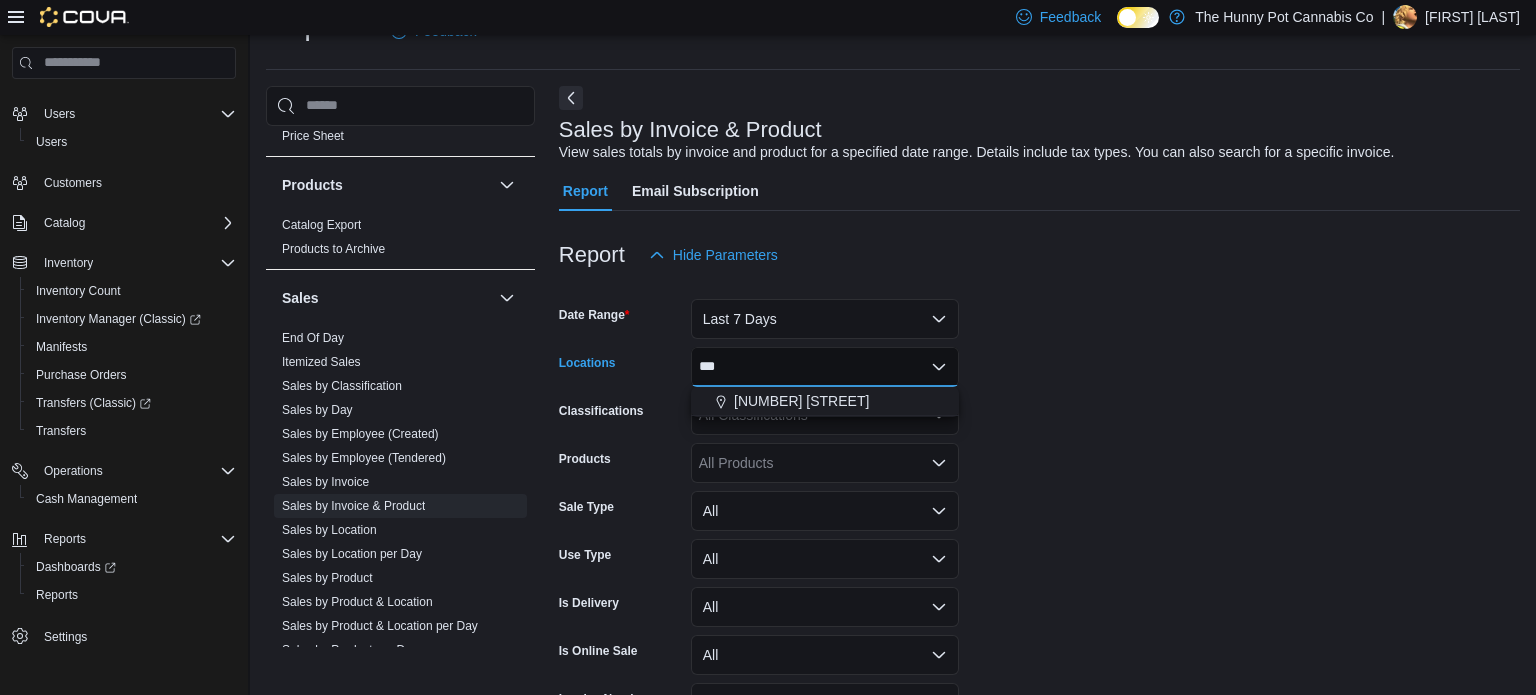 type on "***" 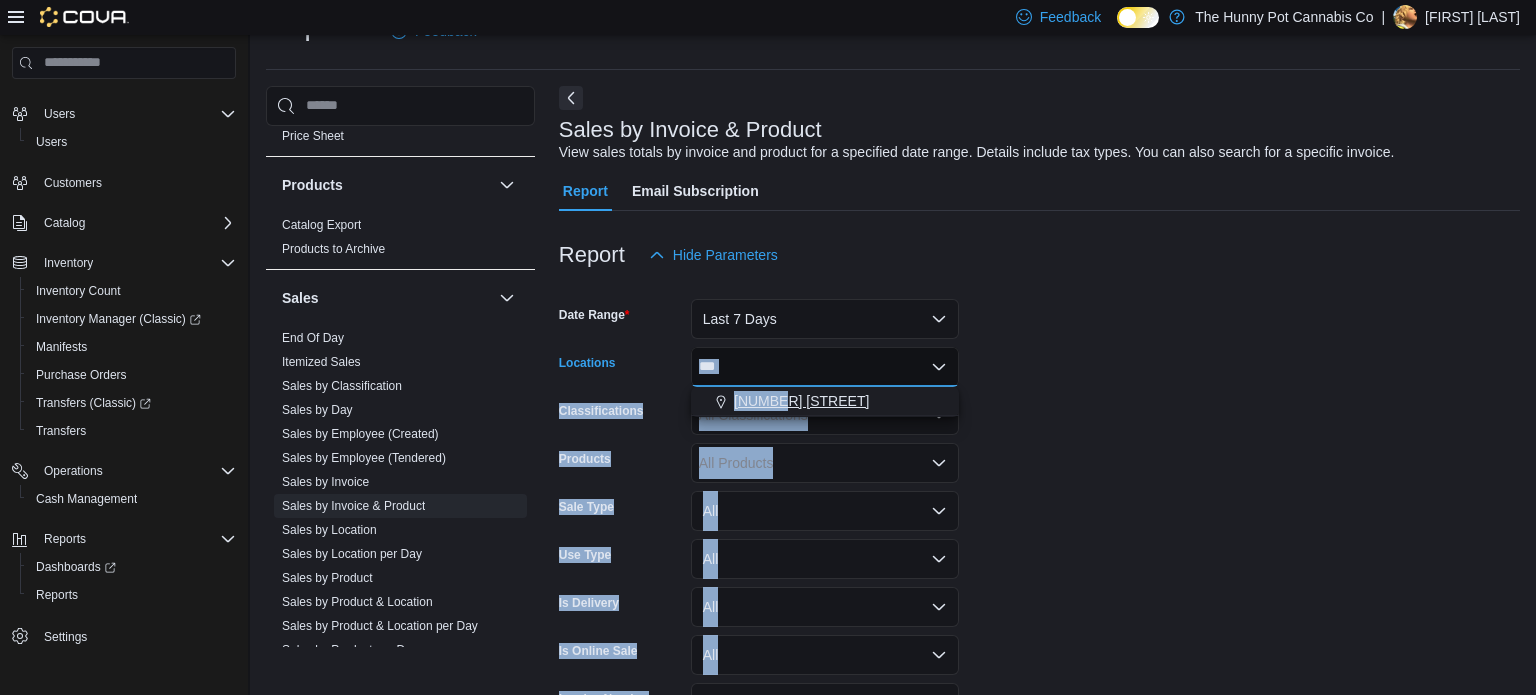 drag, startPoint x: 773, startPoint y: 382, endPoint x: 776, endPoint y: 395, distance: 13.341664 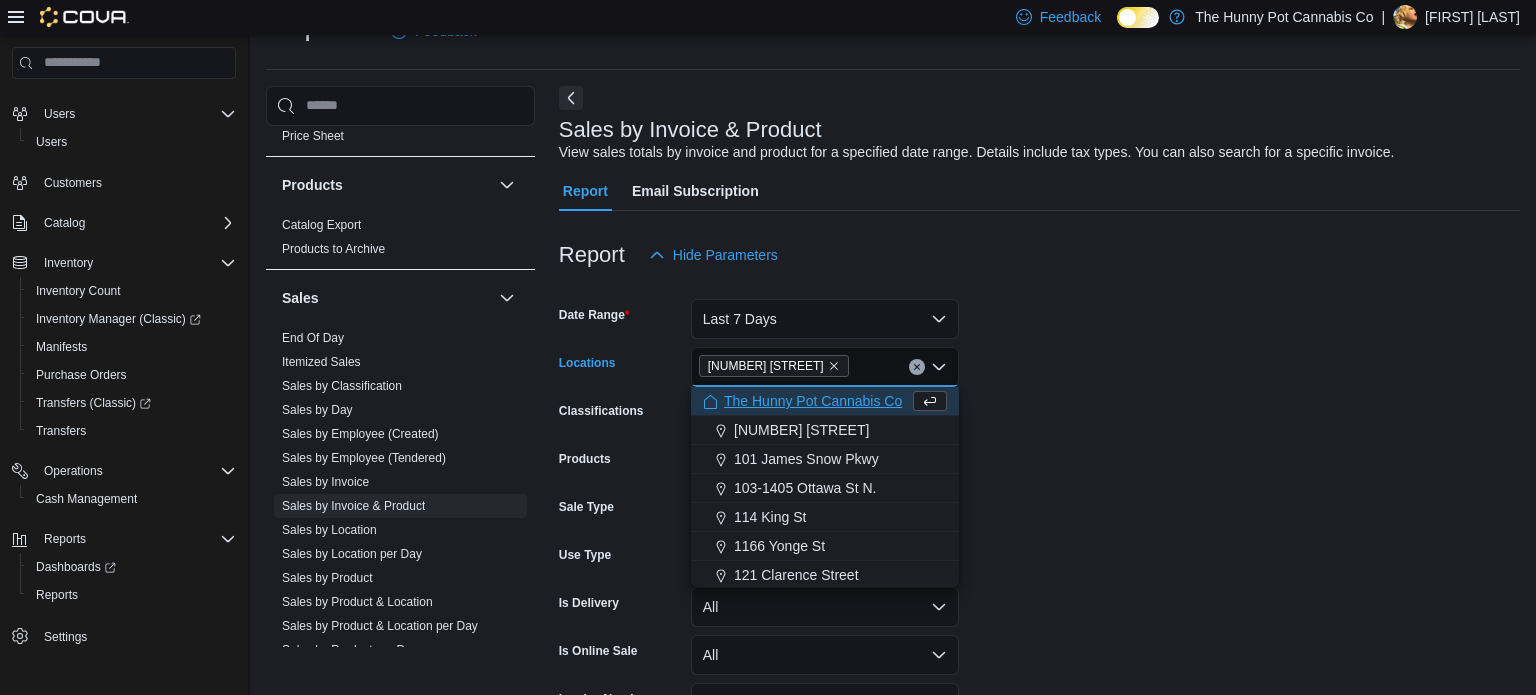click on "Date Range Last 7 Days Locations 206 Bank Street Combo box. Selected. 206 Bank Street. Press Backspace to delete 206 Bank Street. Combo box input. All Locations. Type some text or, to display a list of choices, press Down Arrow. To exit the list of choices, press Escape. Classifications All Classifications Products All Products Sale Type All Use Type All Is Delivery All Is Online Sale All Invoice Number Export  Run Report" at bounding box center (1039, 527) 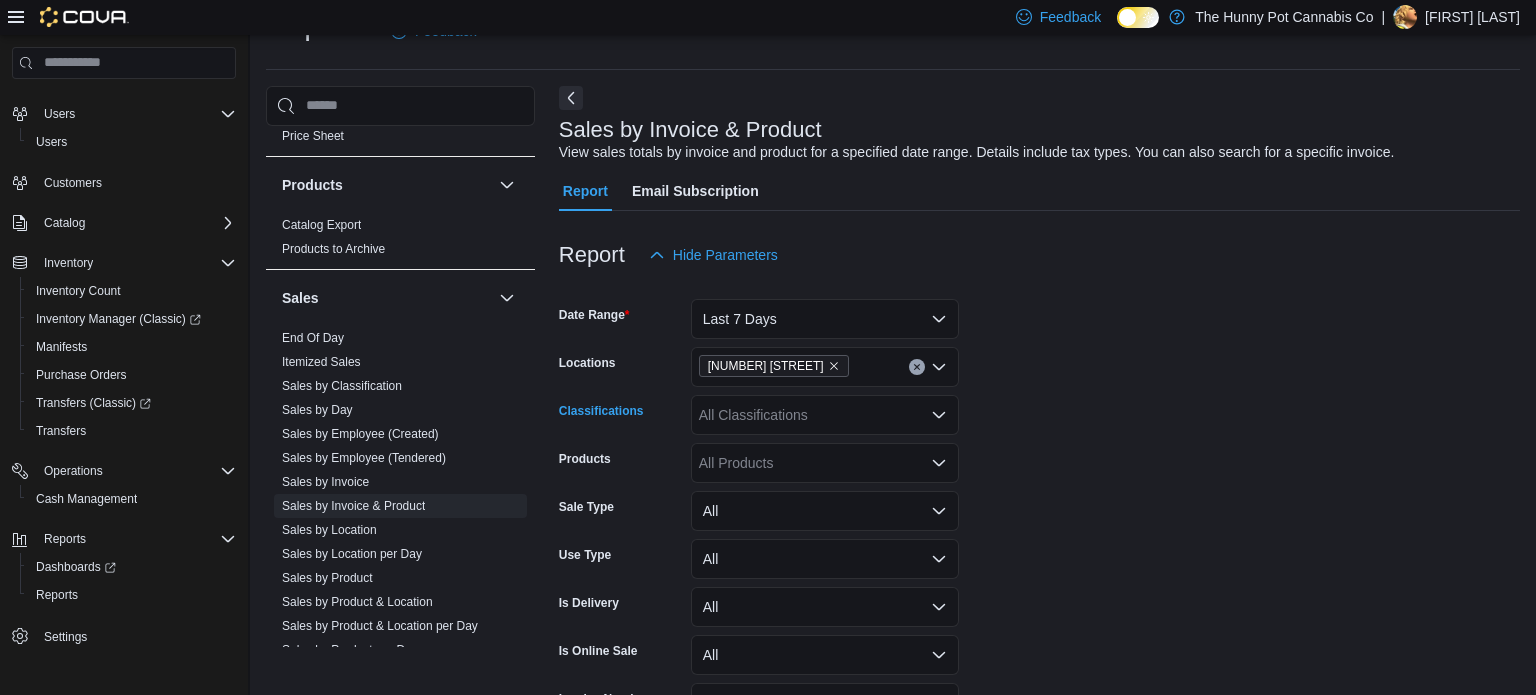 click on "All Classifications" at bounding box center (825, 415) 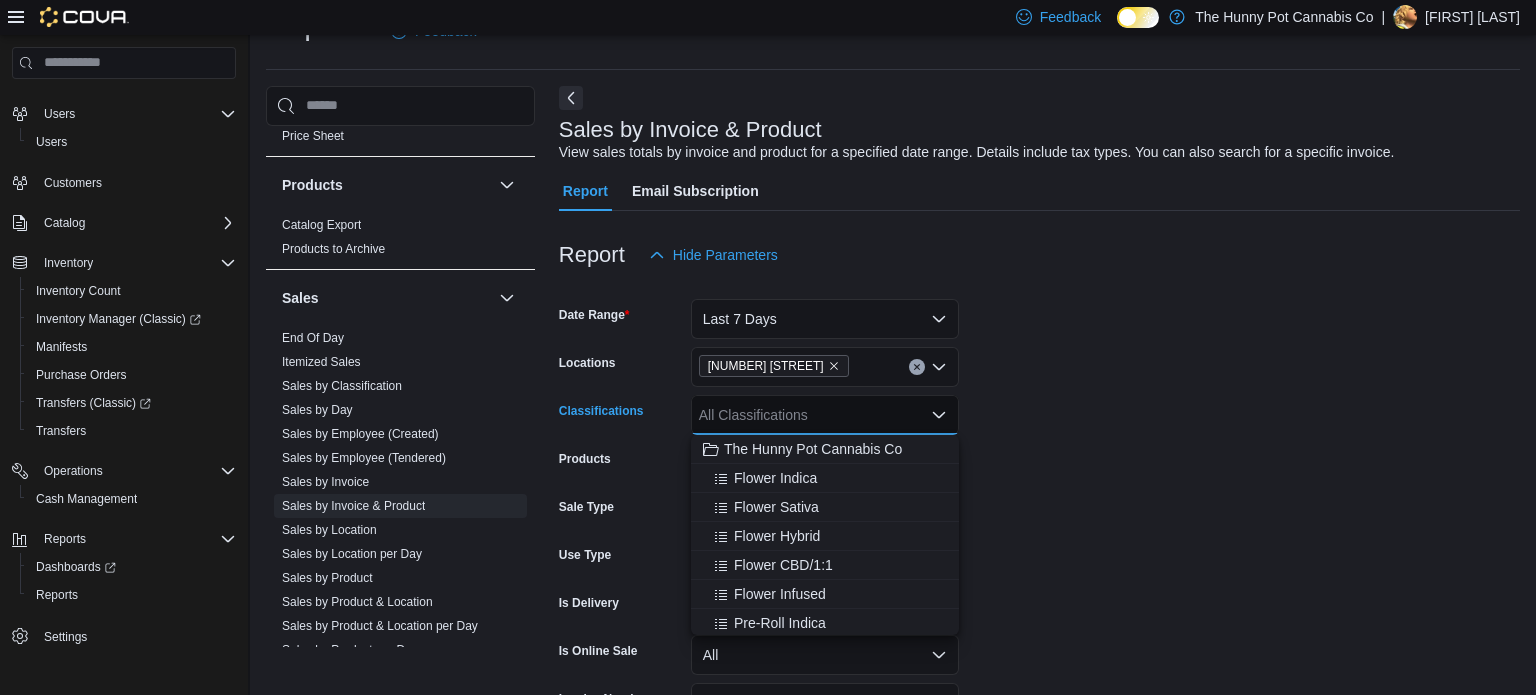 click on "Date Range Last 7 Days Locations 206 Bank Street Classifications All Classifications Combo box. Selected. Combo box input. All Classifications. Type some text or, to display a list of choices, press Down Arrow. To exit the list of choices, press Escape. Products All Products Sale Type All Use Type All Is Delivery All Is Online Sale All Invoice Number Export  Run Report" at bounding box center (1039, 527) 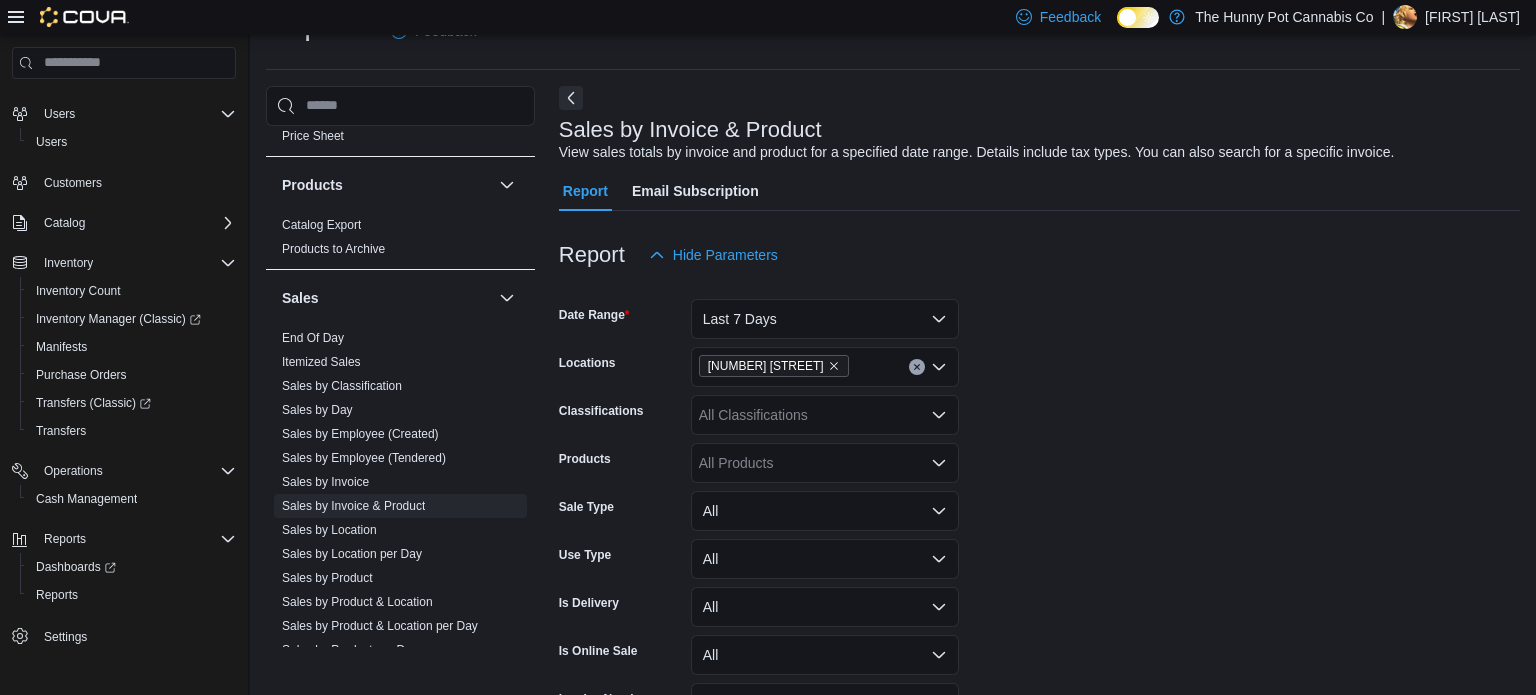 scroll, scrollTop: 169, scrollLeft: 0, axis: vertical 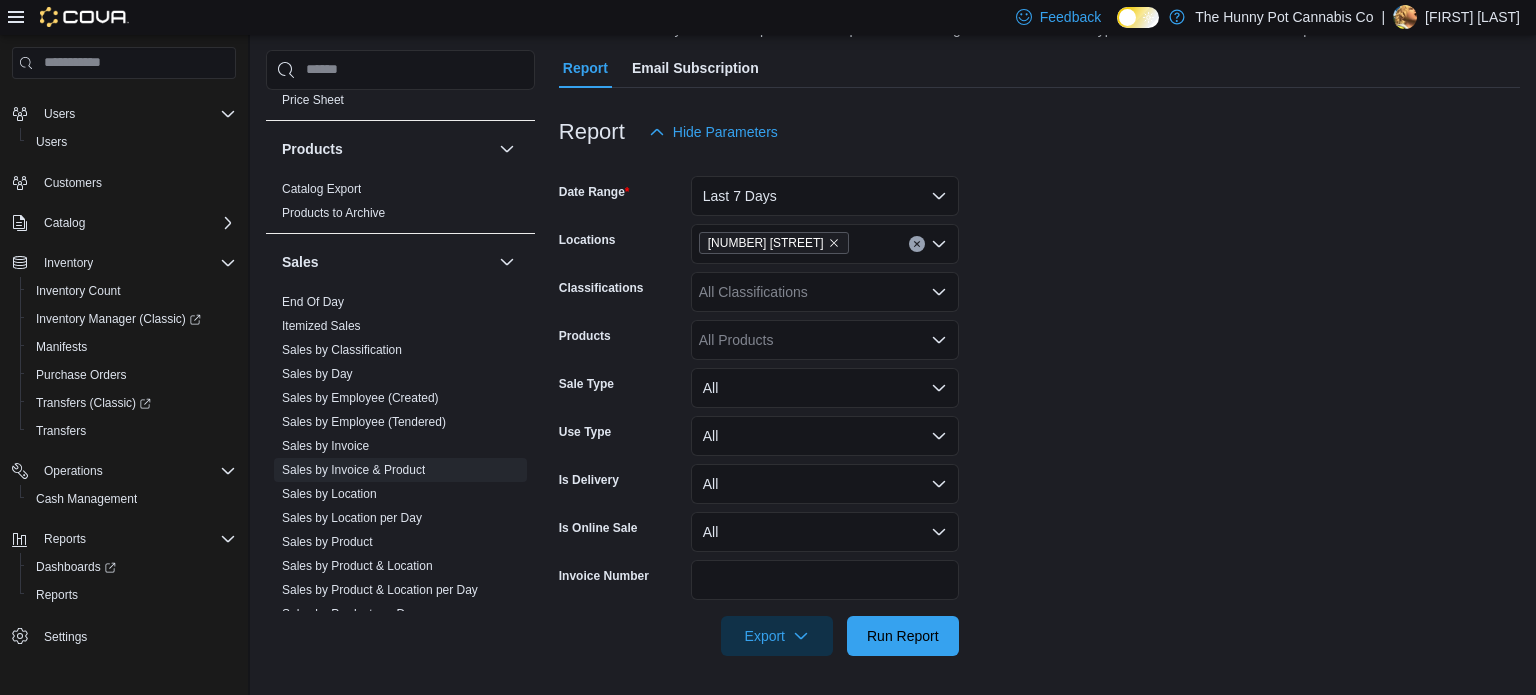 click on "All Products" at bounding box center [825, 340] 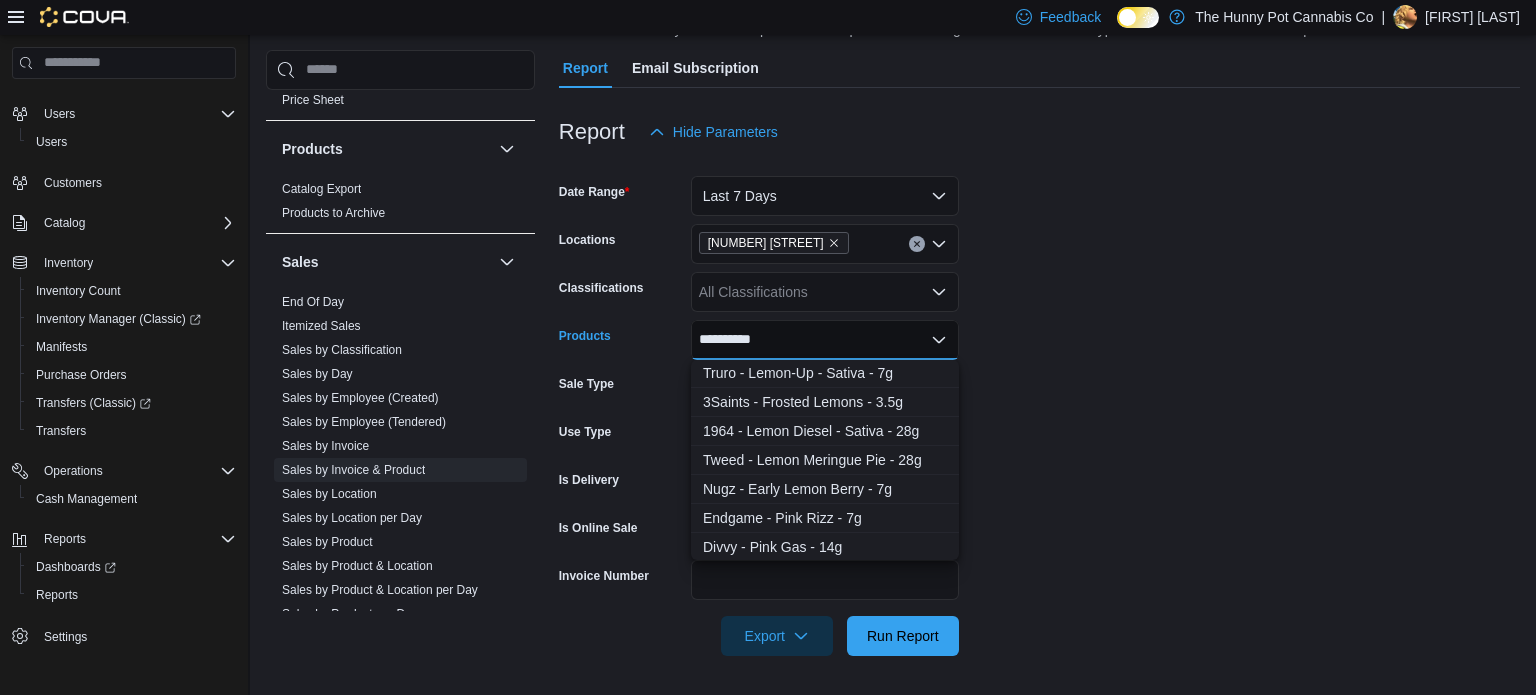 scroll, scrollTop: 436, scrollLeft: 0, axis: vertical 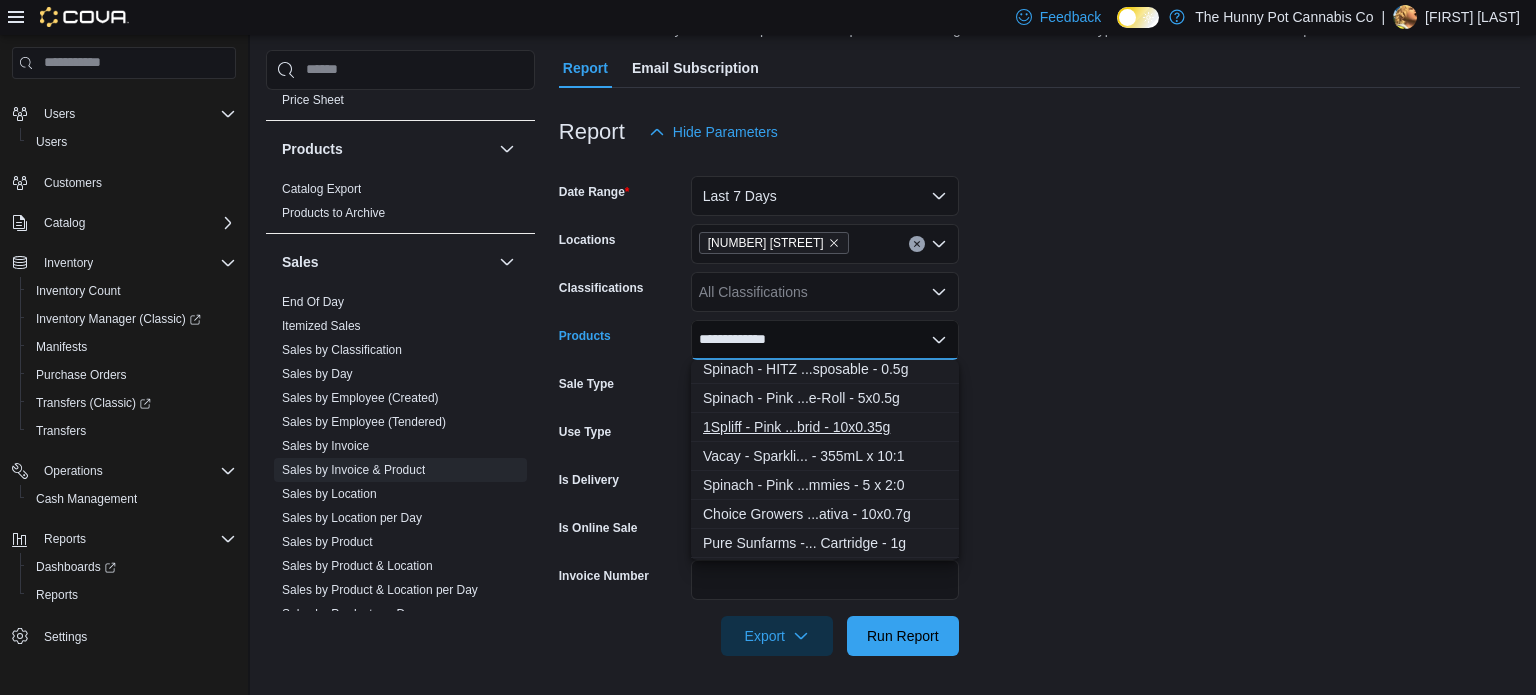 type on "**********" 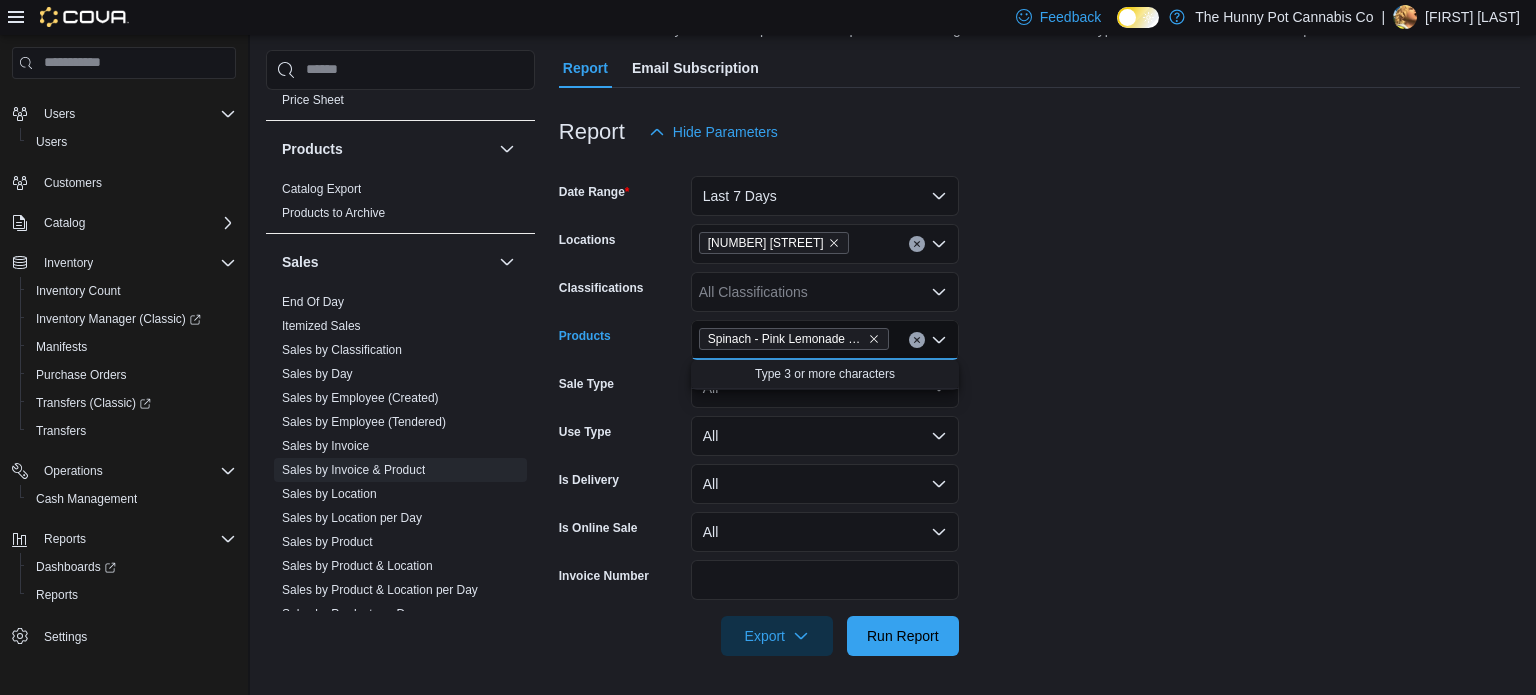 scroll, scrollTop: 0, scrollLeft: 0, axis: both 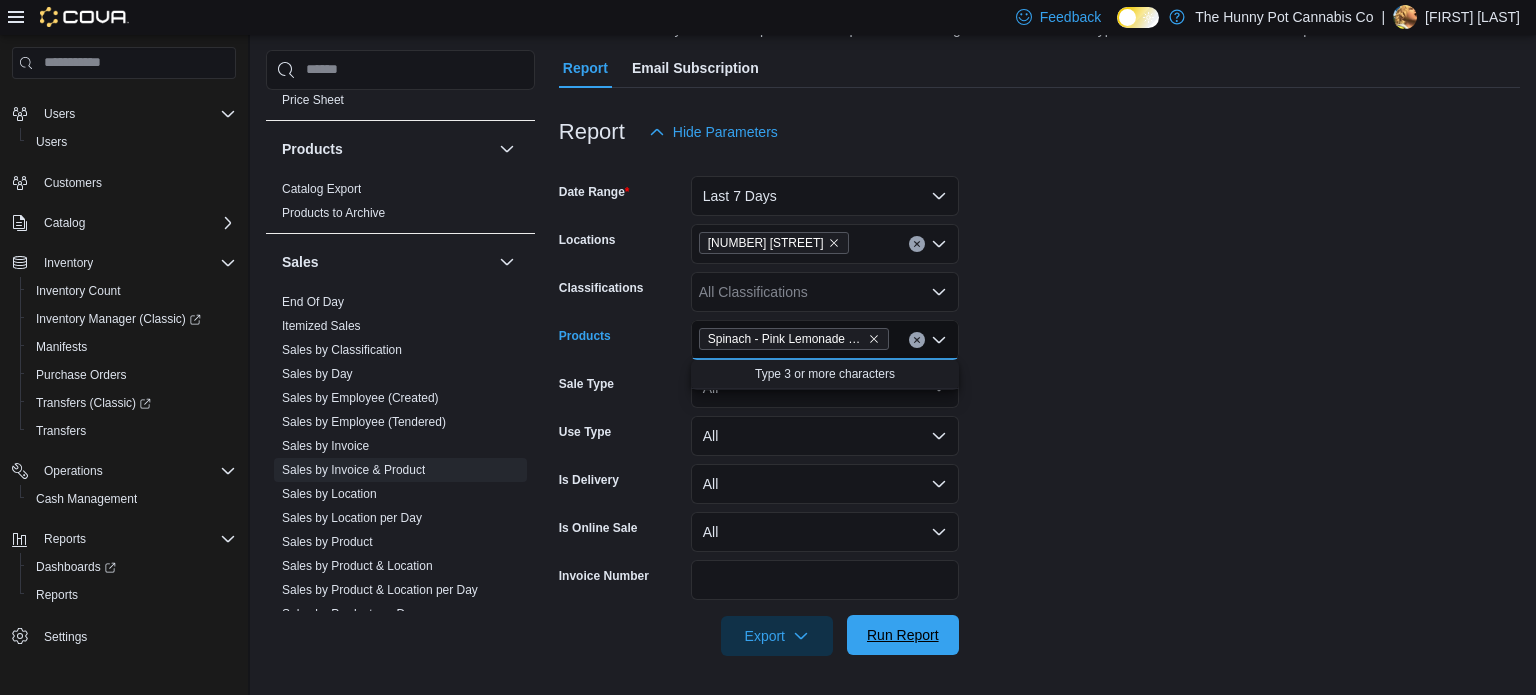 click on "Run Report" at bounding box center (903, 635) 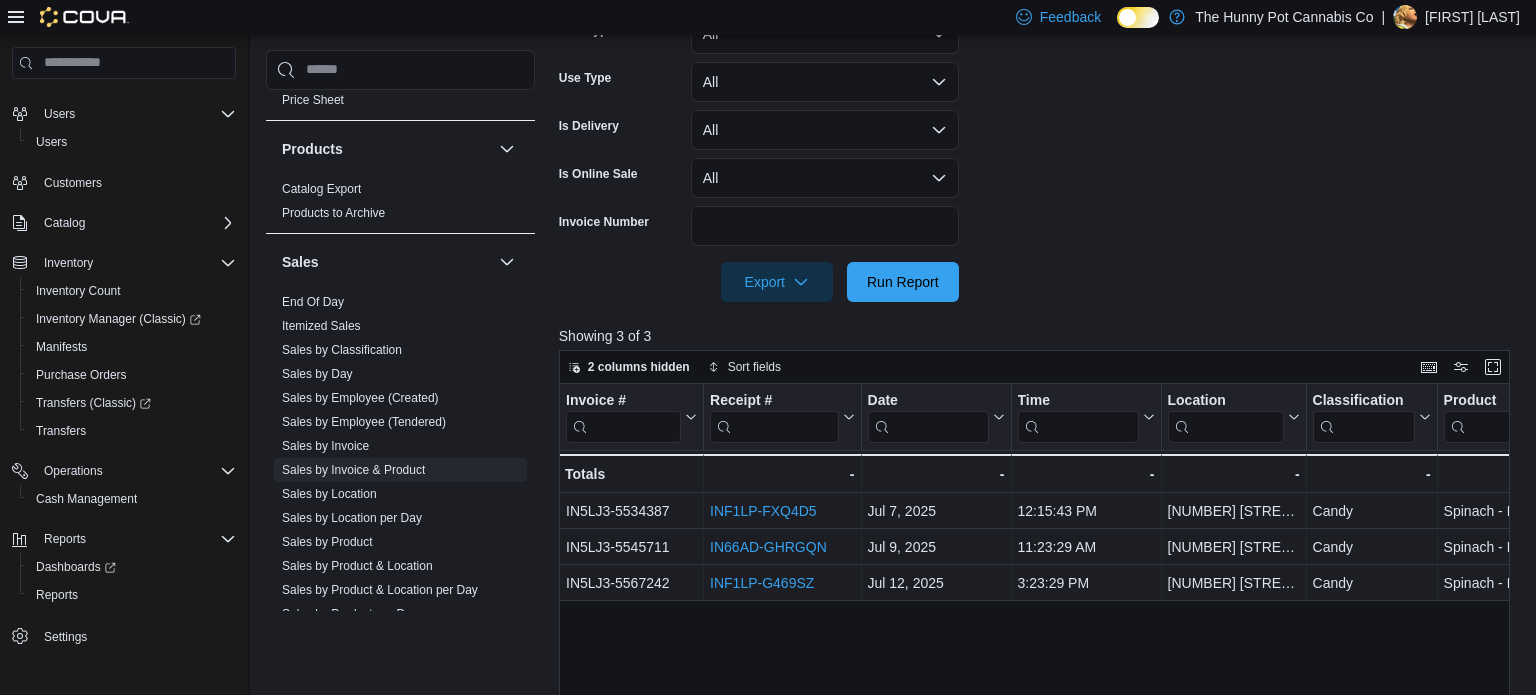scroll, scrollTop: 524, scrollLeft: 0, axis: vertical 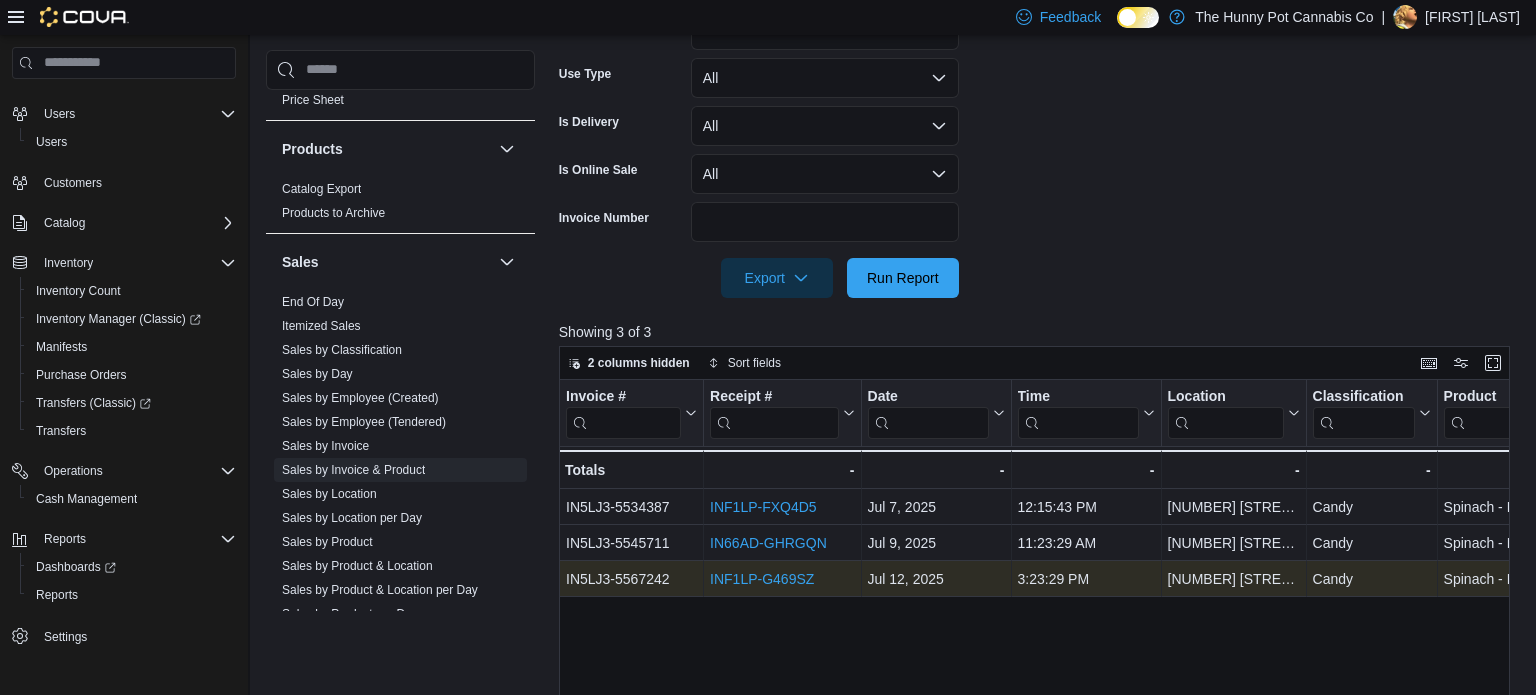 click on "INF1LP-G469SZ" at bounding box center [762, 579] 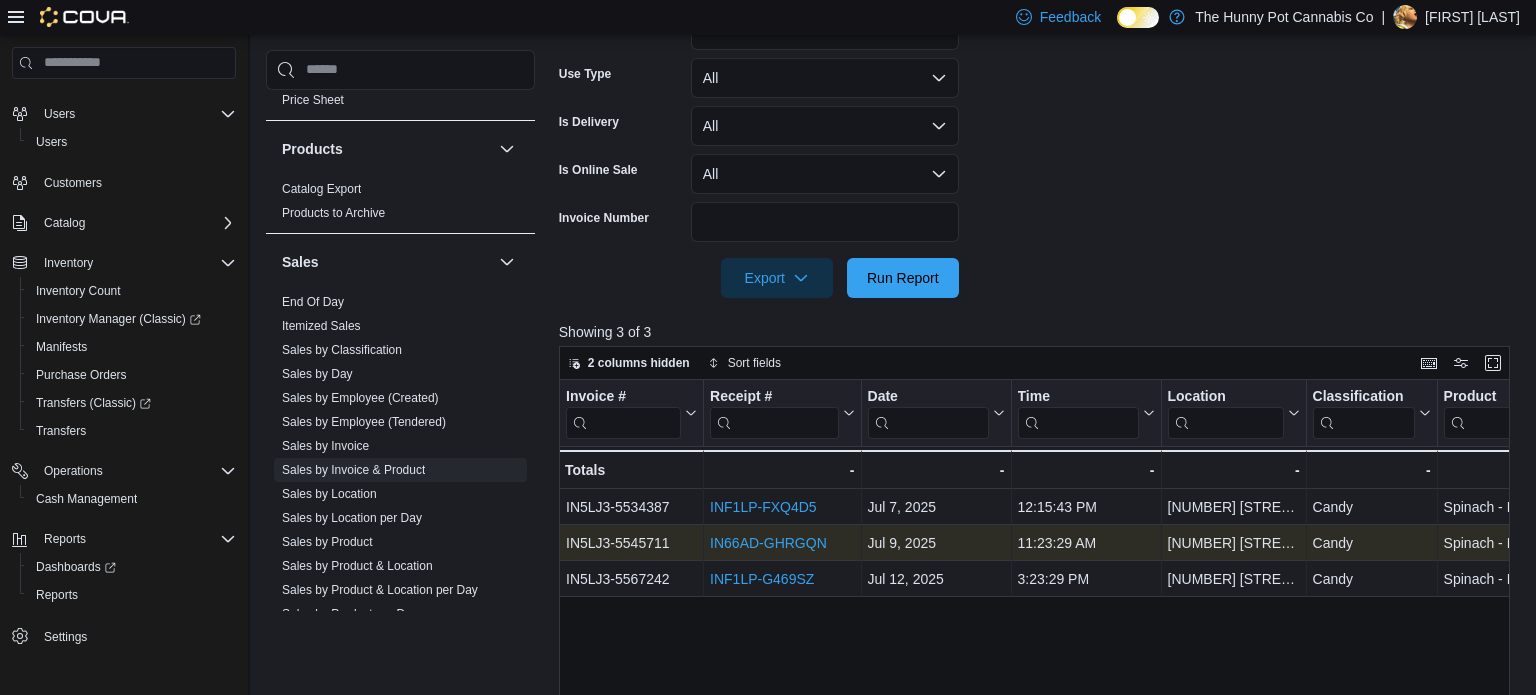 click on "IN66AD-GHRGQN" at bounding box center [768, 543] 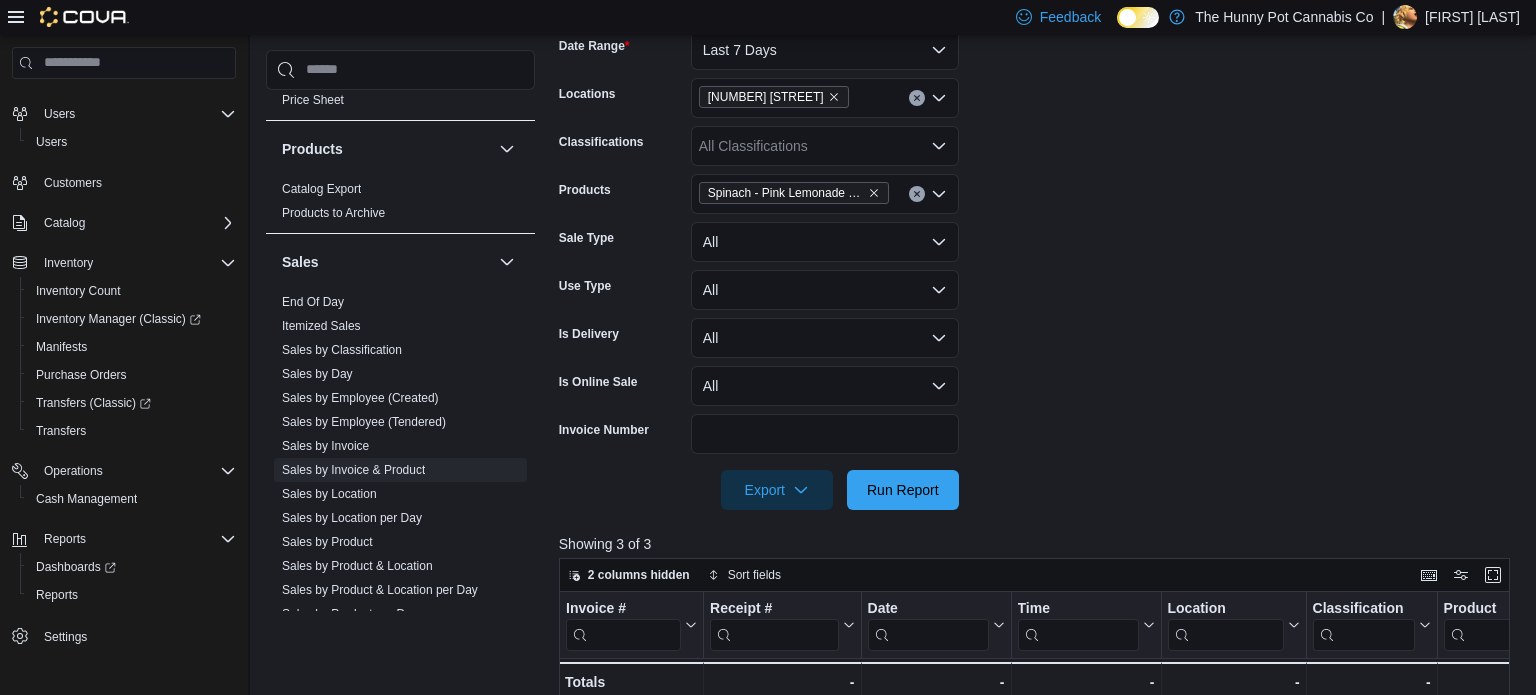scroll, scrollTop: 313, scrollLeft: 0, axis: vertical 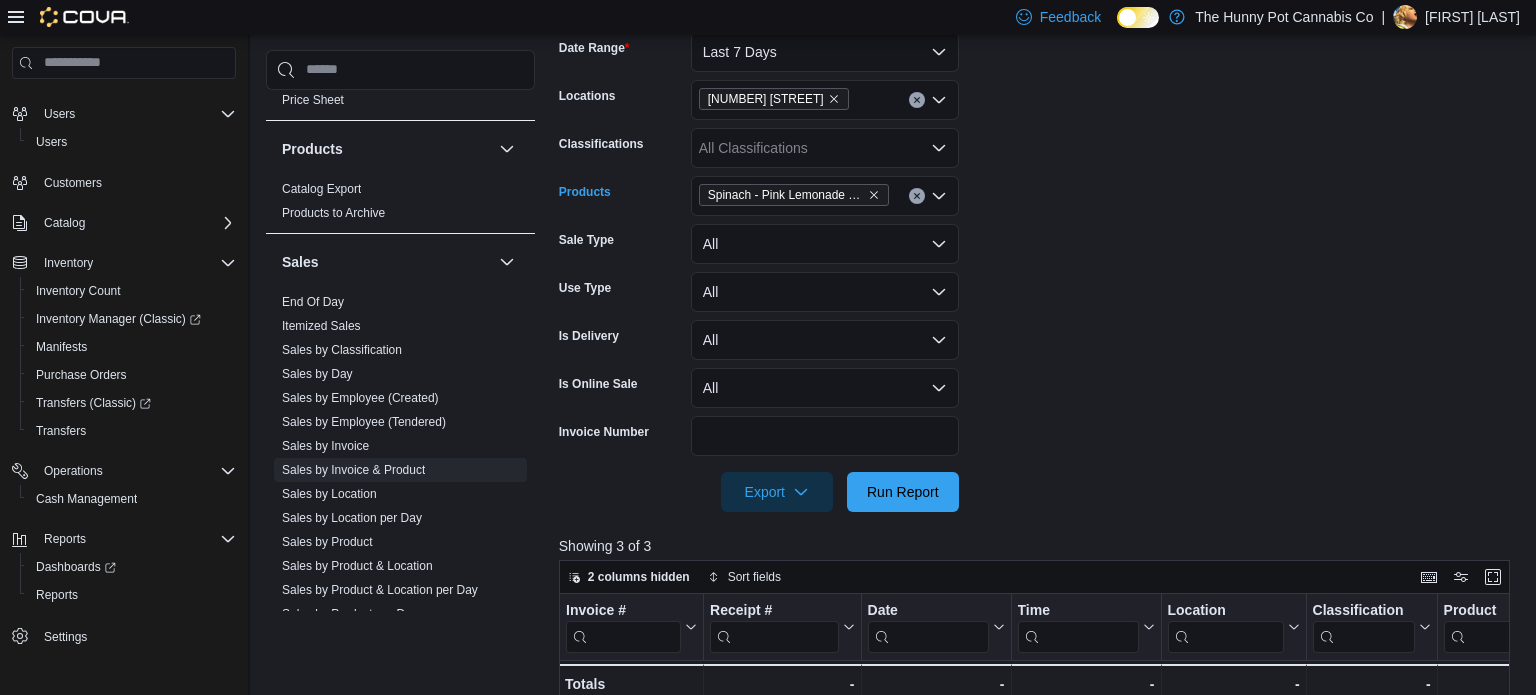 click at bounding box center [917, 196] 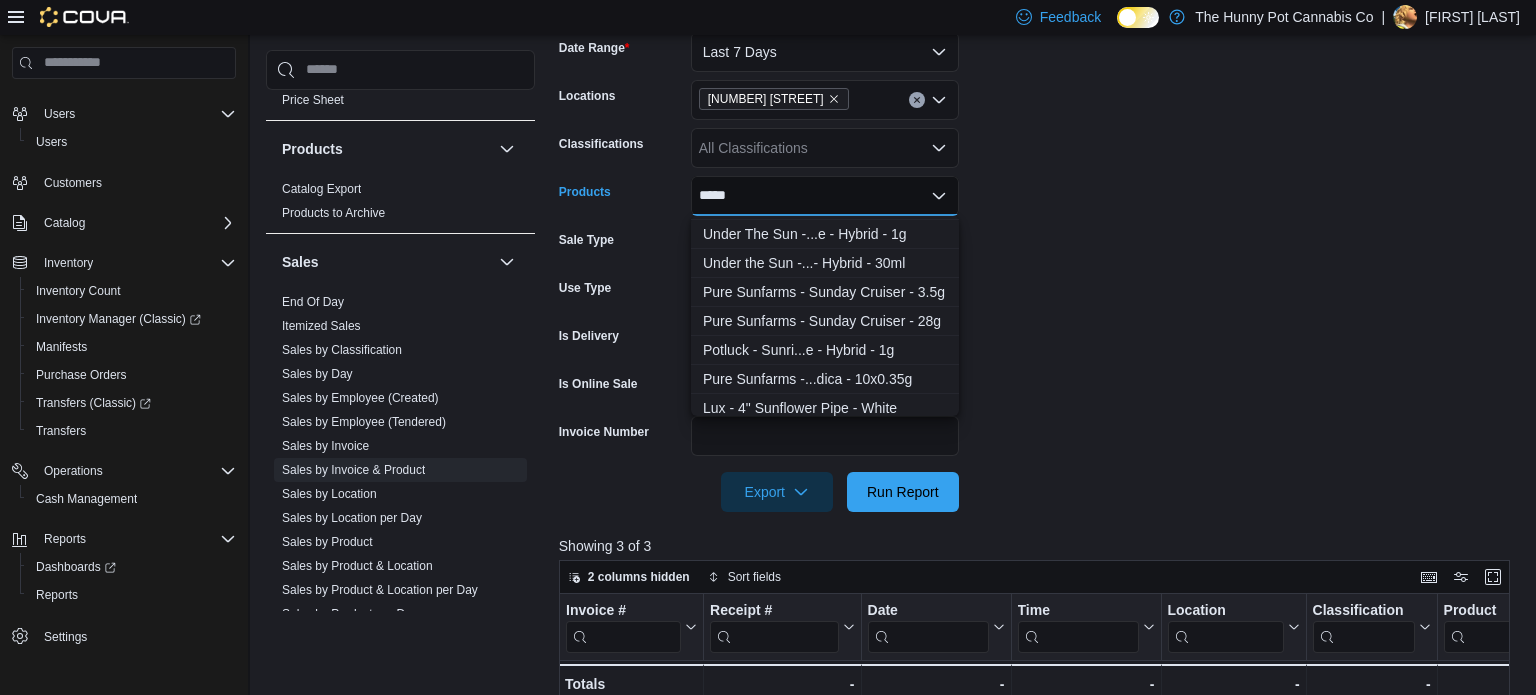 scroll, scrollTop: 228, scrollLeft: 0, axis: vertical 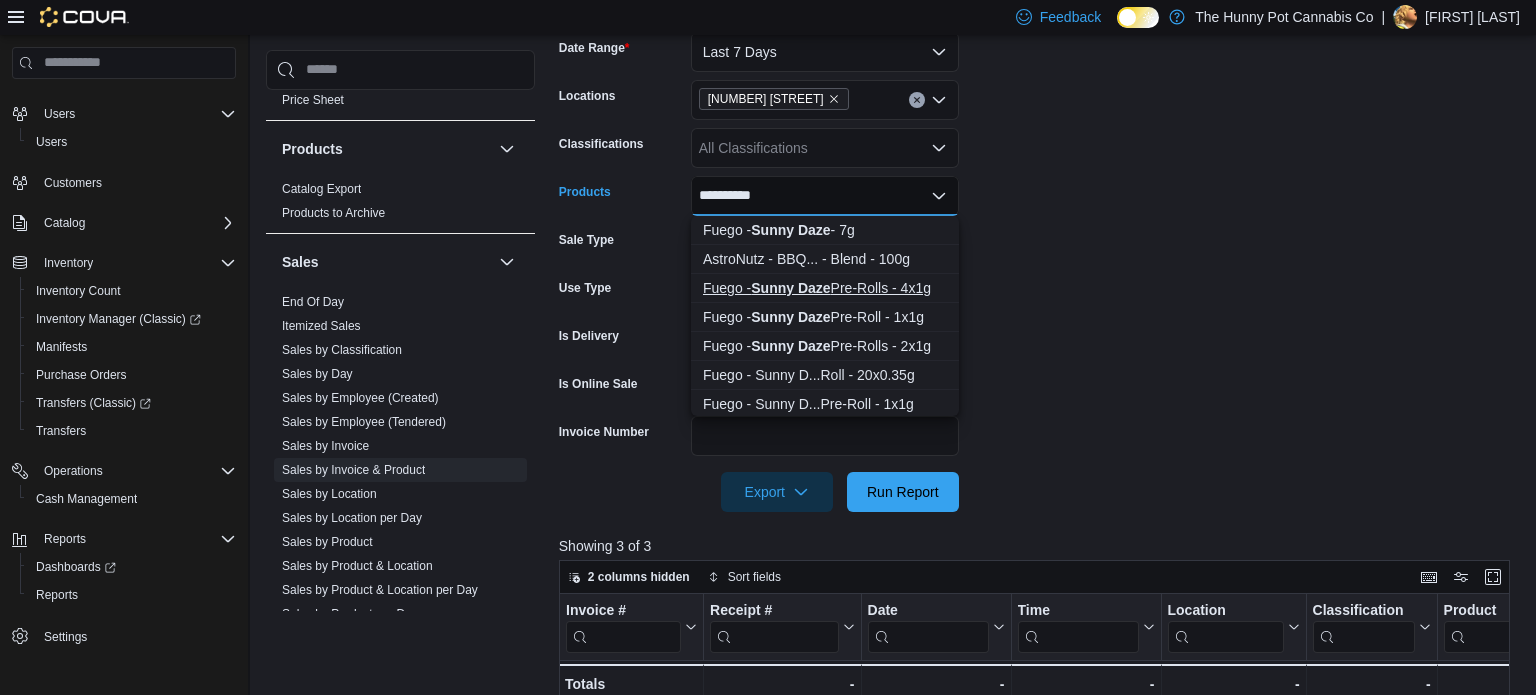 type on "**********" 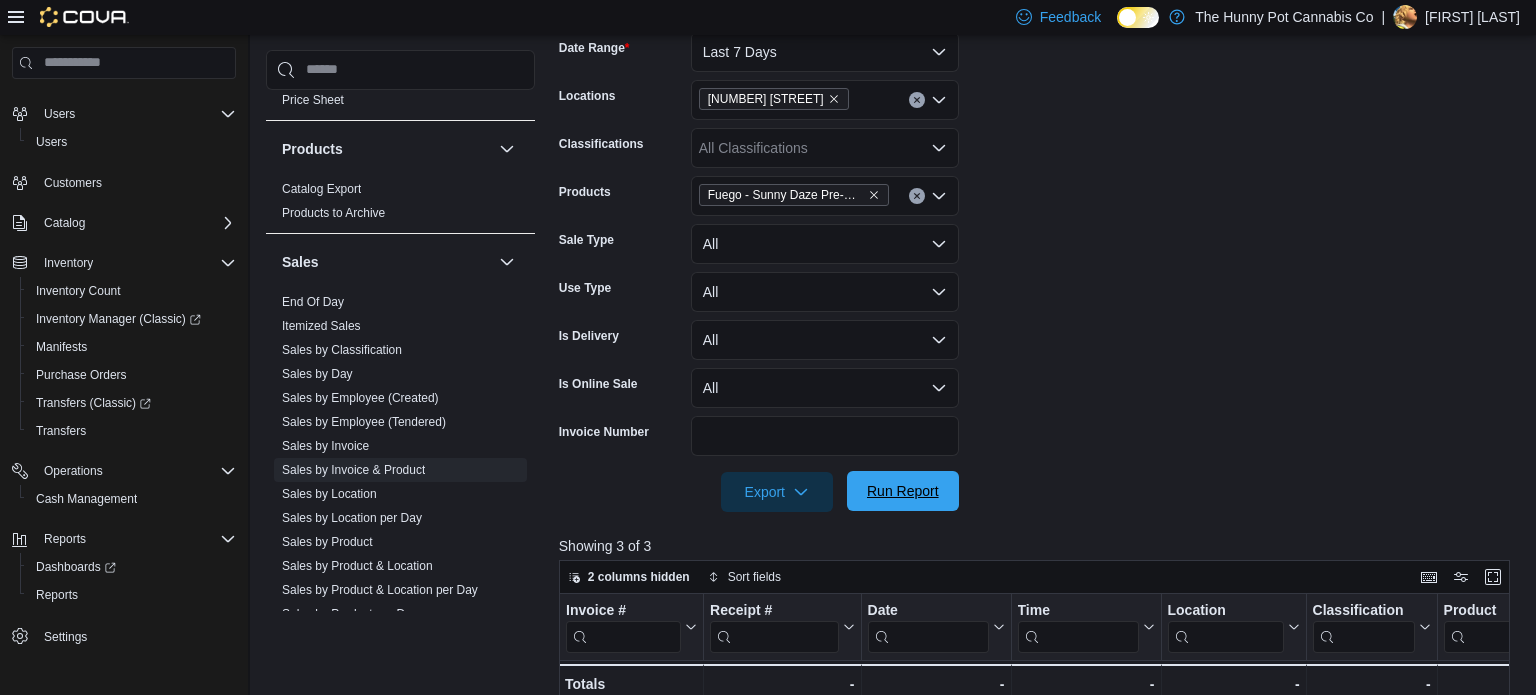 click on "Run Report" at bounding box center [903, 491] 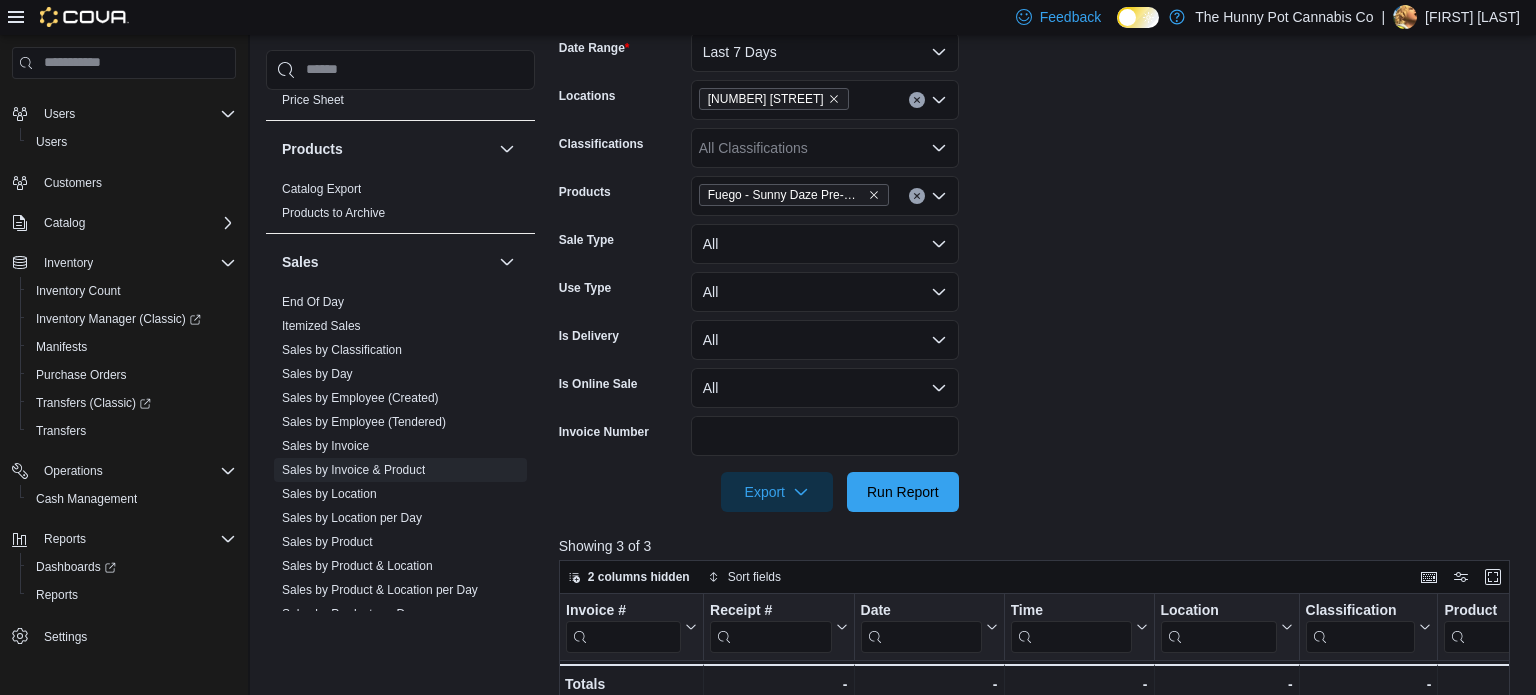 scroll, scrollTop: 749, scrollLeft: 0, axis: vertical 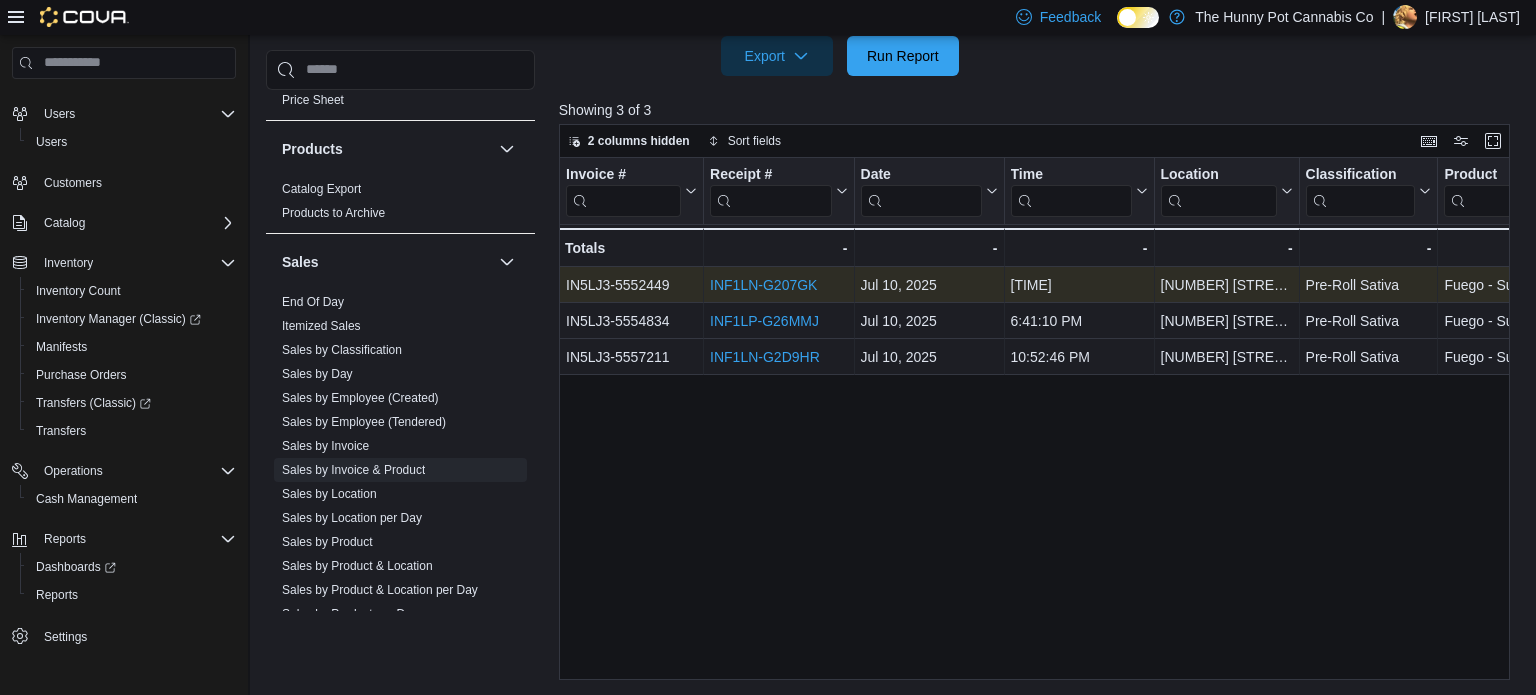 click on "INF1LN-G207GK" at bounding box center (763, 285) 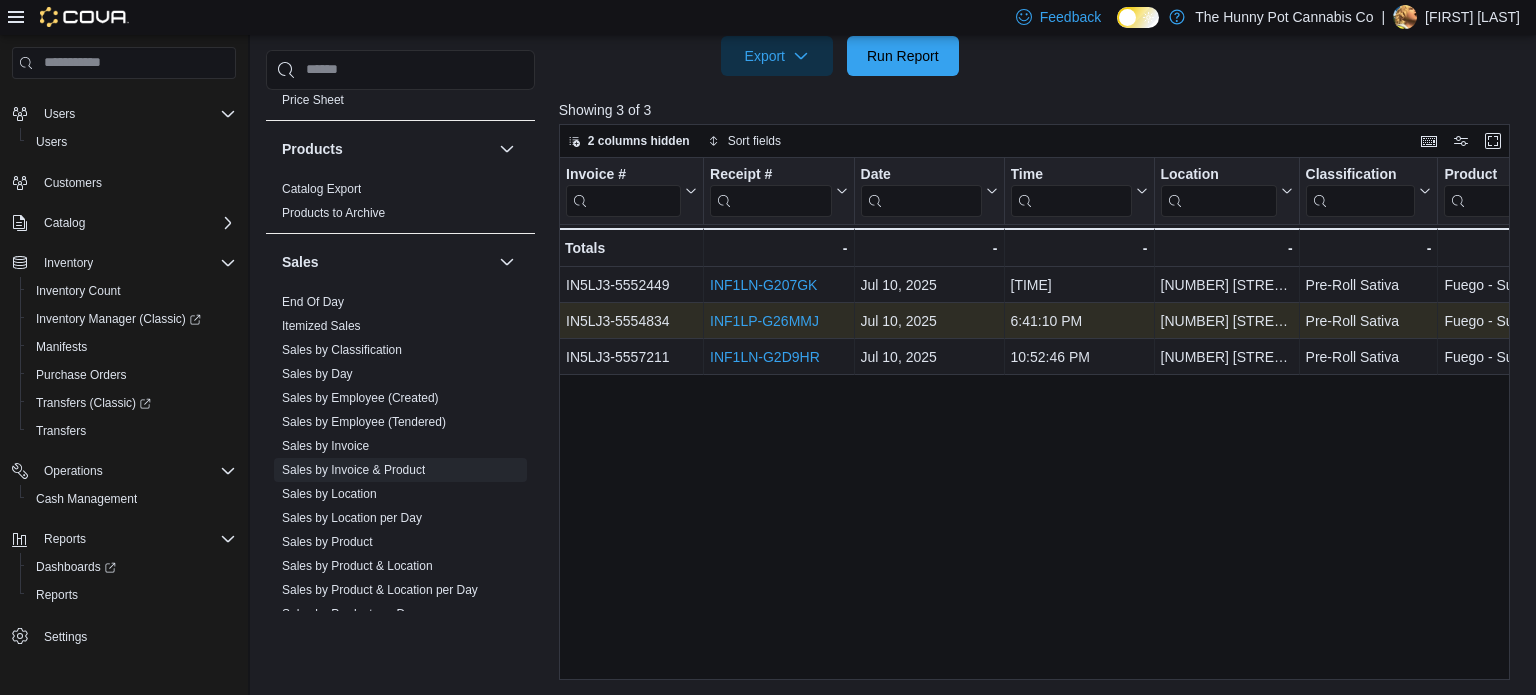click on "INF1LP-G26MMJ" at bounding box center [764, 321] 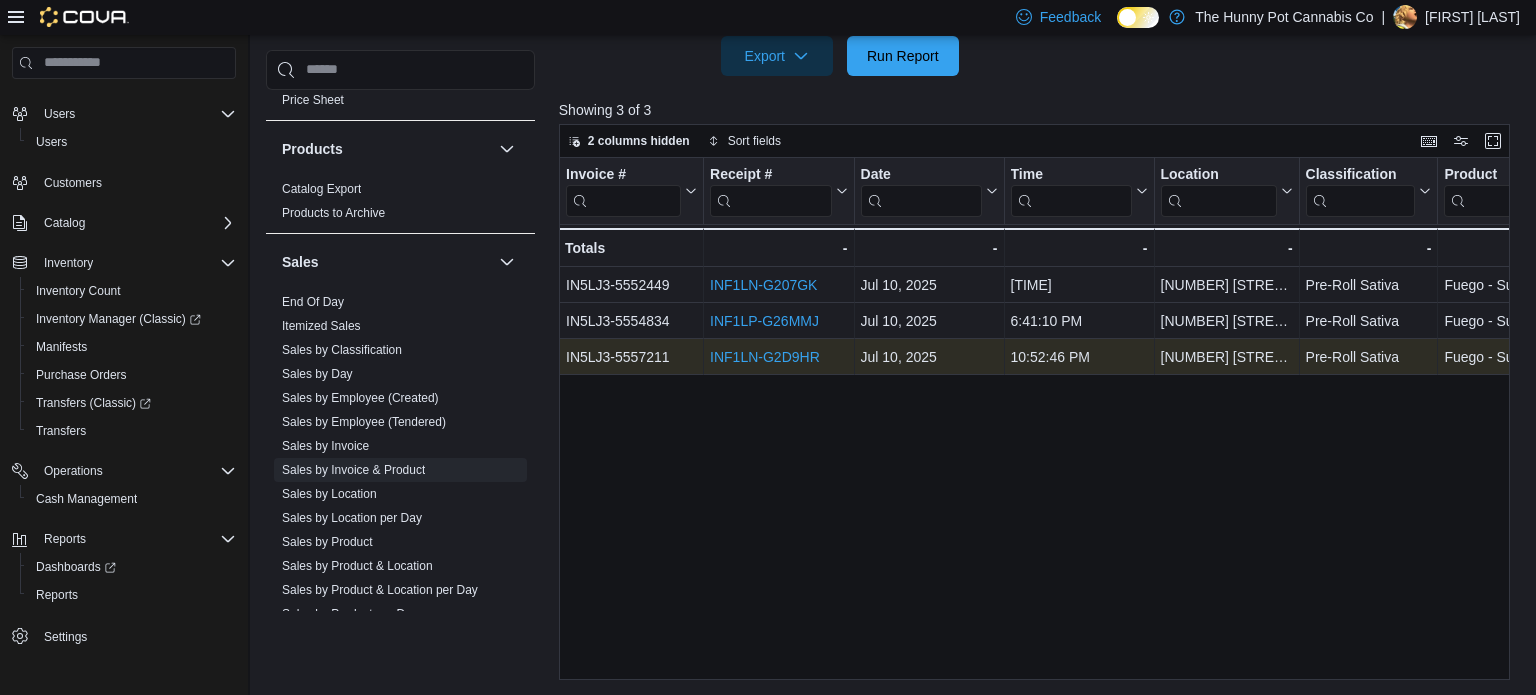 click on "INF1LN-G2D9HR" at bounding box center [765, 357] 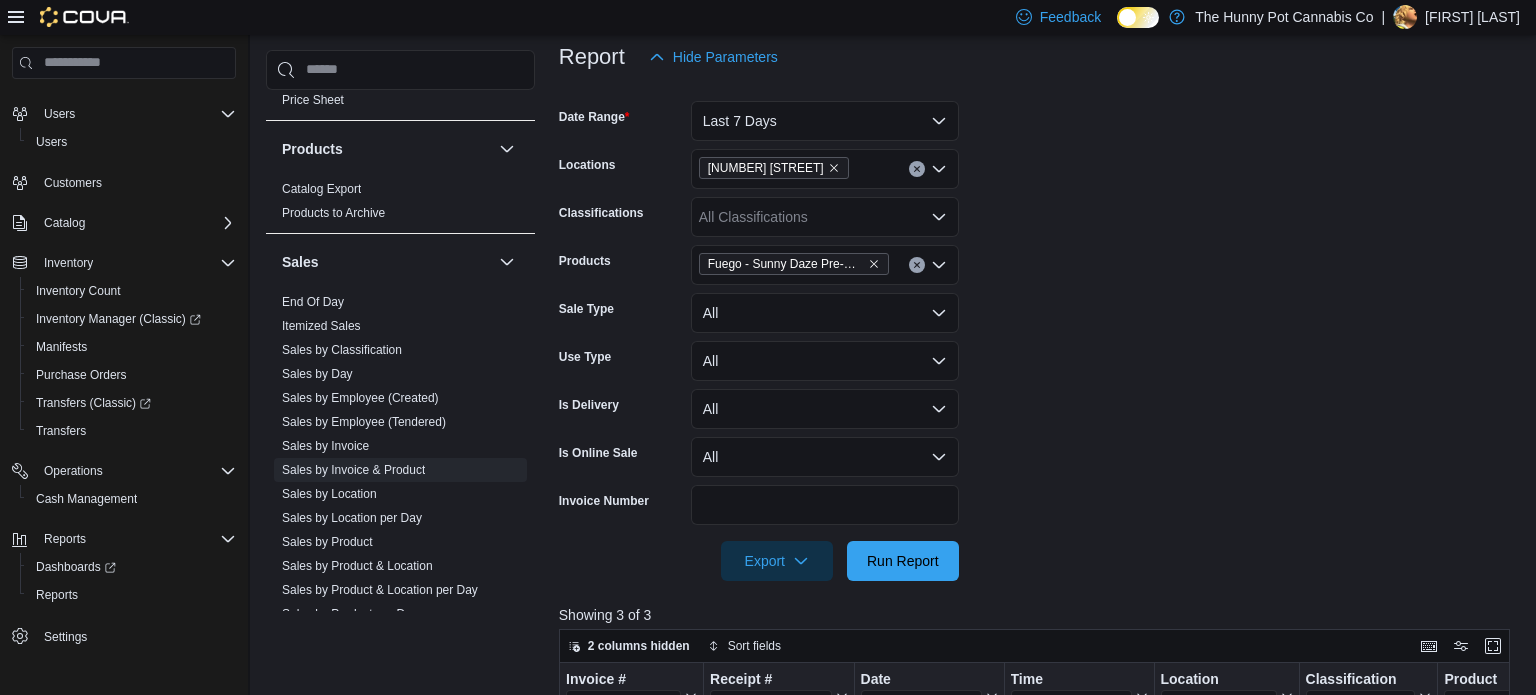 scroll, scrollTop: 239, scrollLeft: 0, axis: vertical 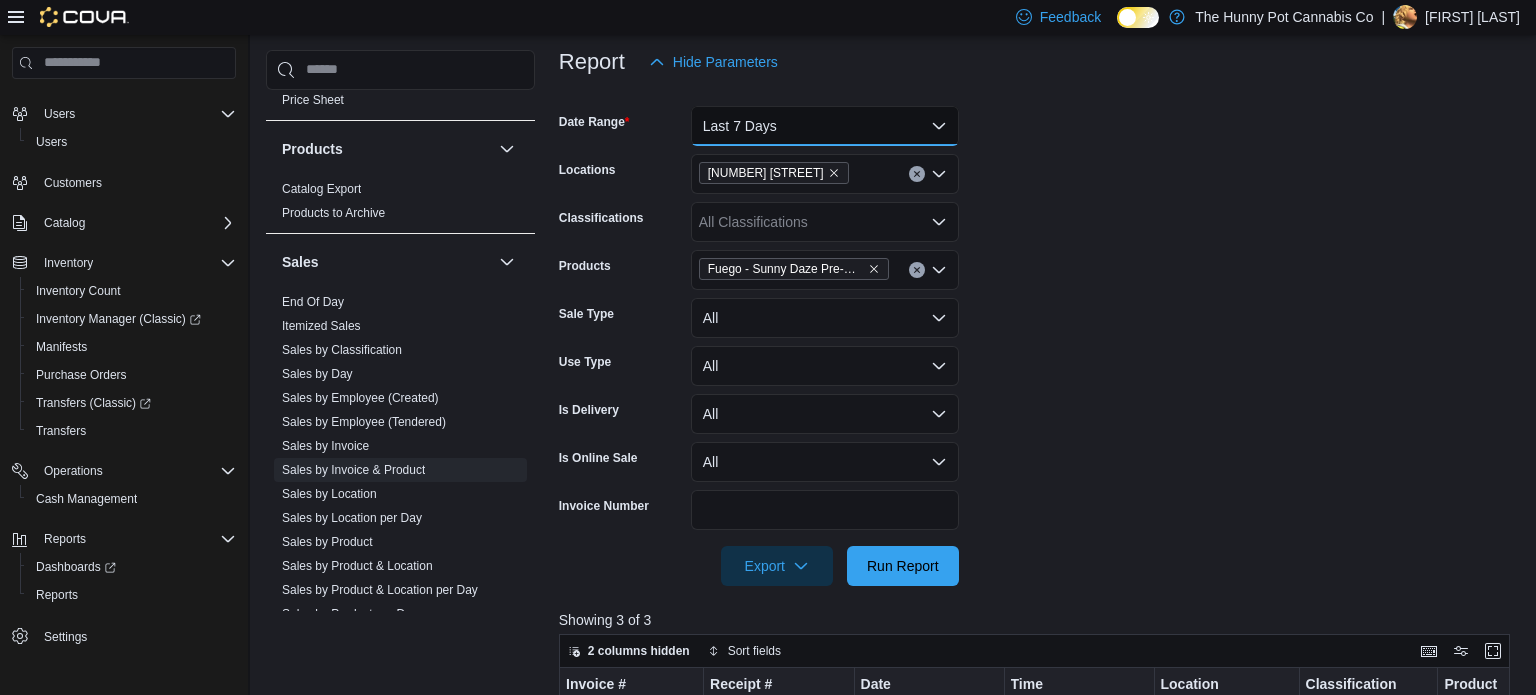 click on "Last 7 Days" at bounding box center [825, 126] 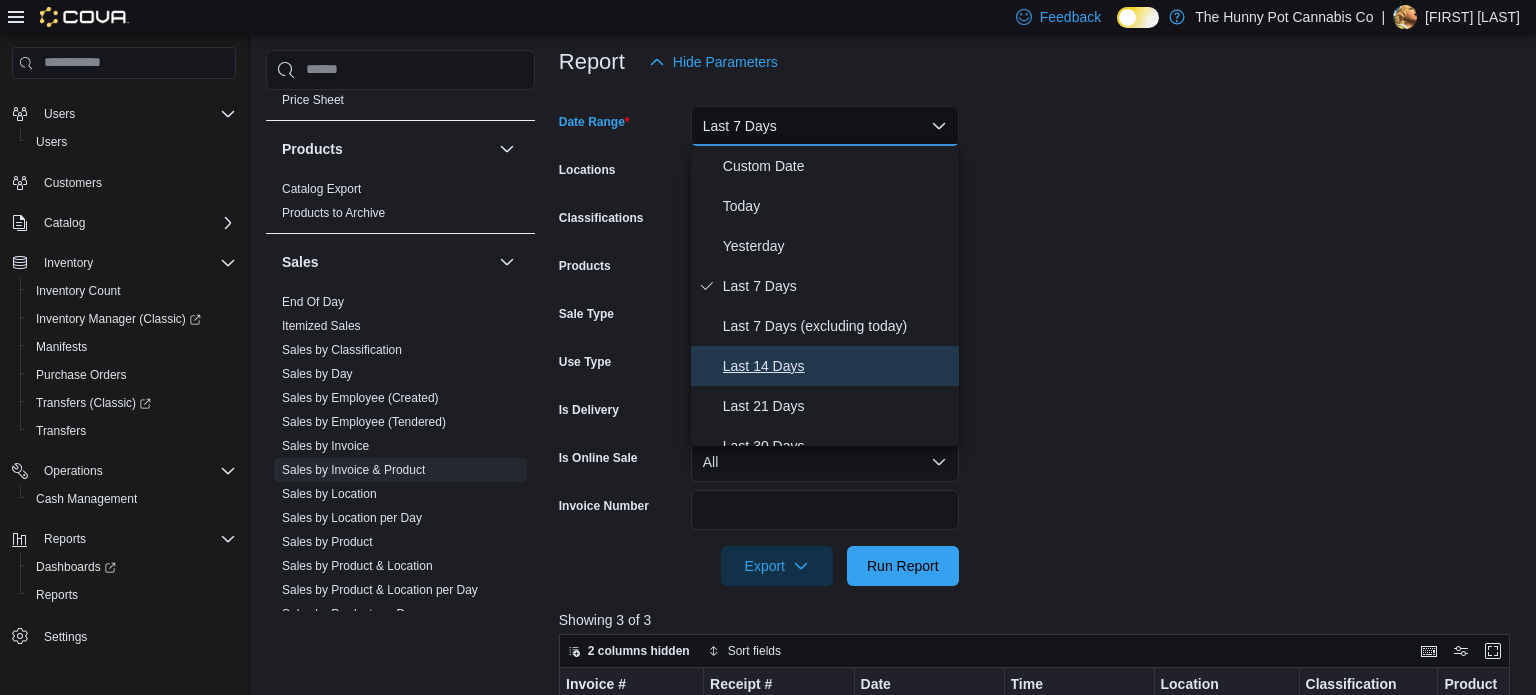 click on "Last 14 Days" at bounding box center (825, 366) 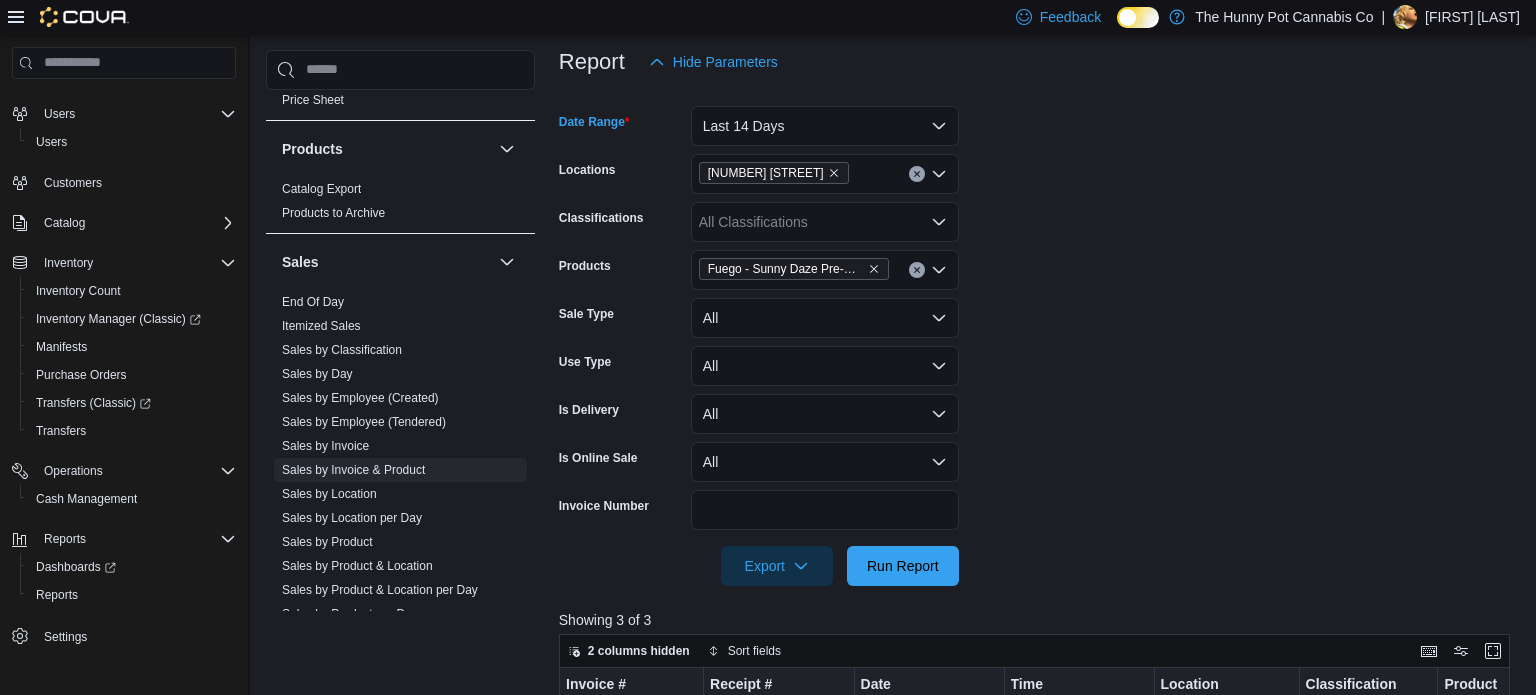 click on "Fuego - Sunny Daze Pre-Rolls - 4x1g" at bounding box center [786, 269] 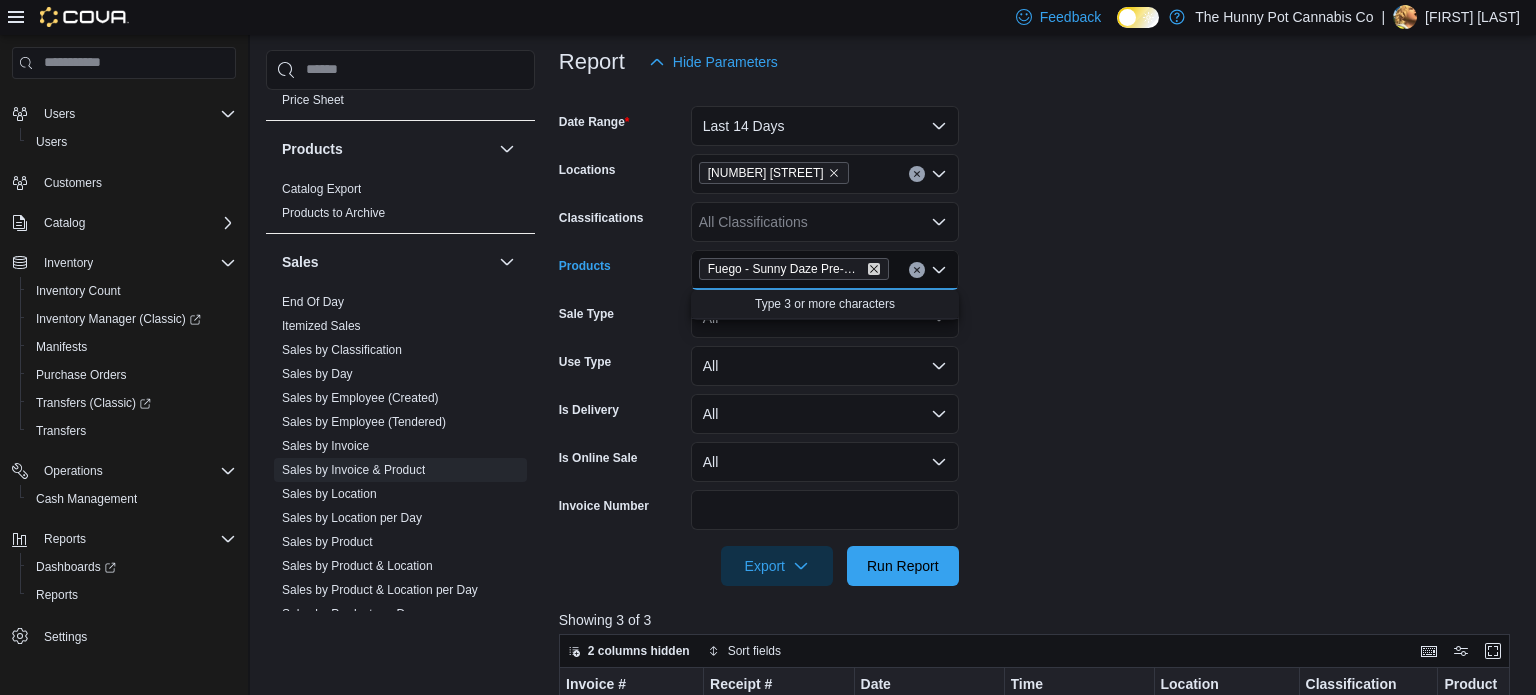 click 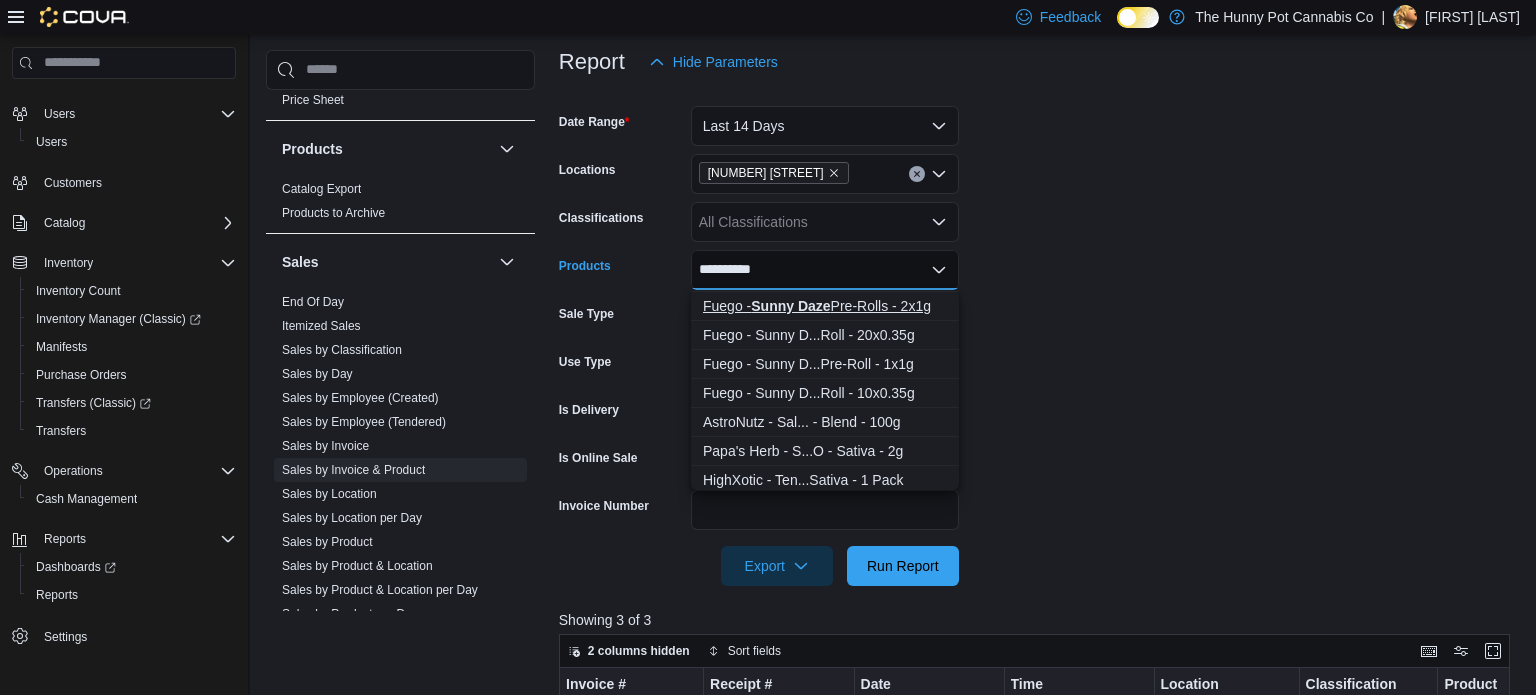 scroll, scrollTop: 120, scrollLeft: 0, axis: vertical 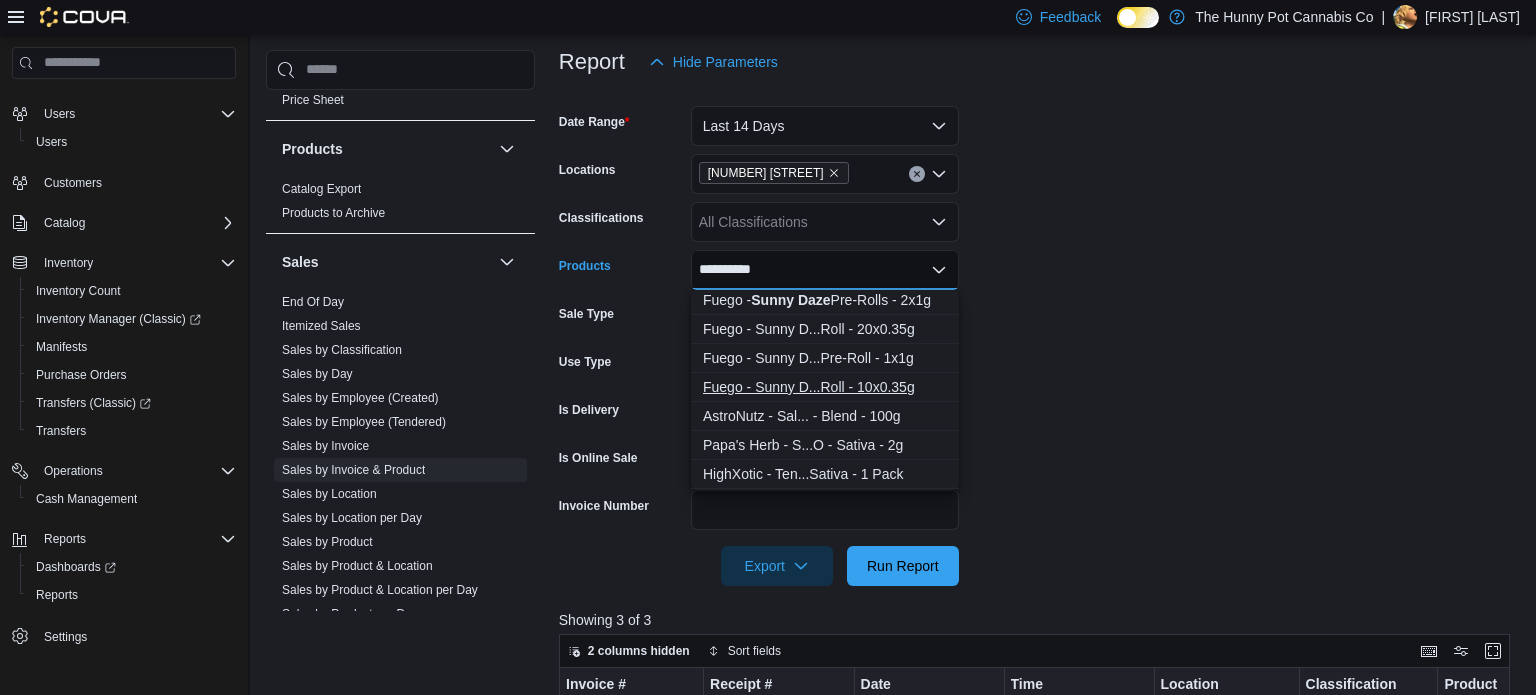 type on "**********" 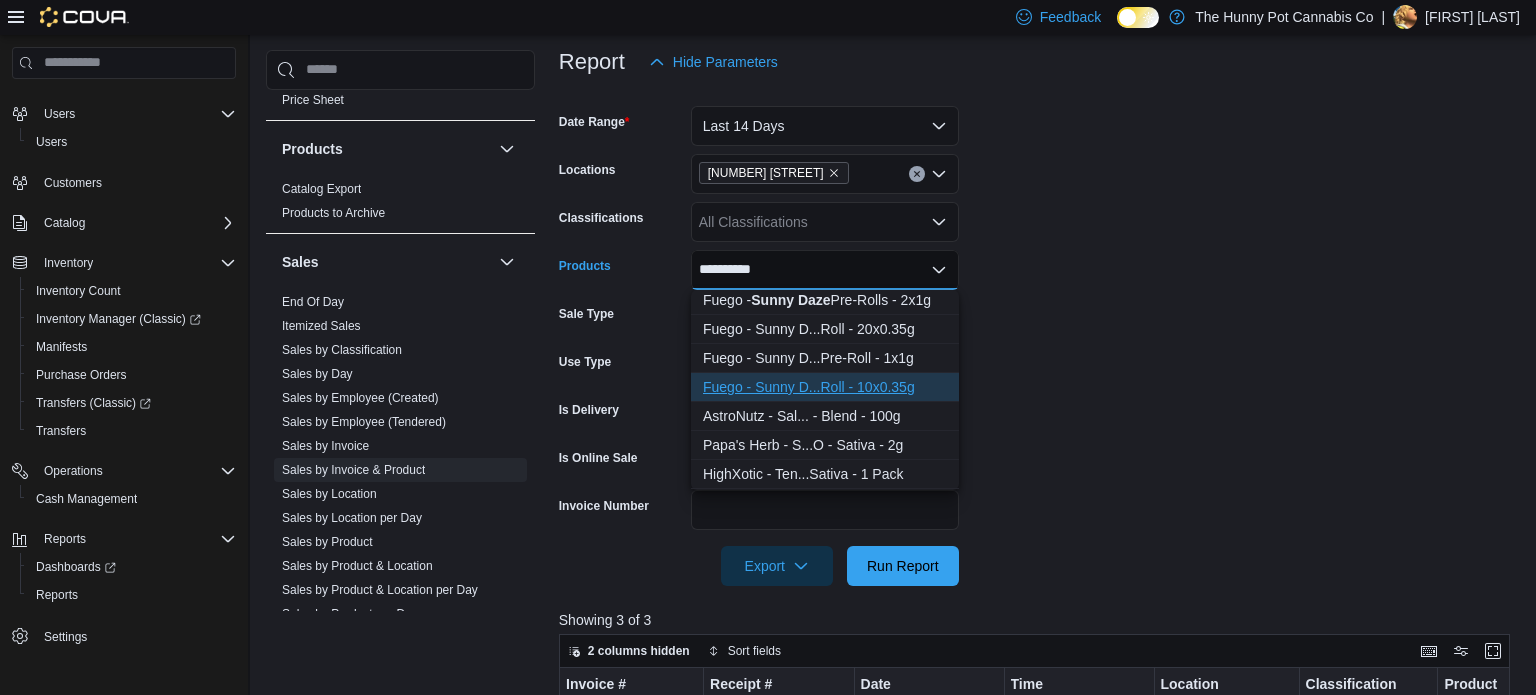 click on "Fuego - Sunny D...Roll - 10x0.35g" at bounding box center (825, 387) 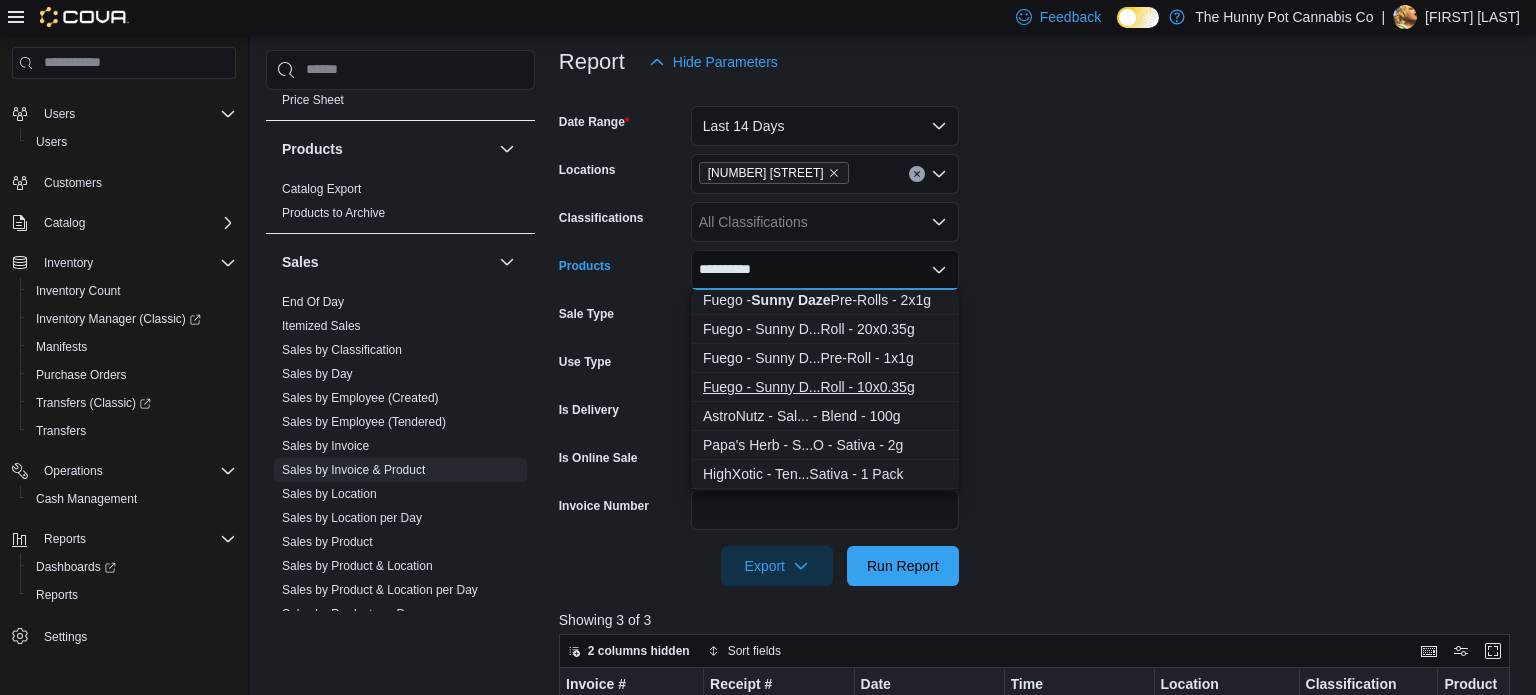 type 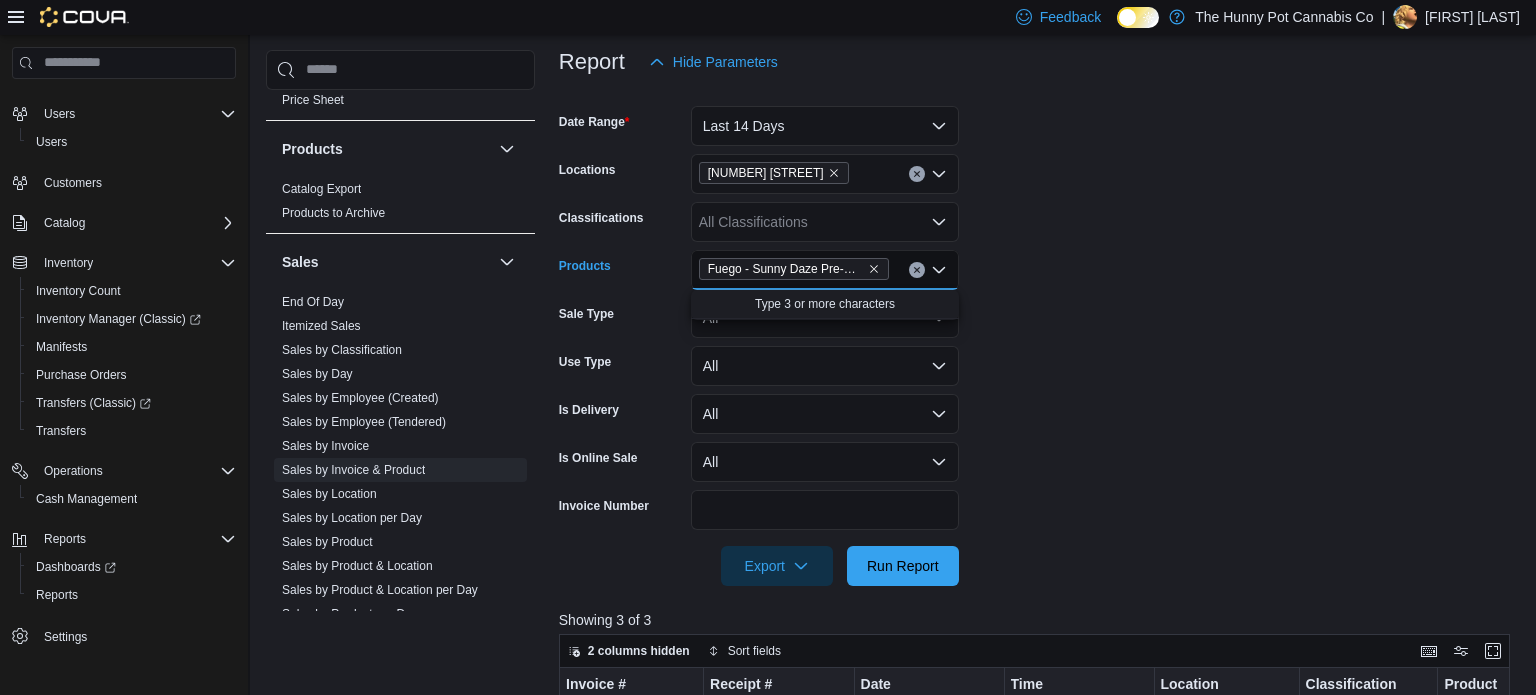scroll, scrollTop: 0, scrollLeft: 0, axis: both 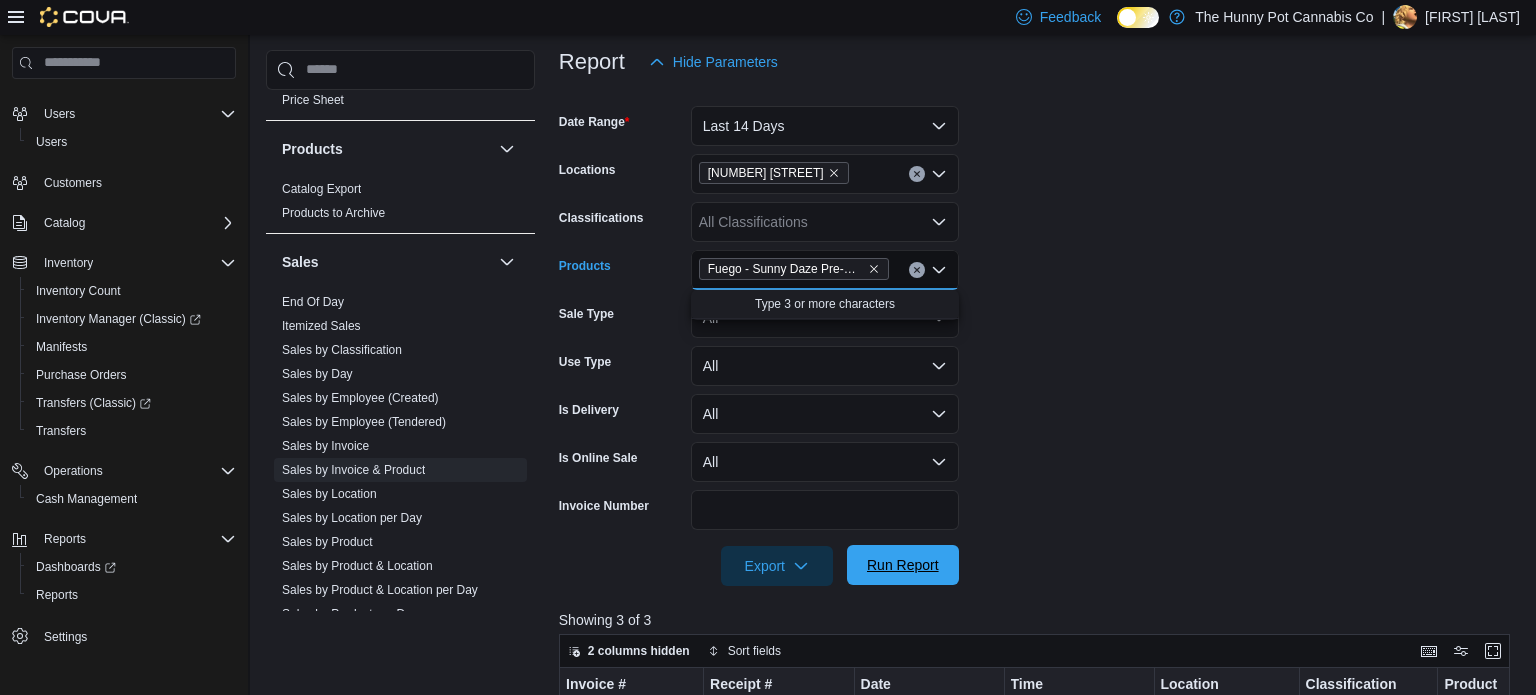 click on "Run Report" at bounding box center (903, 565) 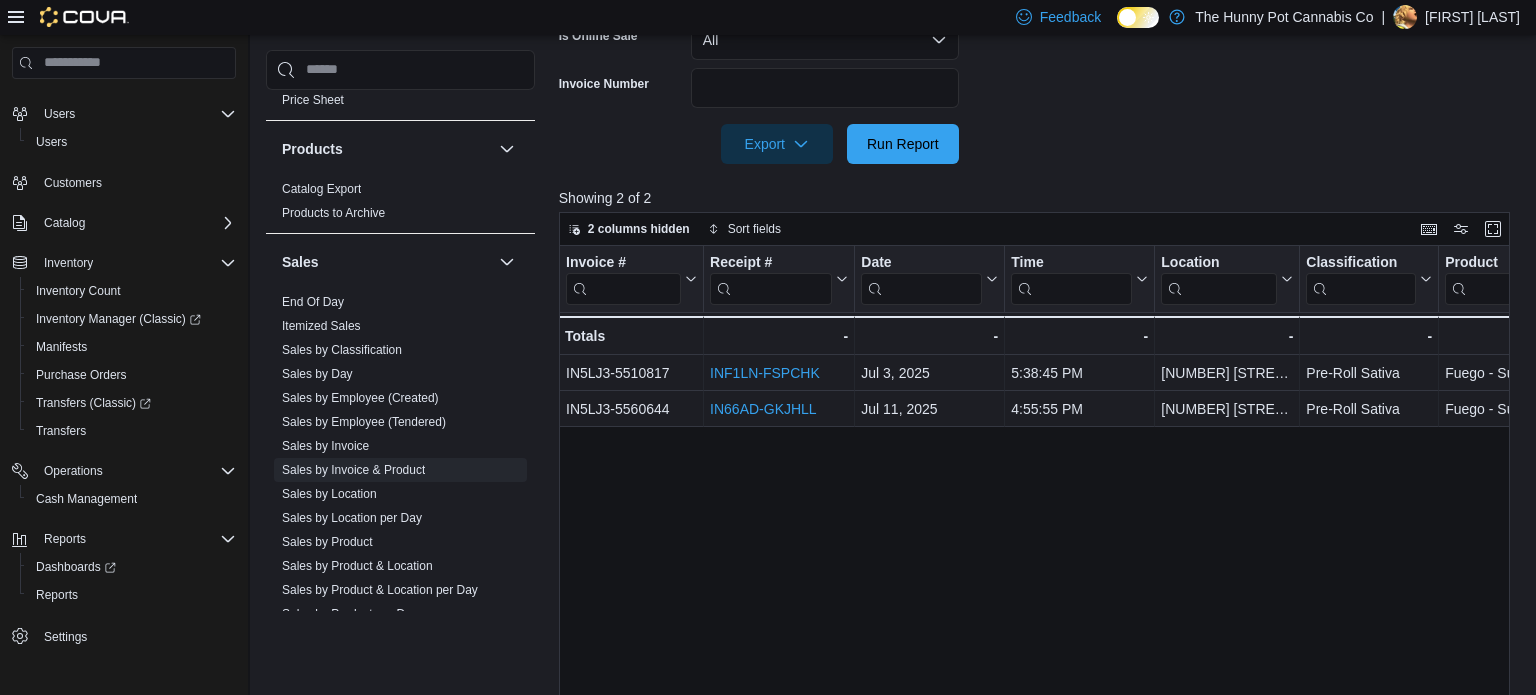 scroll, scrollTop: 664, scrollLeft: 0, axis: vertical 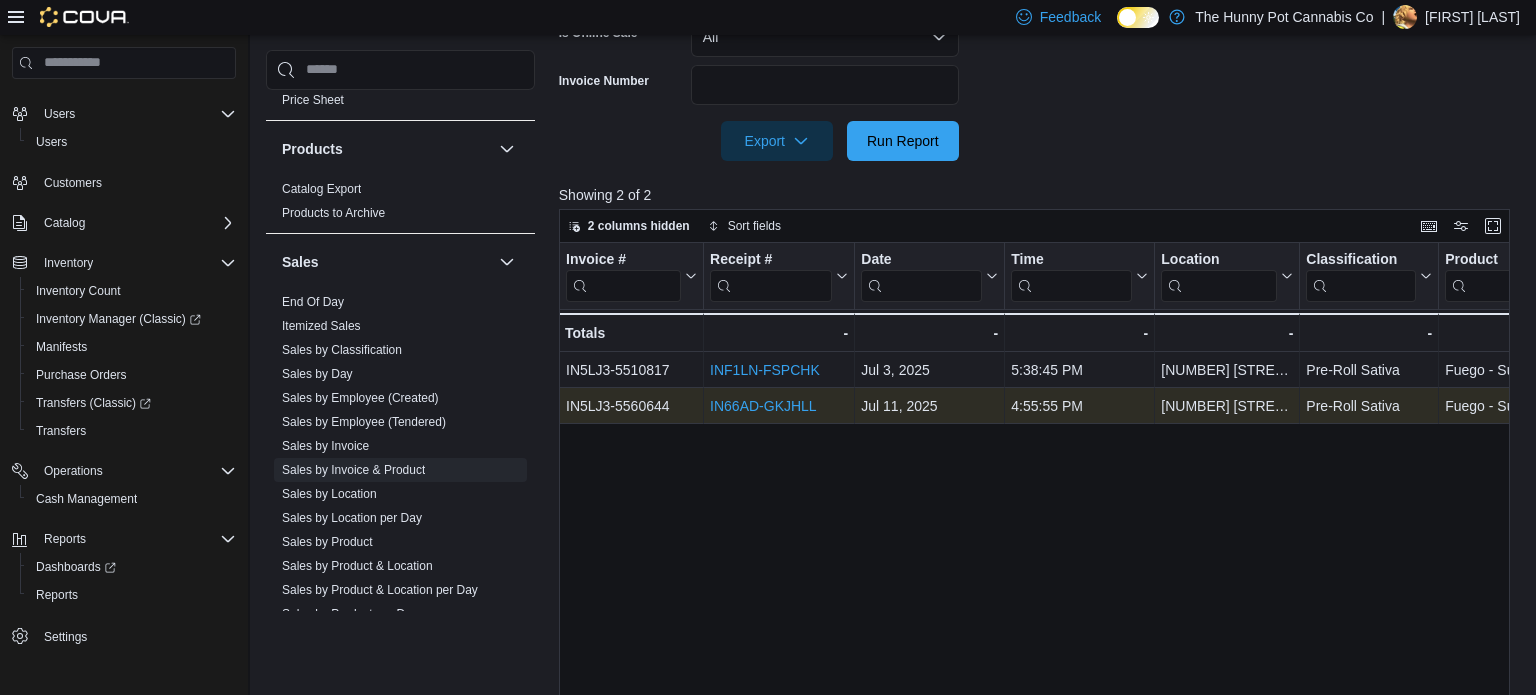 click on "IN66AD-GKJHLL" at bounding box center (763, 406) 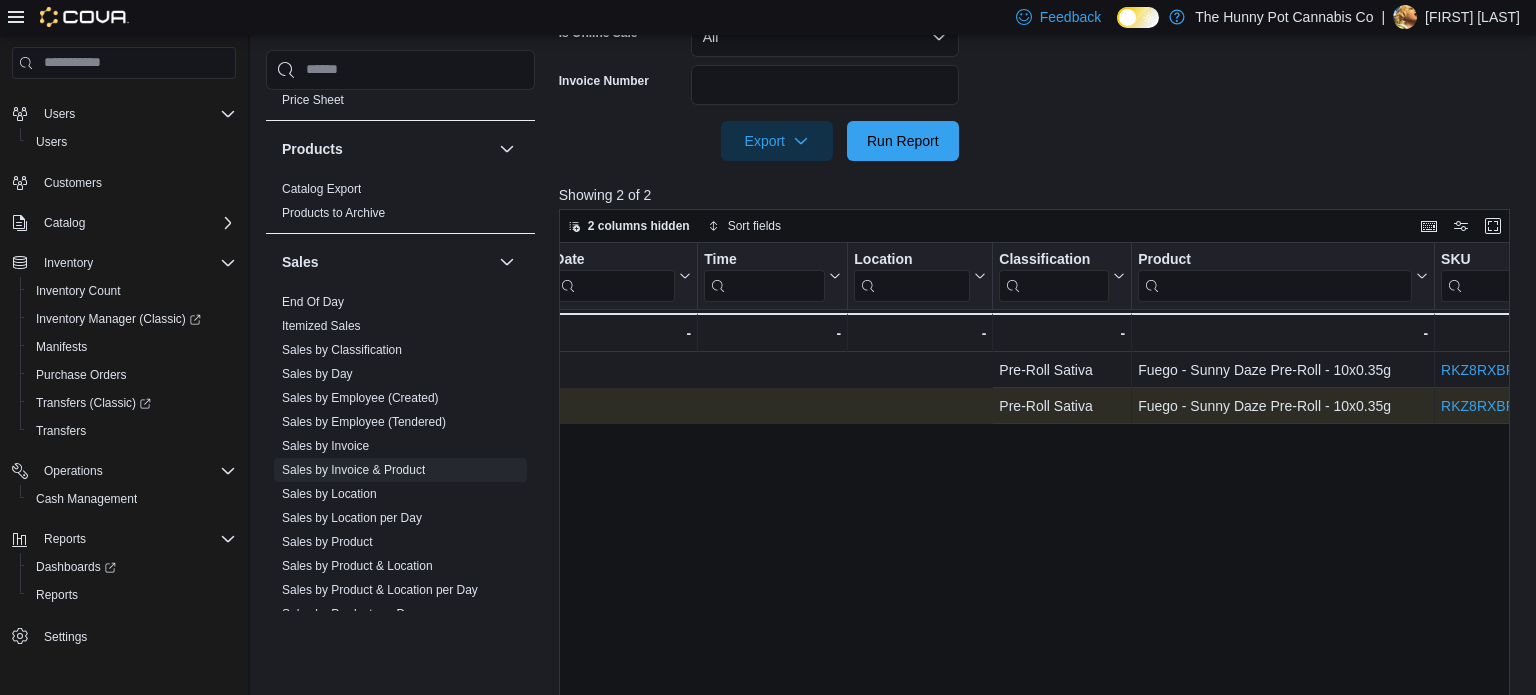 scroll, scrollTop: 0, scrollLeft: 0, axis: both 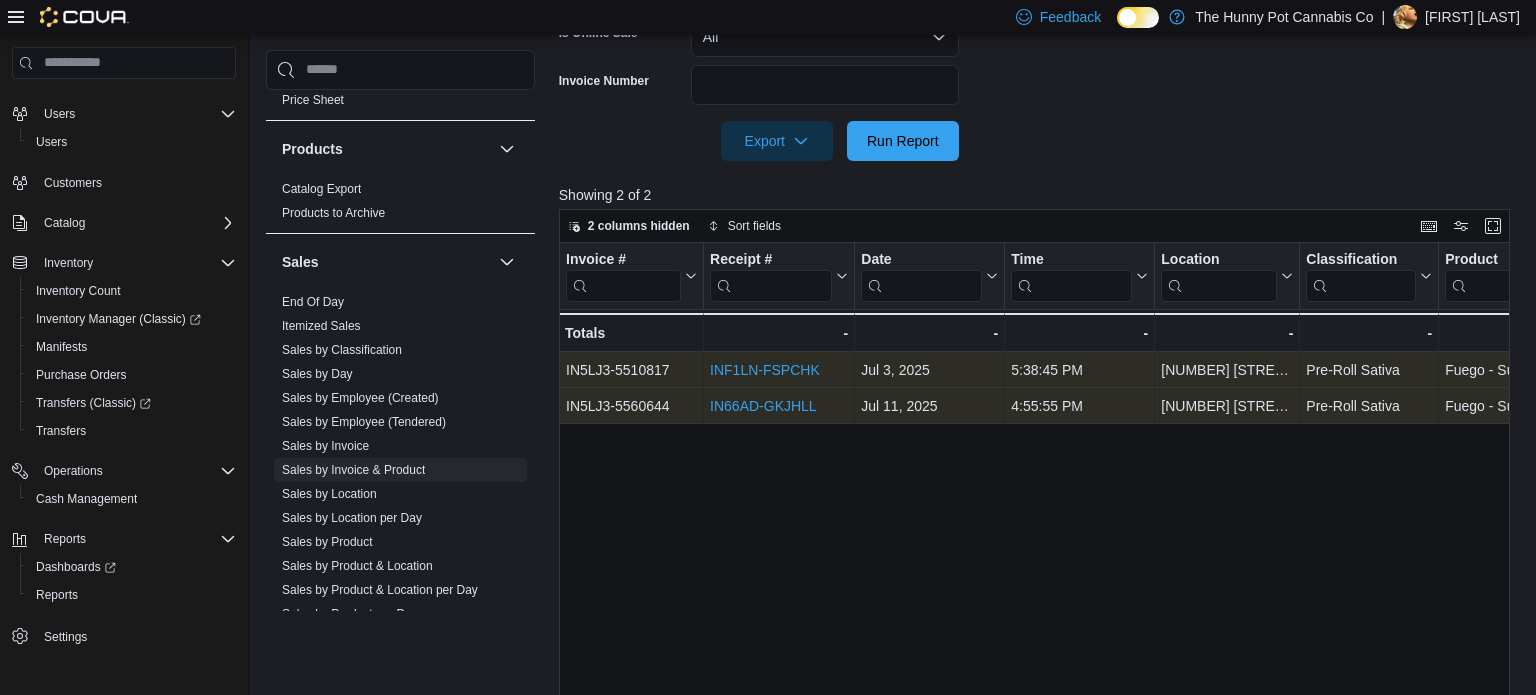 click on "INF1LN-FSPCHK" at bounding box center [765, 370] 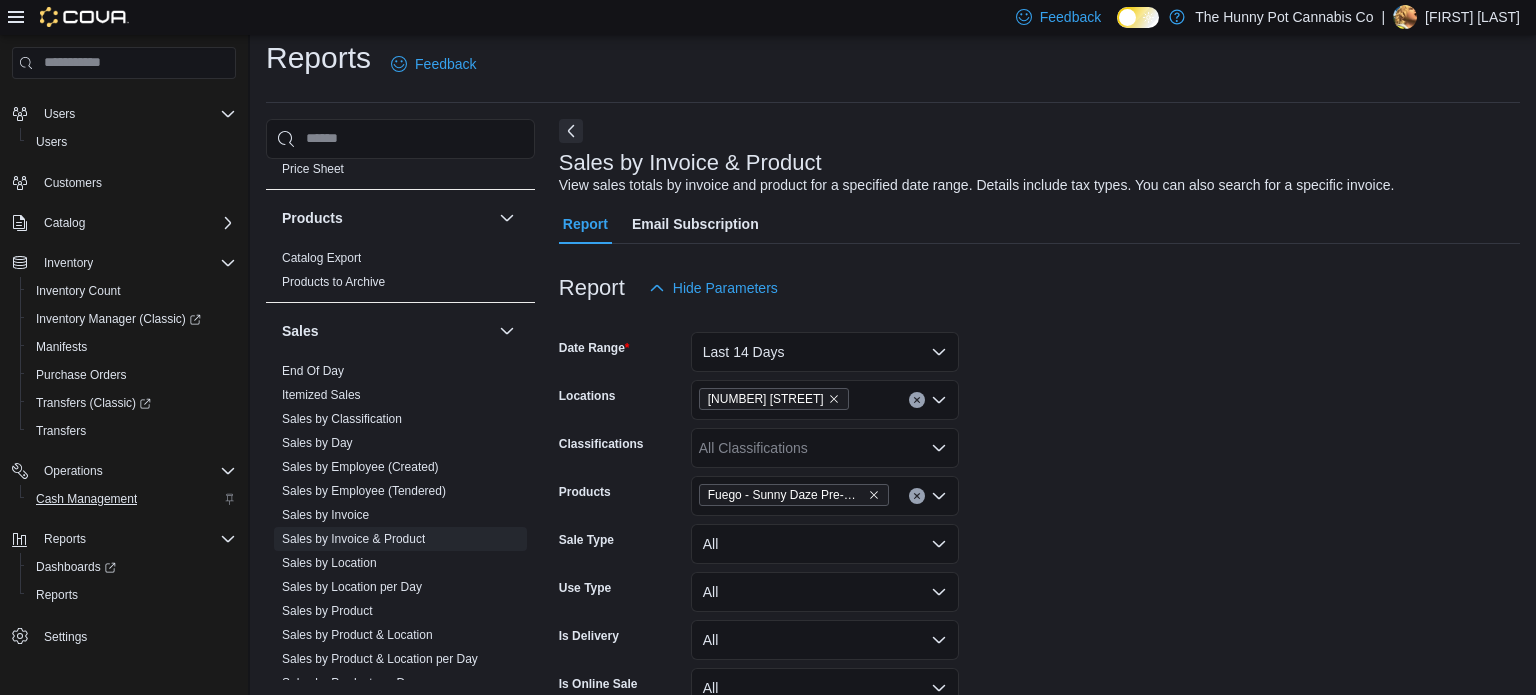 scroll, scrollTop: 463, scrollLeft: 0, axis: vertical 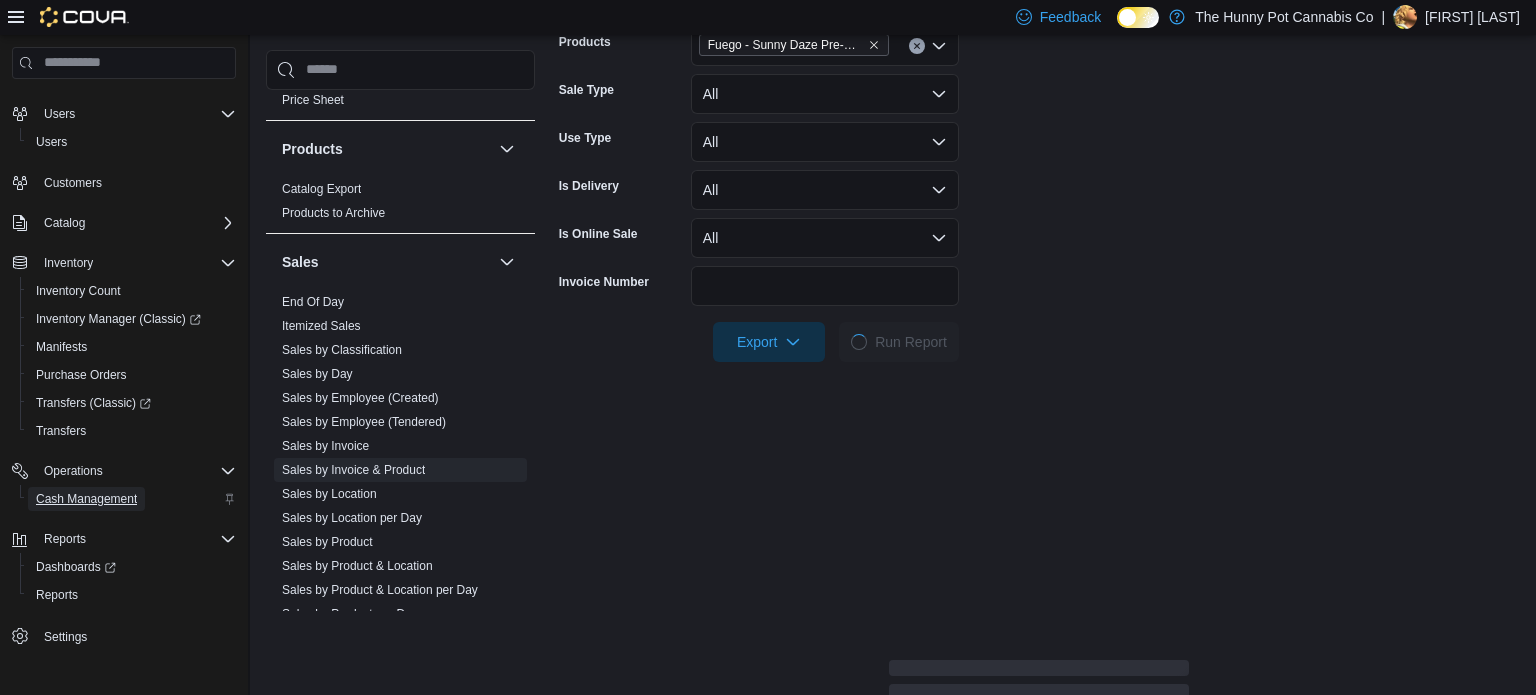 click on "Cash Management" at bounding box center [86, 499] 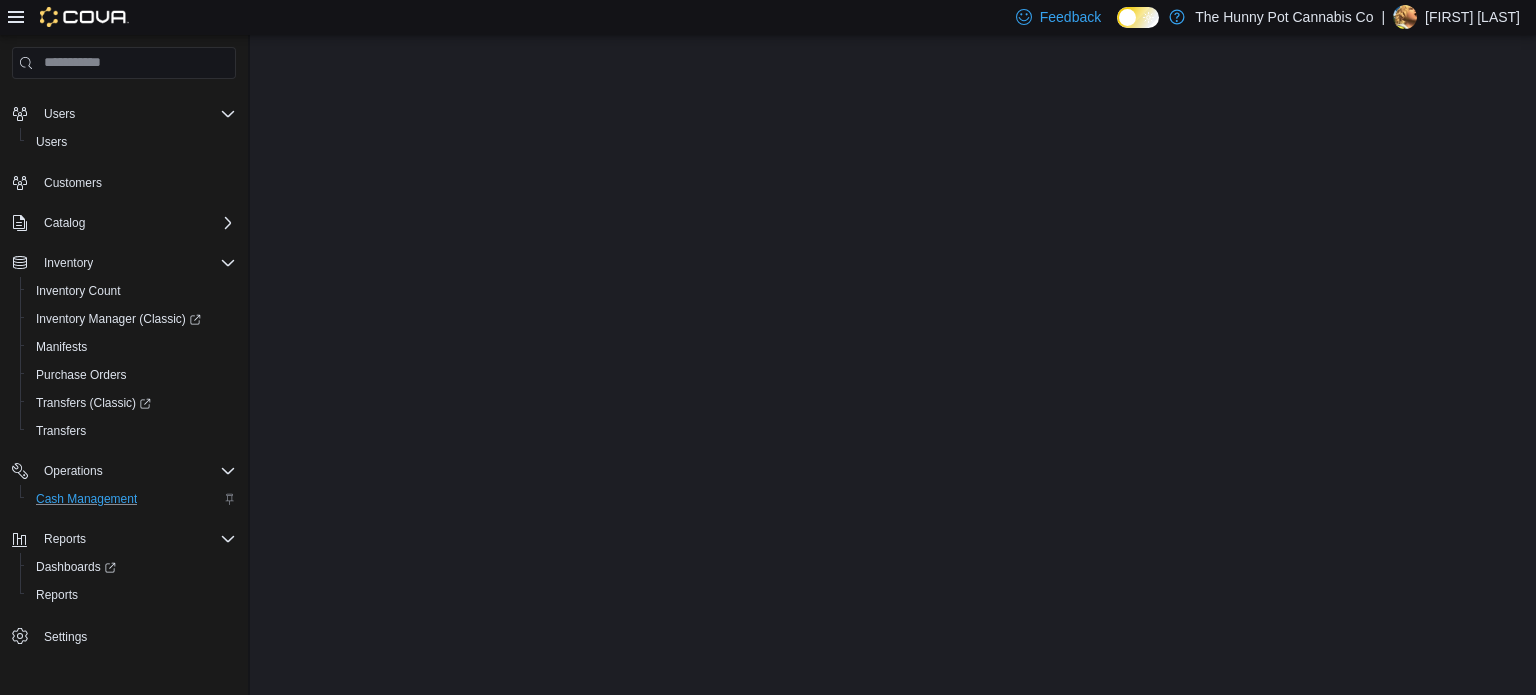 scroll, scrollTop: 0, scrollLeft: 0, axis: both 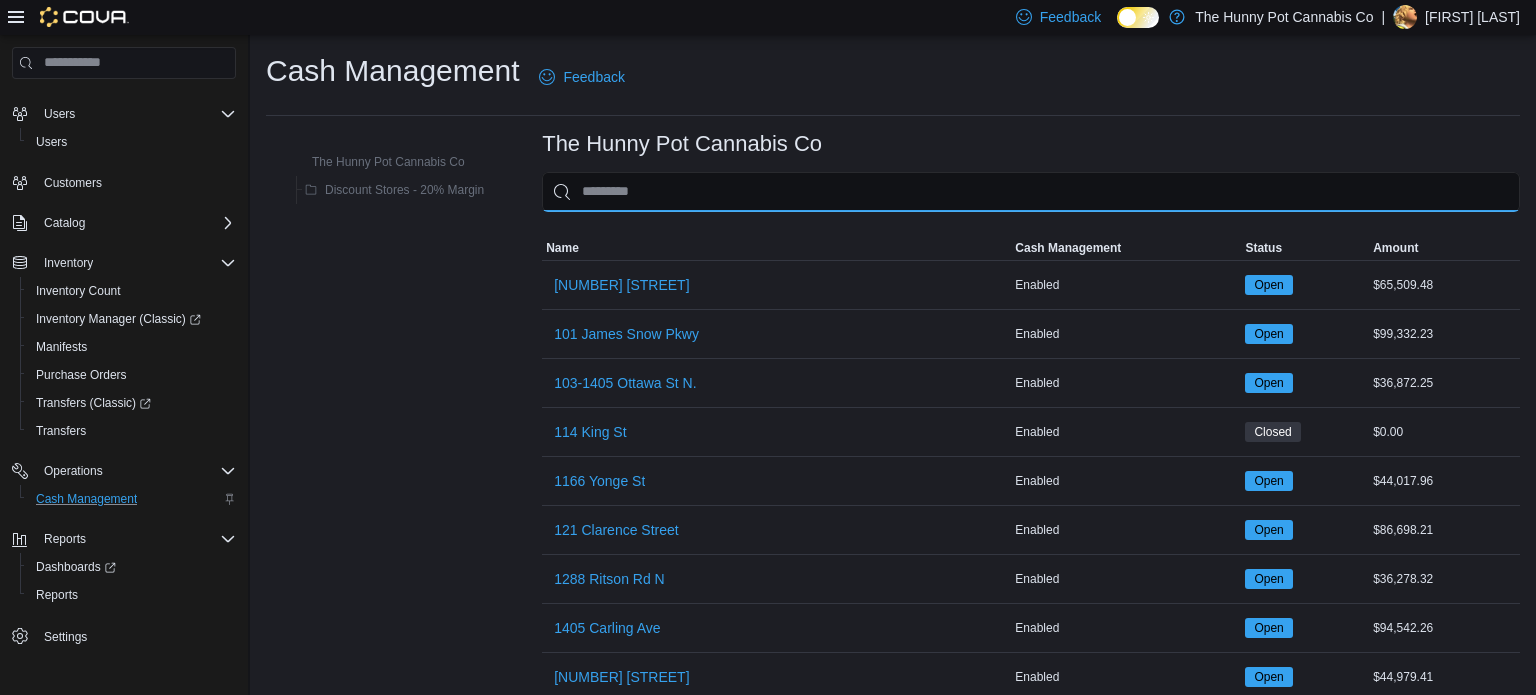click at bounding box center (1031, 192) 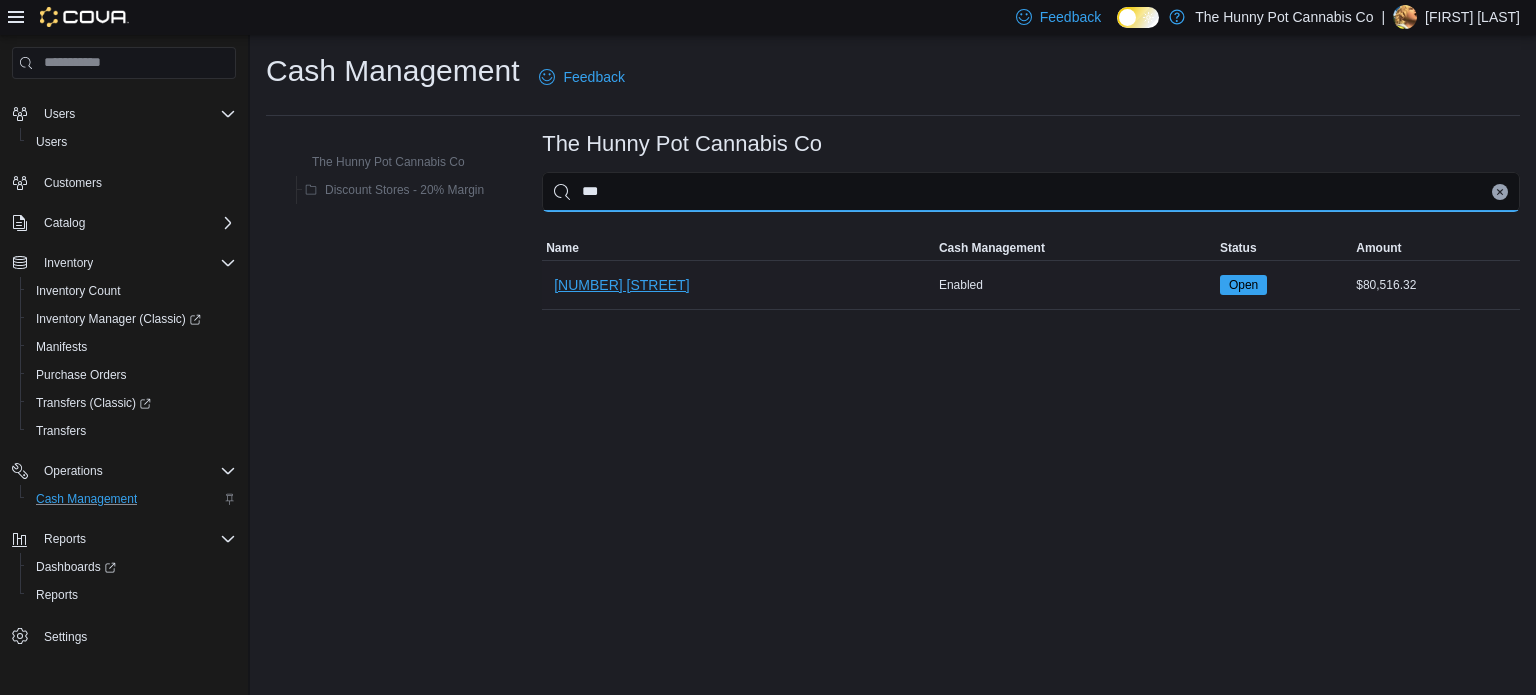 type on "***" 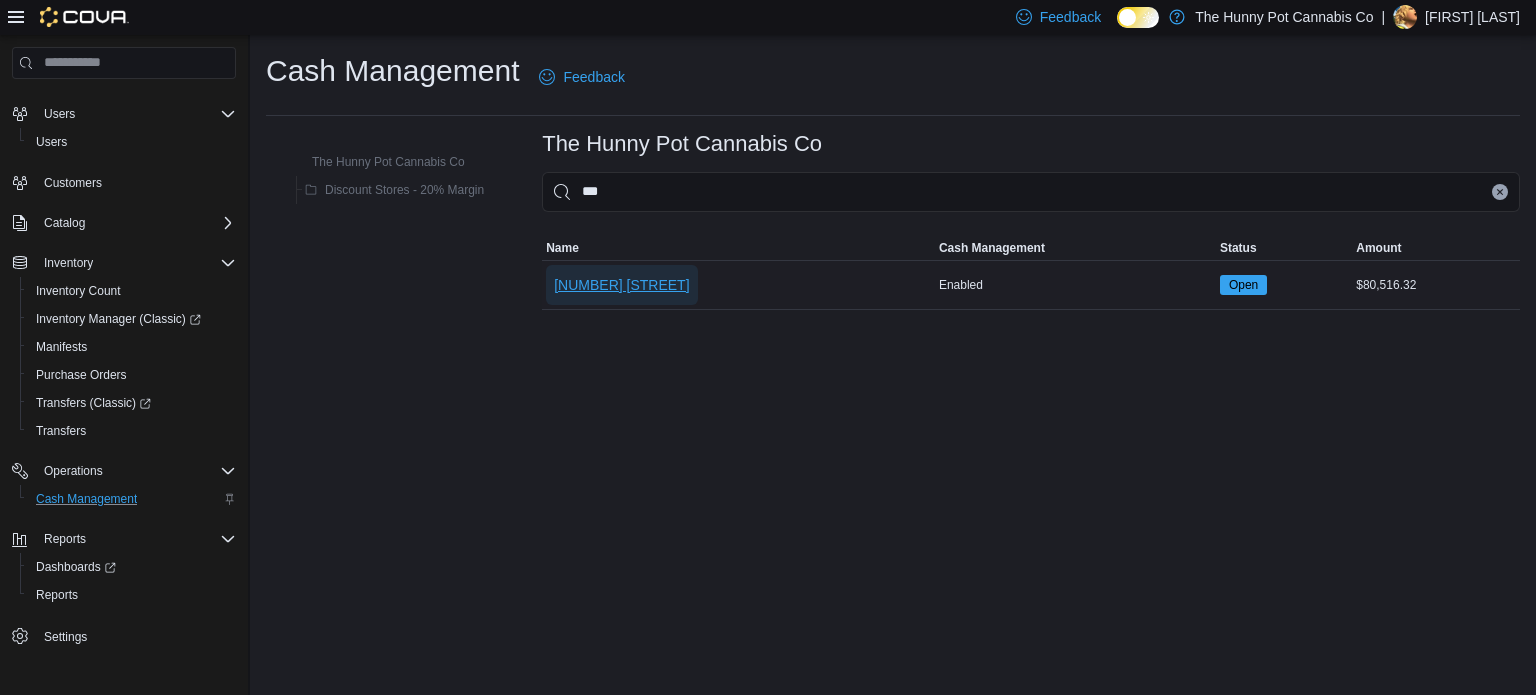 click on "[NUMBER] [STREET]" at bounding box center [621, 285] 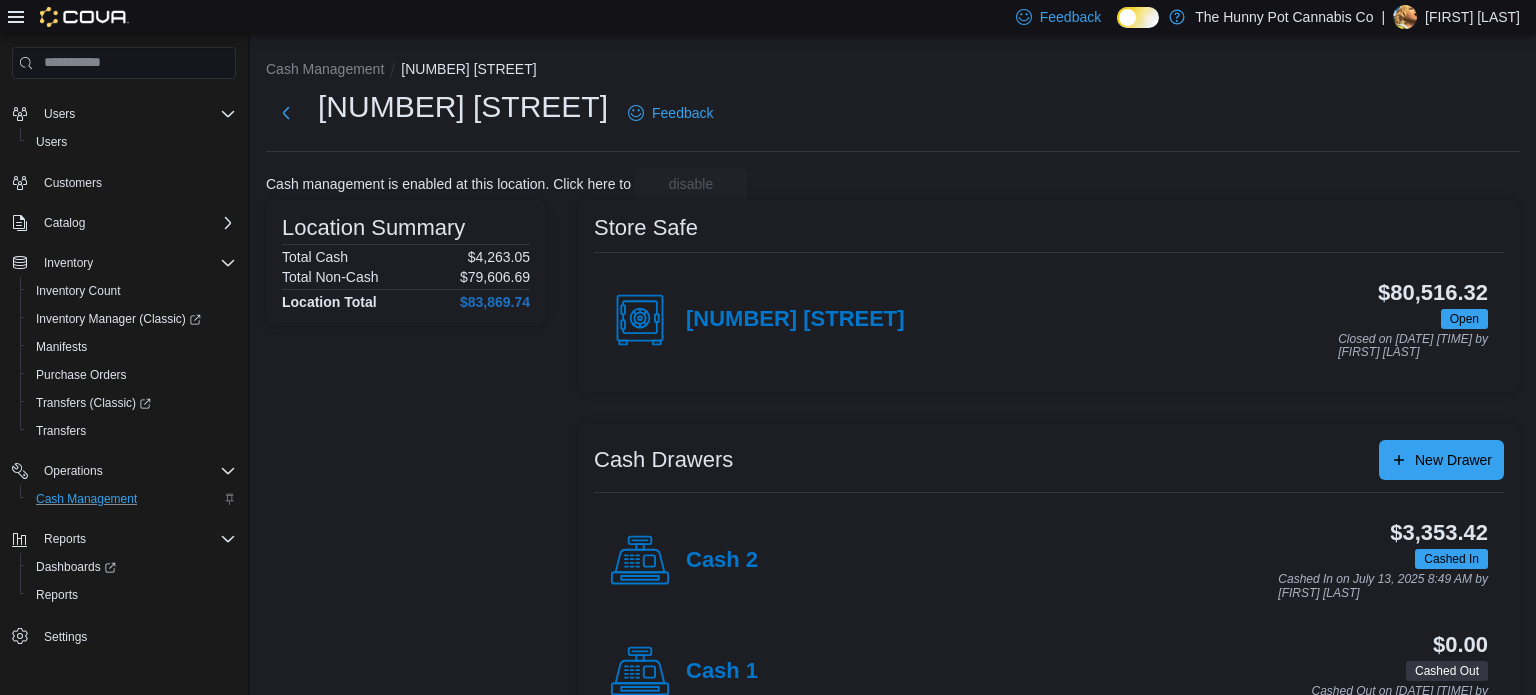 click on "Cash 2" at bounding box center (684, 561) 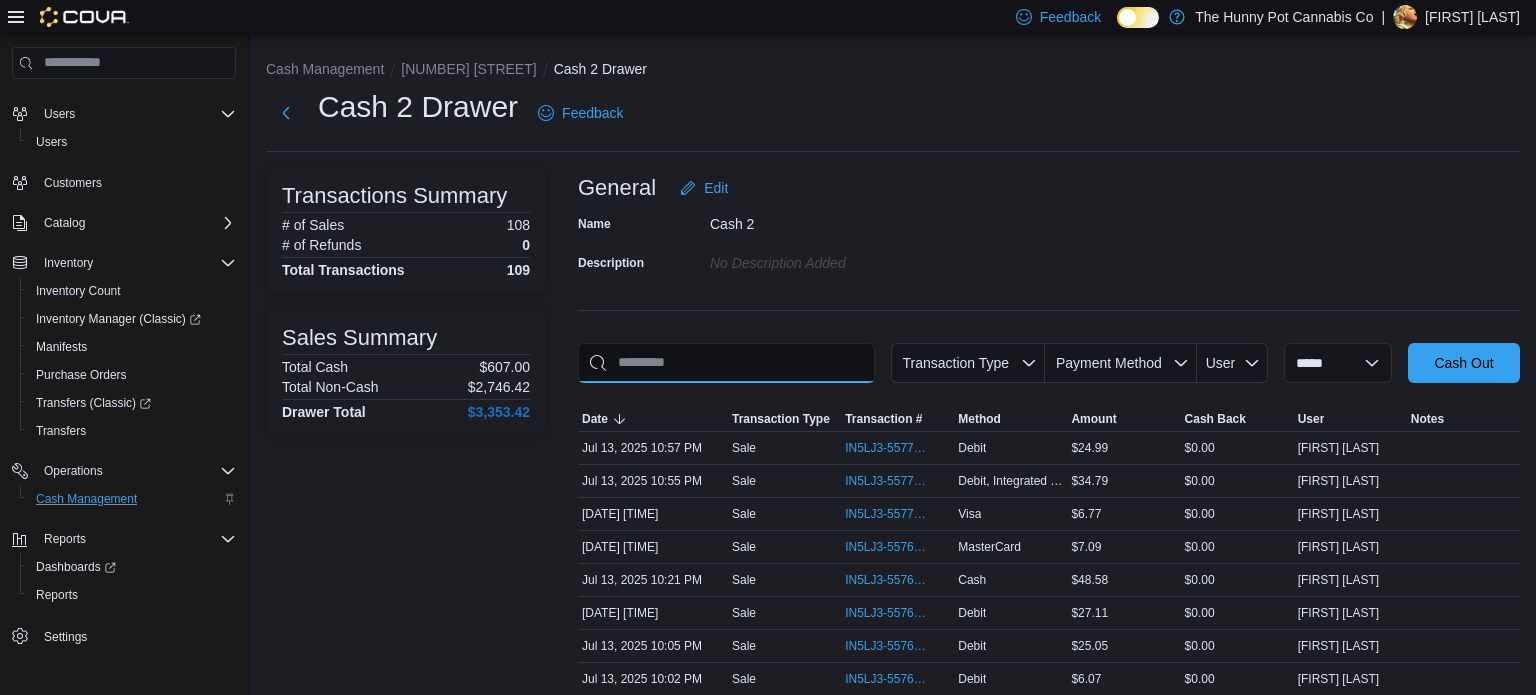 click at bounding box center [726, 363] 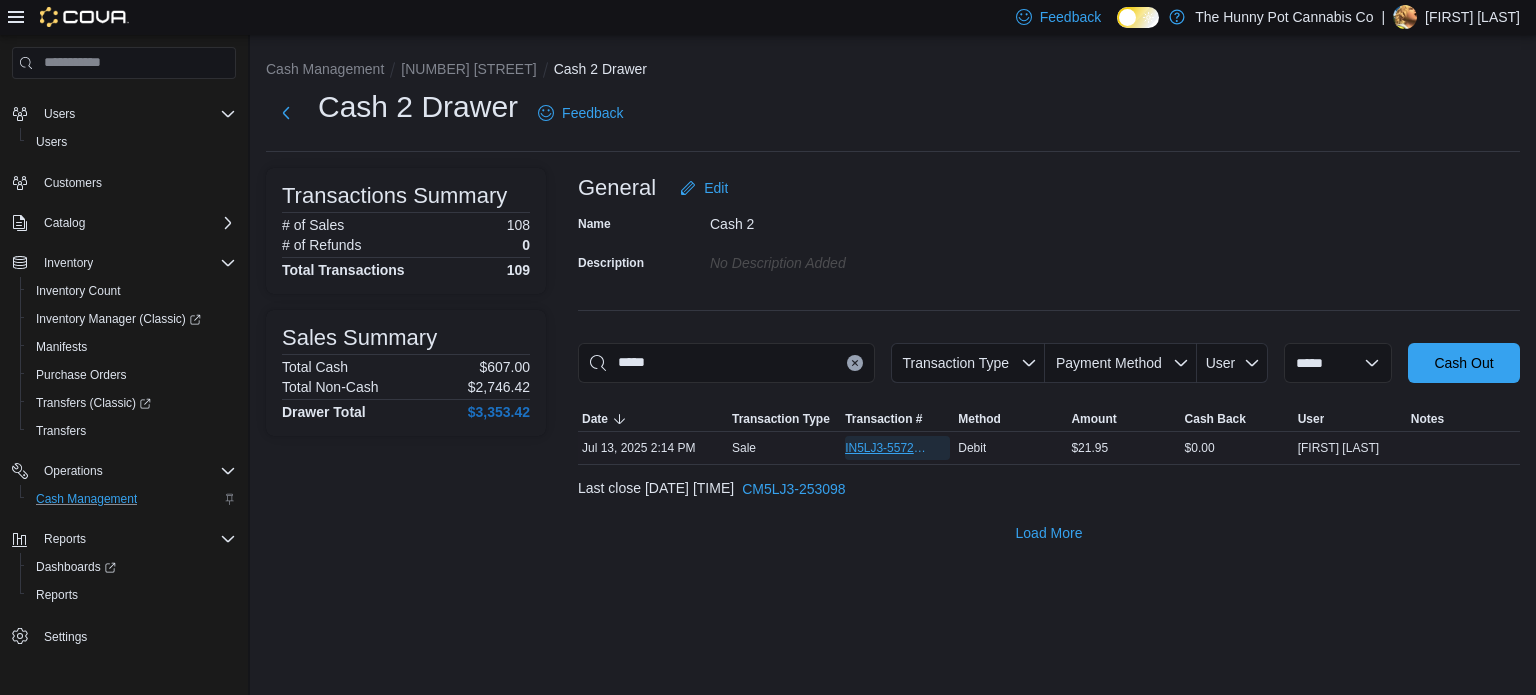 click on "IN5LJ3-5572934" at bounding box center (887, 448) 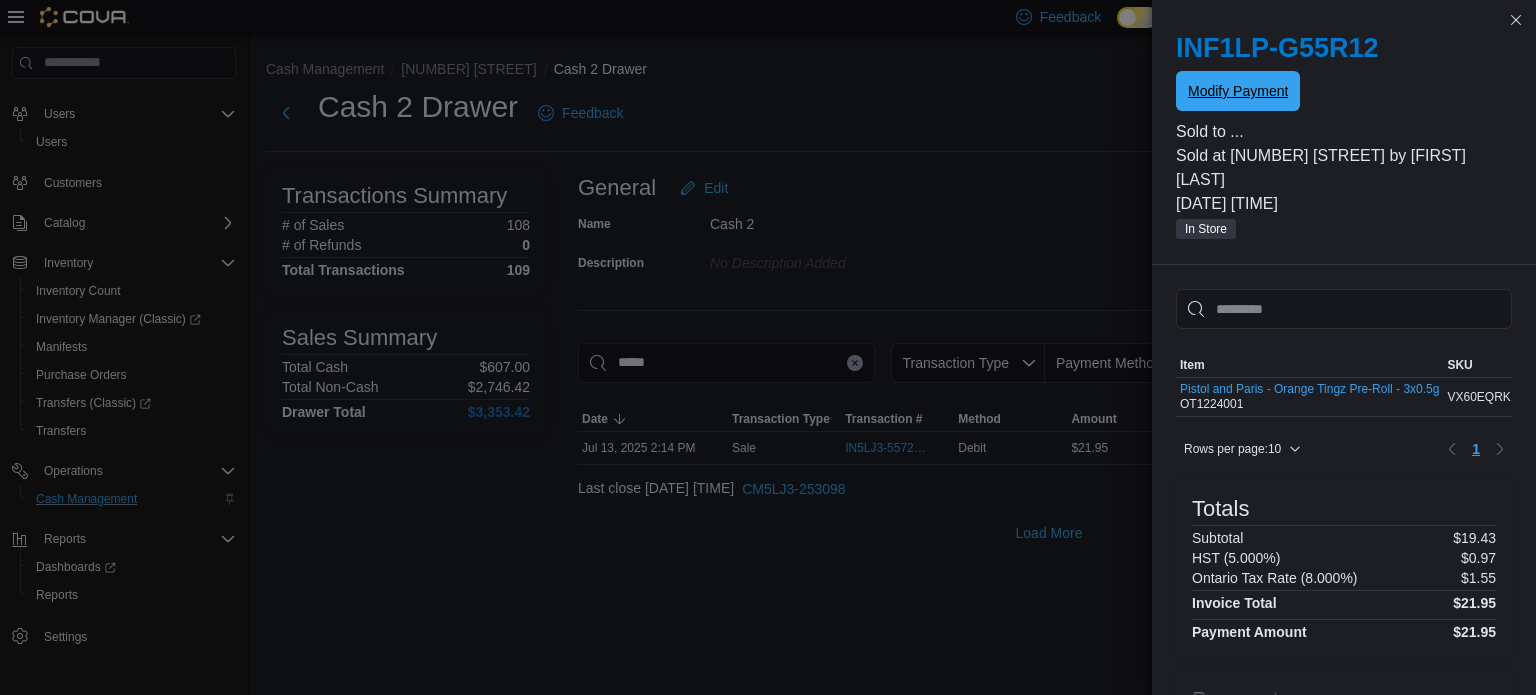 click on "Modify Payment" at bounding box center [1238, 91] 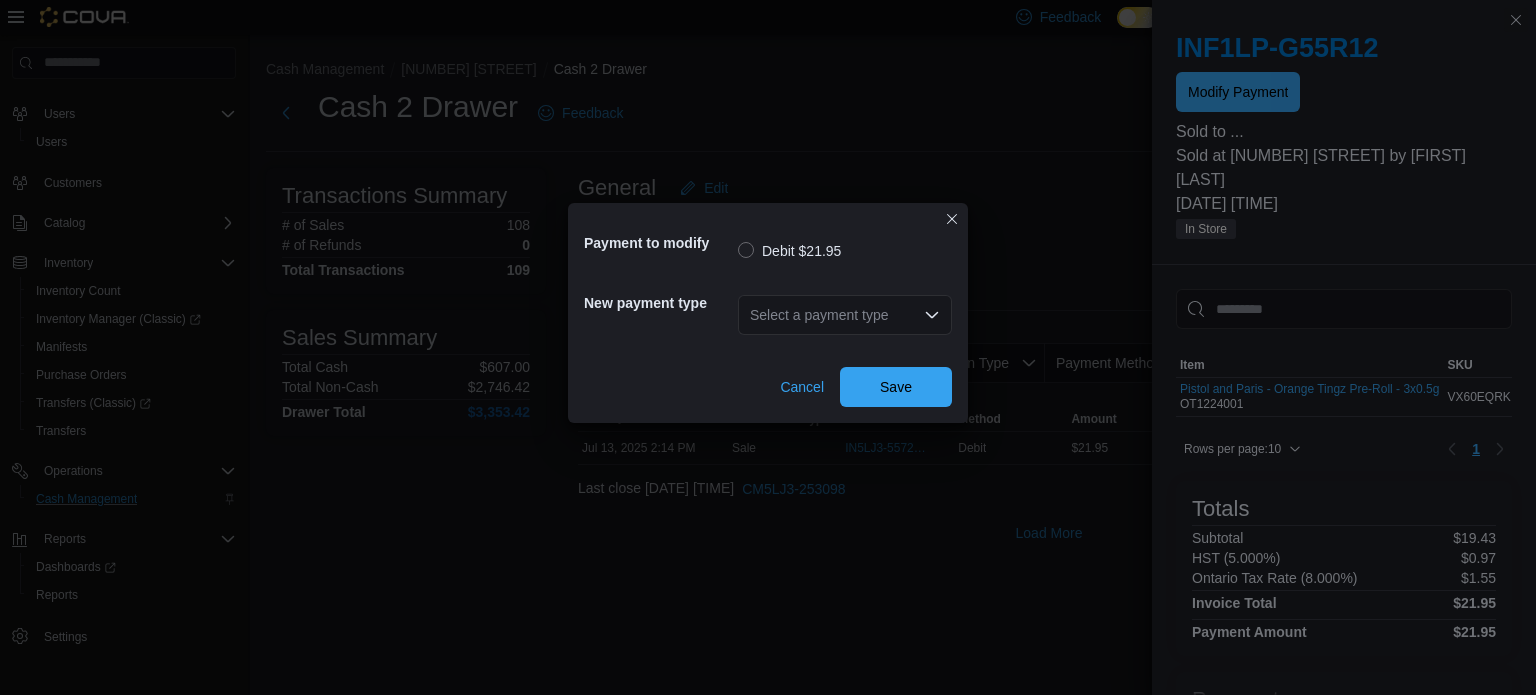 click on "Select a payment type" at bounding box center [845, 315] 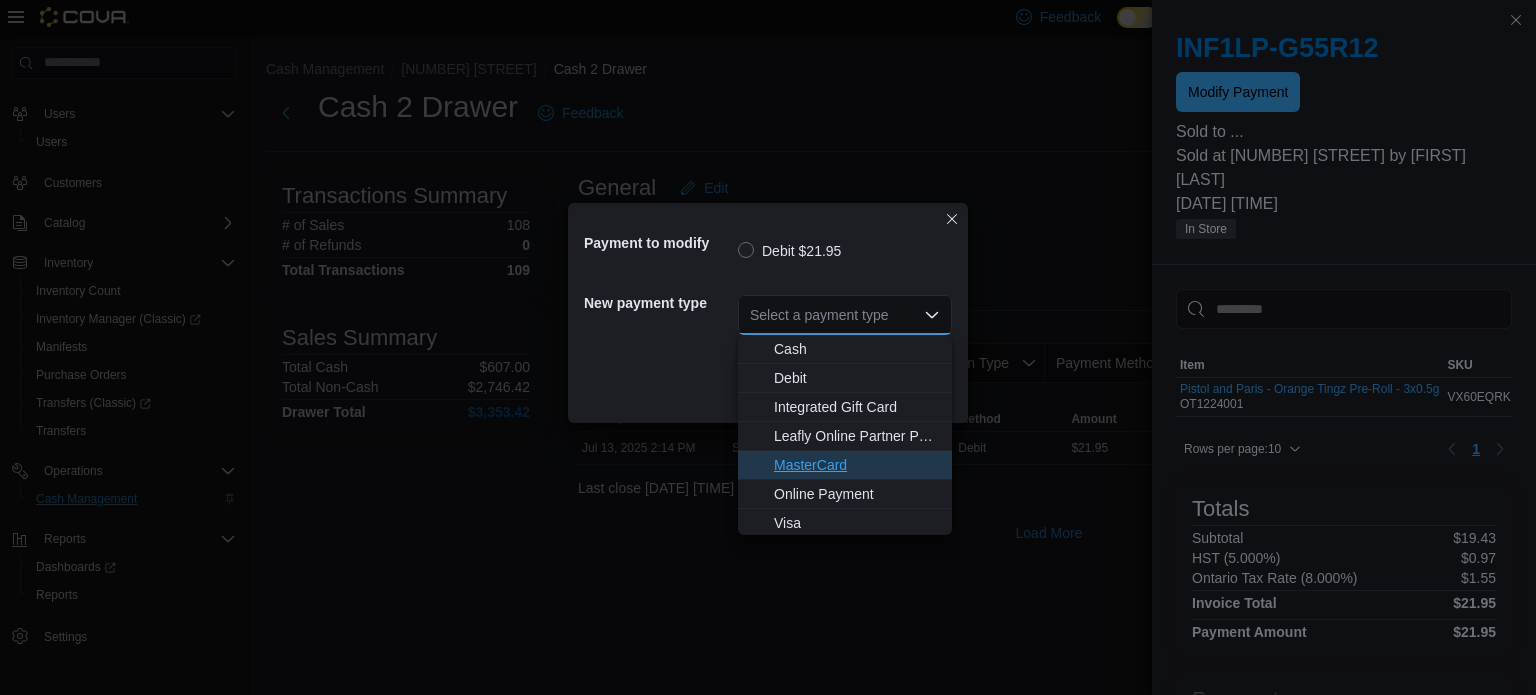 click on "MasterCard" at bounding box center (857, 465) 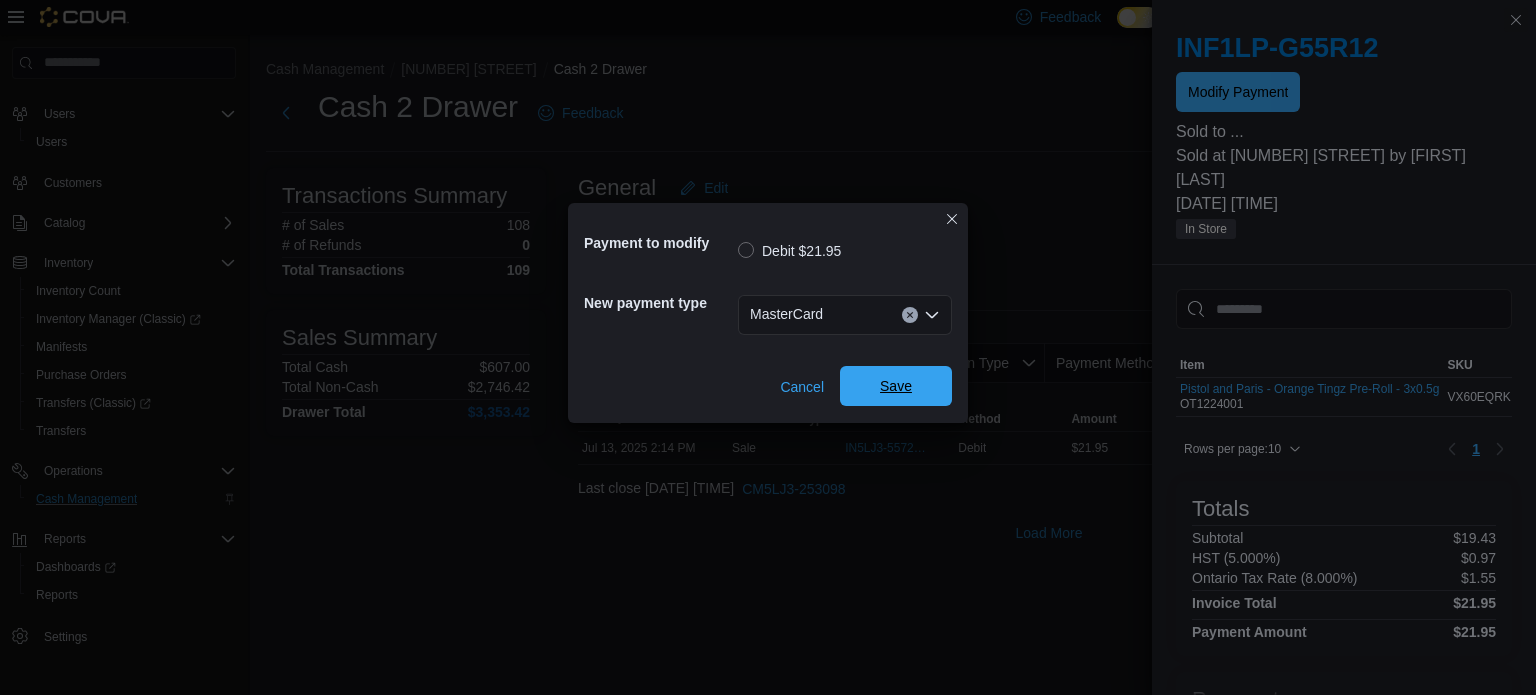 click on "Save" at bounding box center (896, 386) 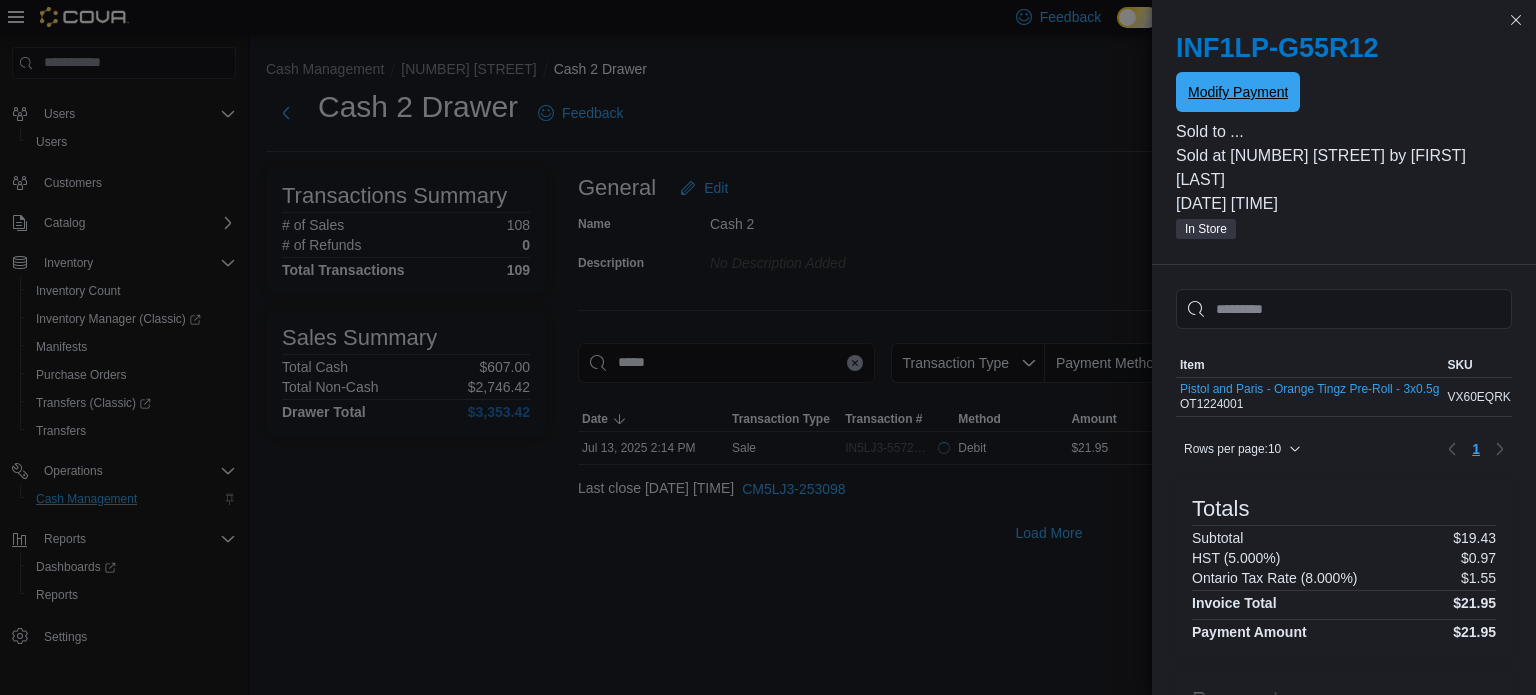 scroll, scrollTop: 0, scrollLeft: 0, axis: both 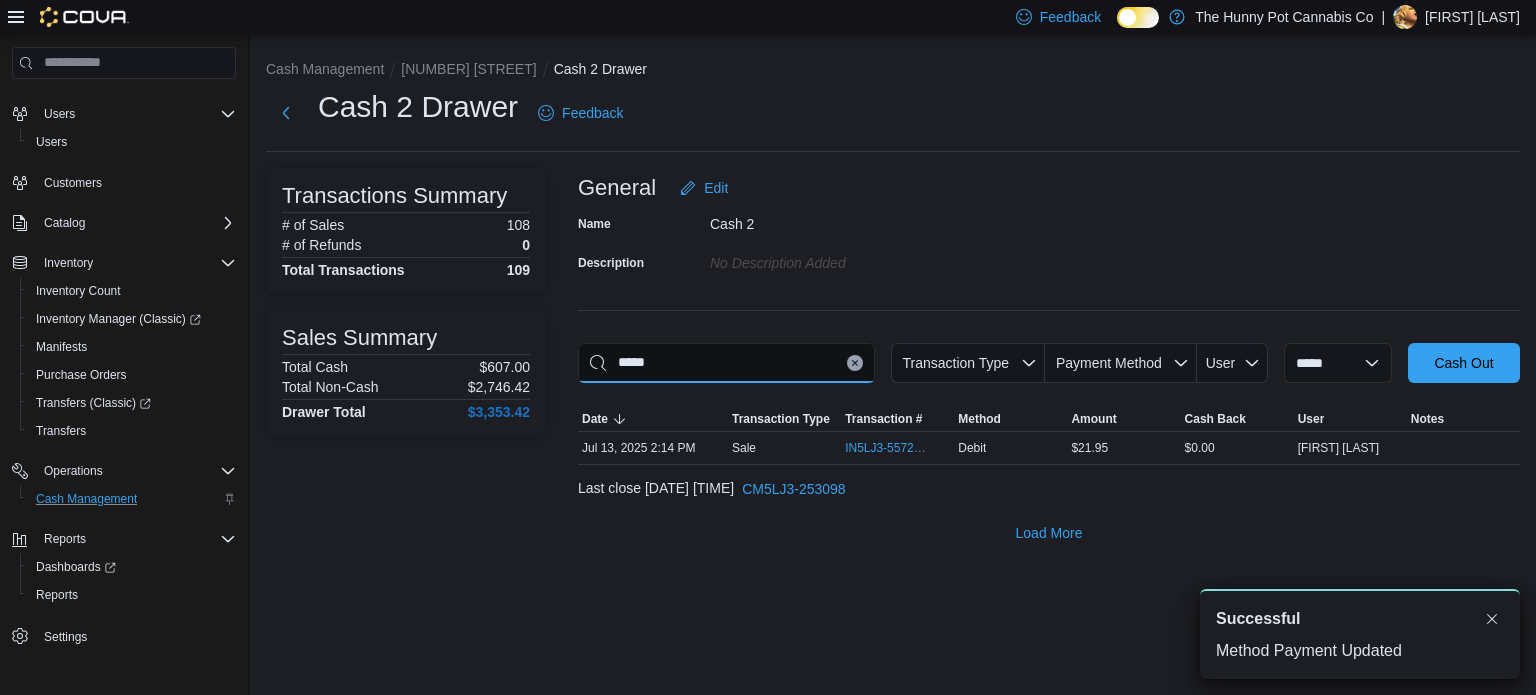 click on "*****" at bounding box center (726, 363) 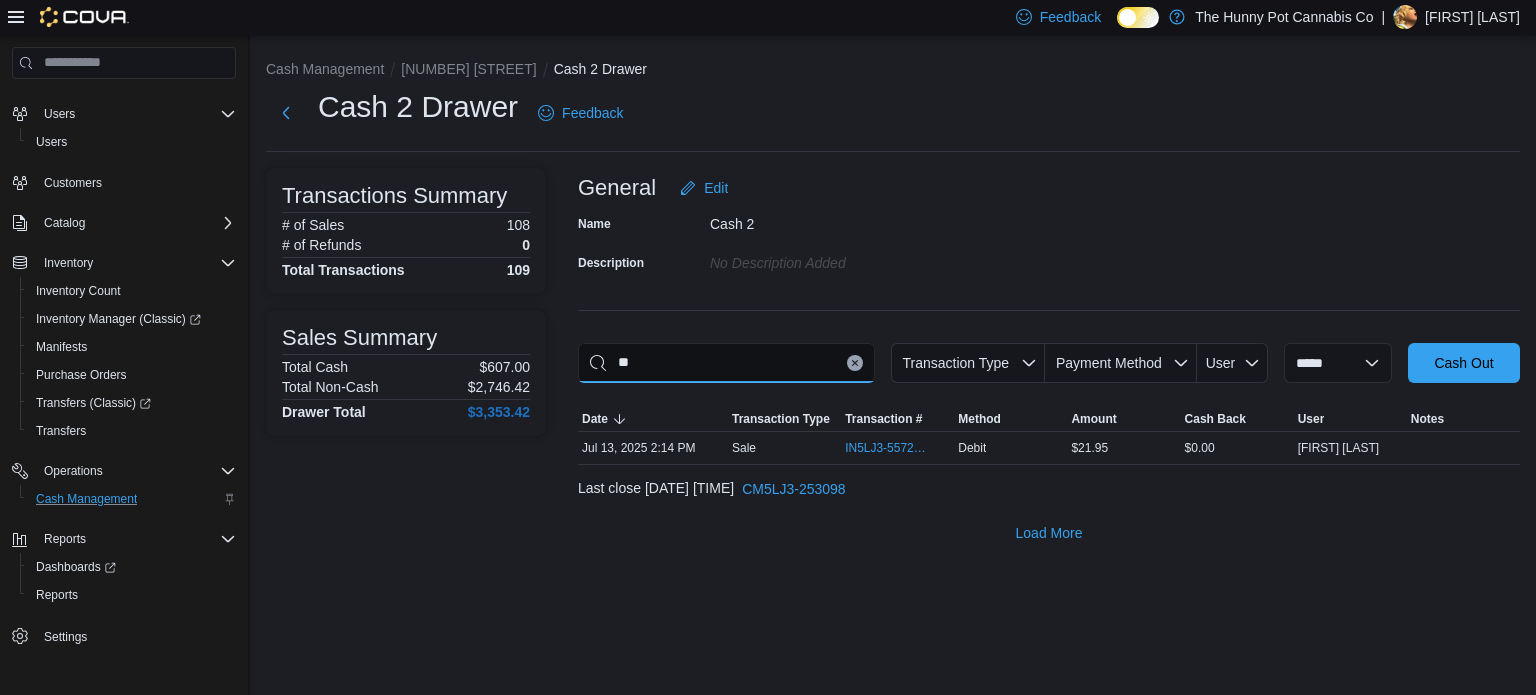type on "*" 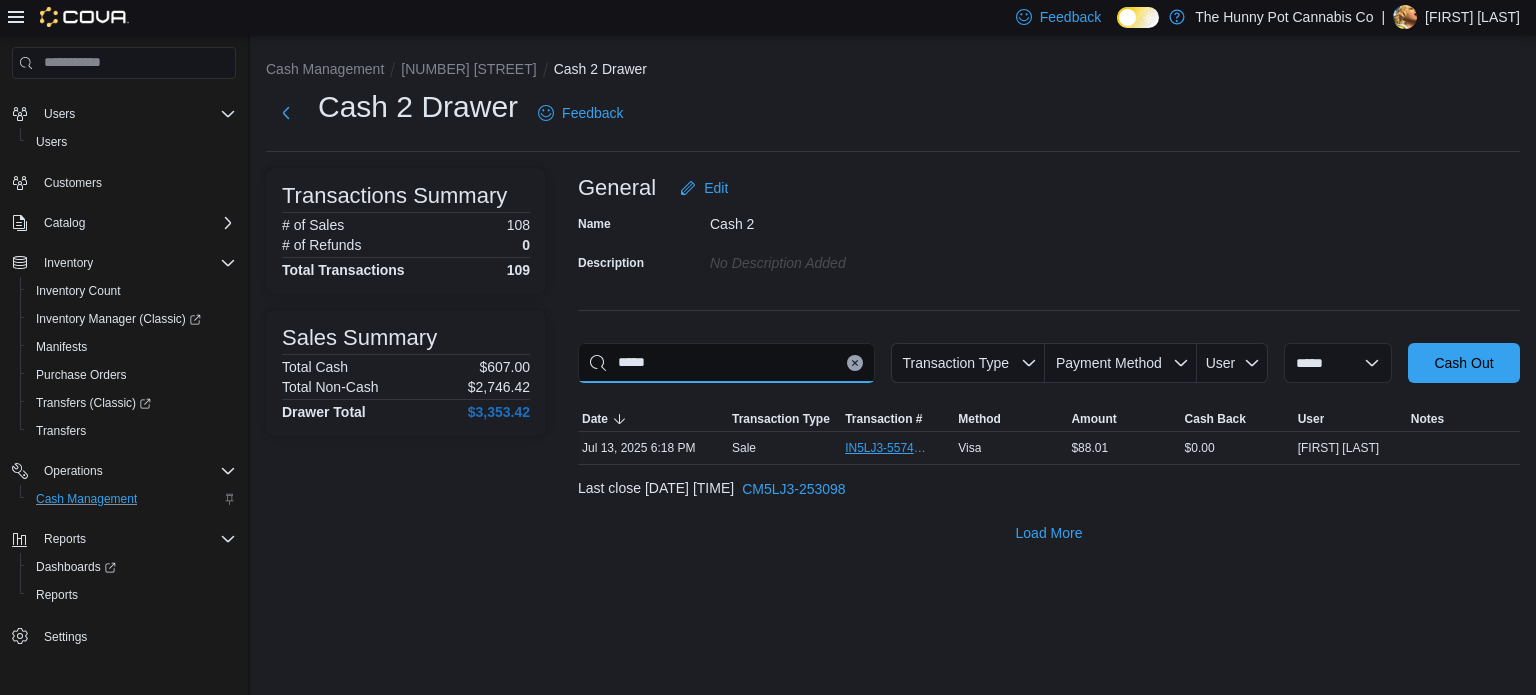 type on "*****" 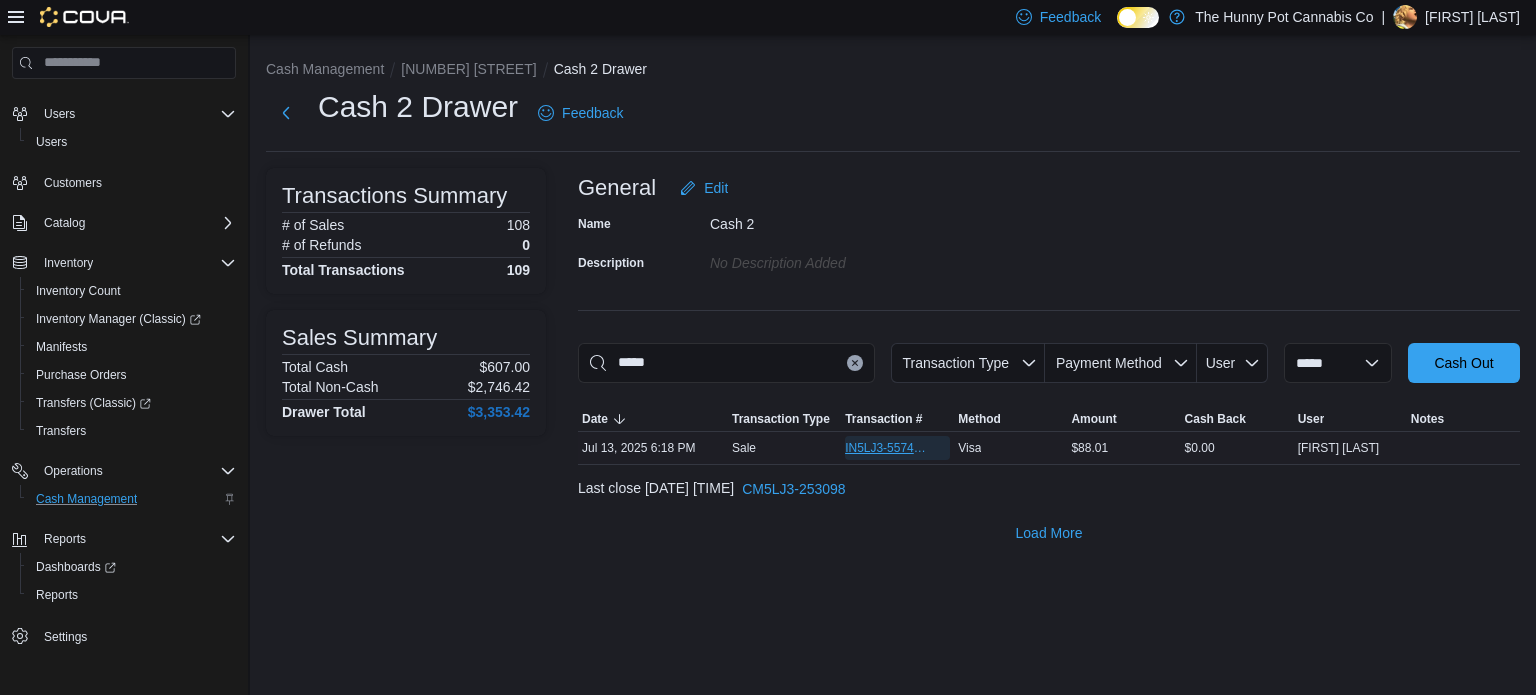 click on "IN5LJ3-5574763" at bounding box center [887, 448] 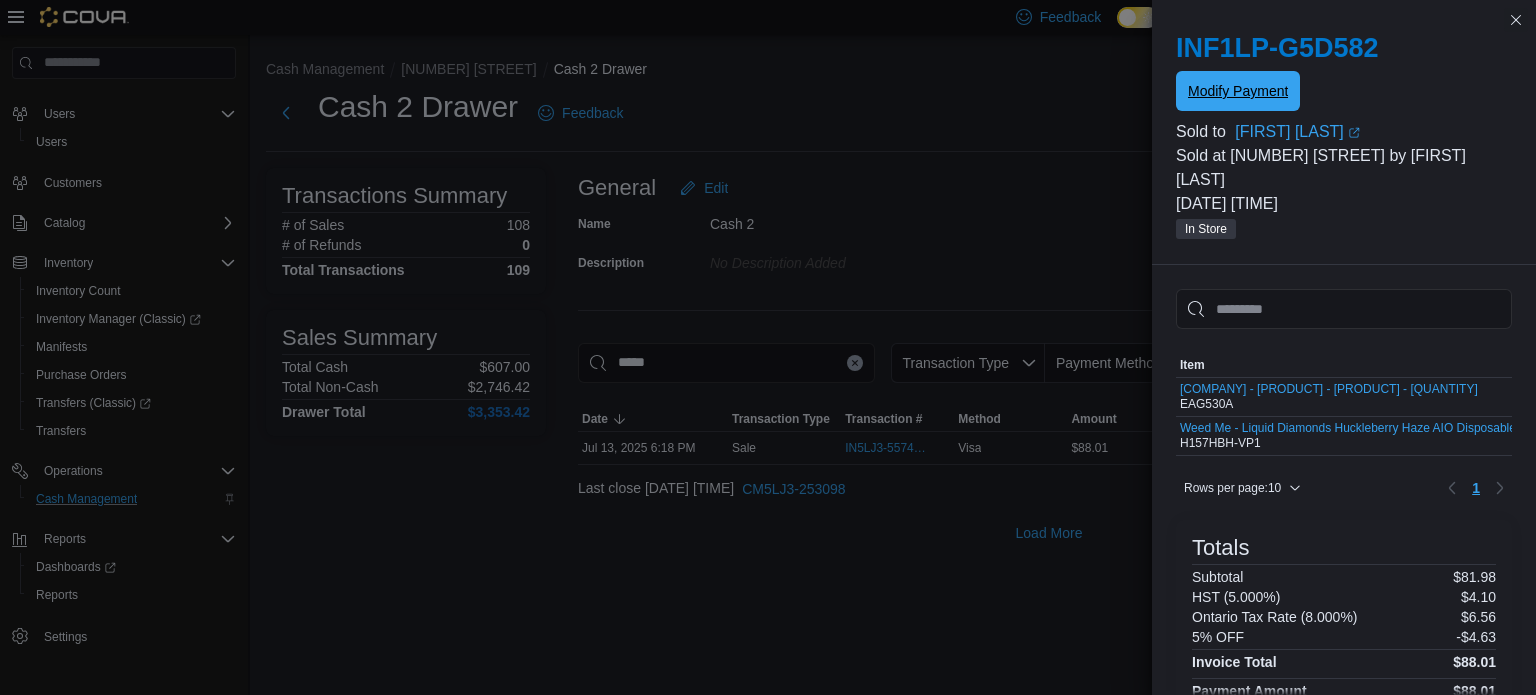 click on "Modify Payment" at bounding box center [1238, 91] 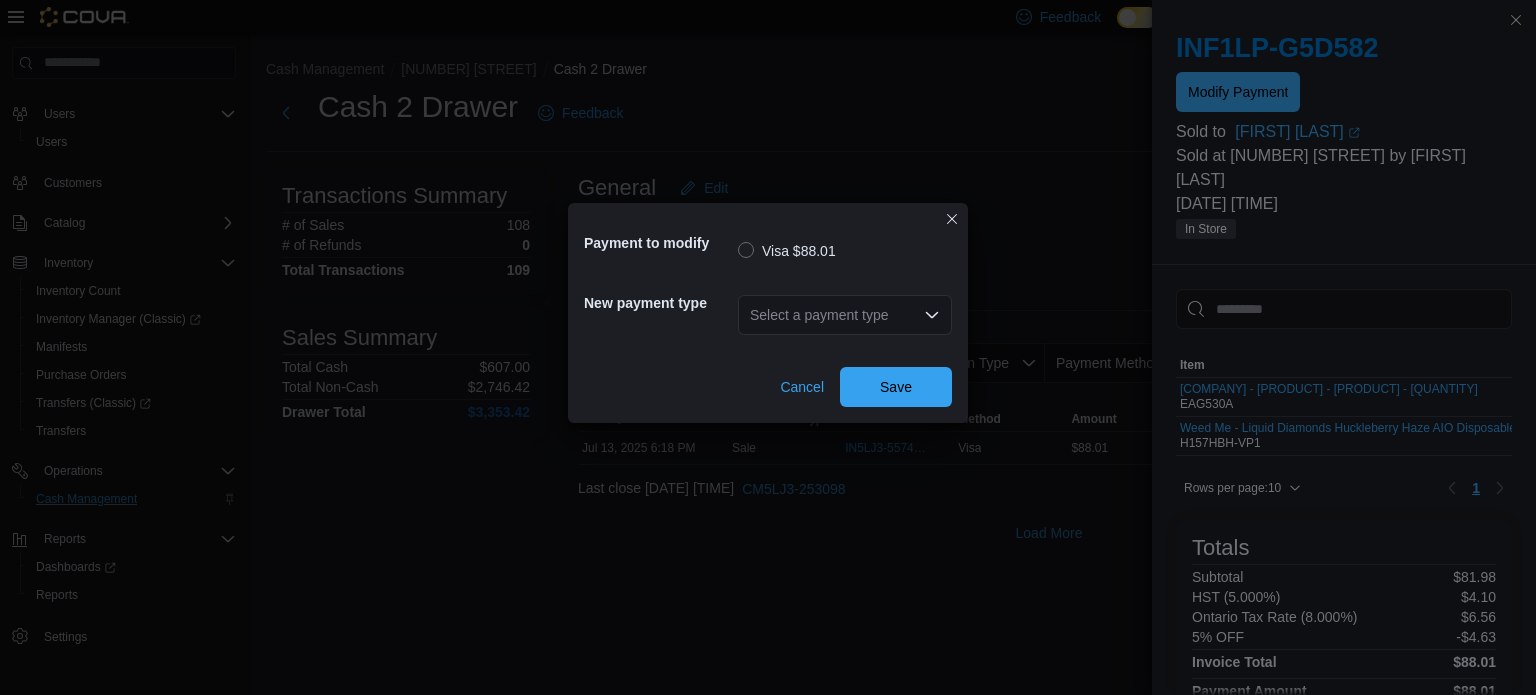 click on "Select a payment type" at bounding box center (845, 315) 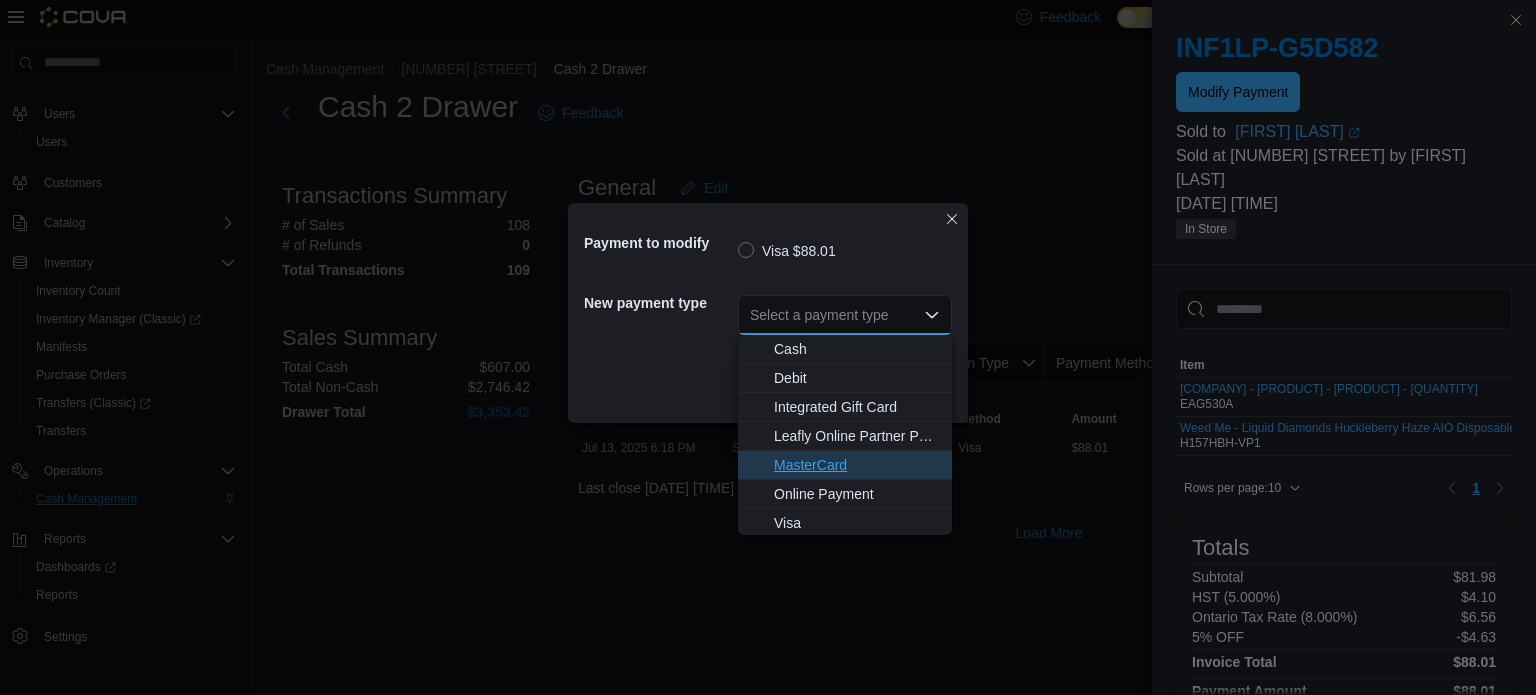 click on "MasterCard" at bounding box center [845, 465] 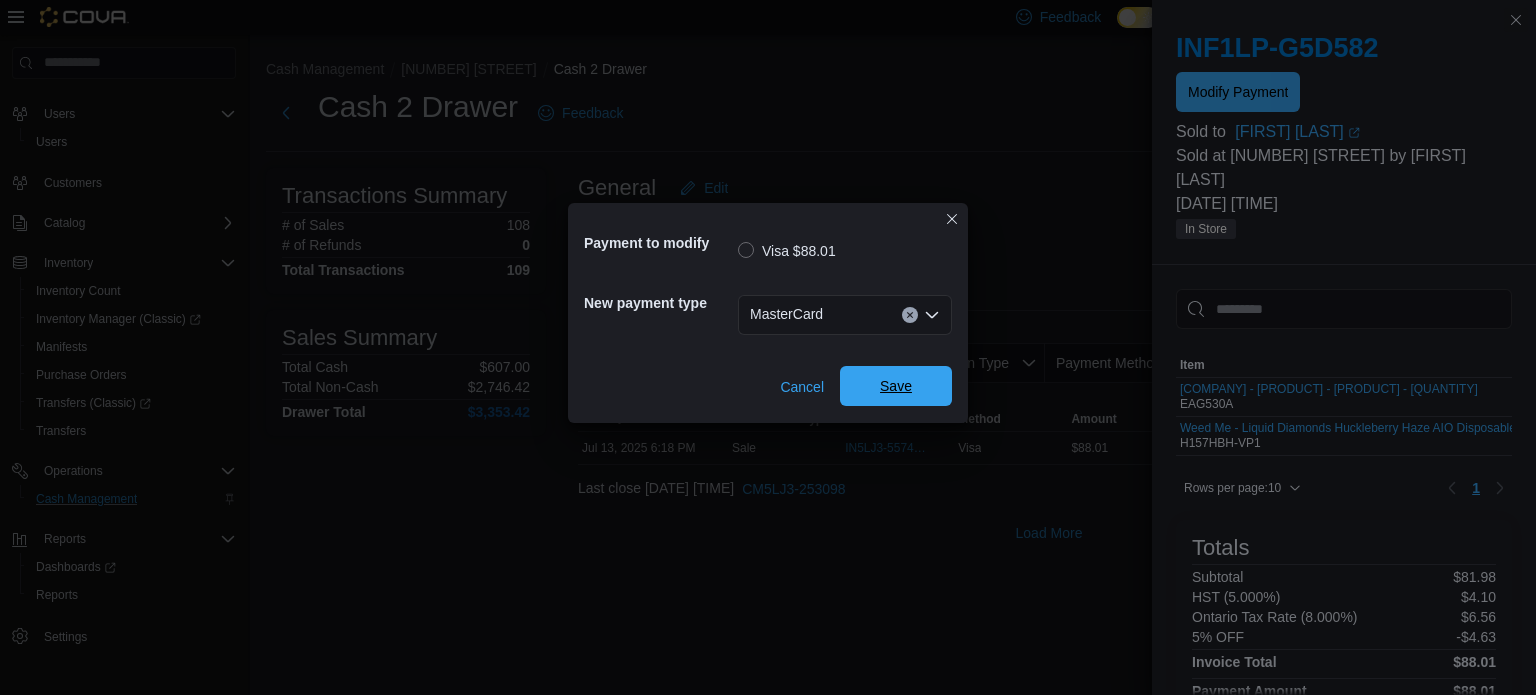 click on "Save" at bounding box center (896, 386) 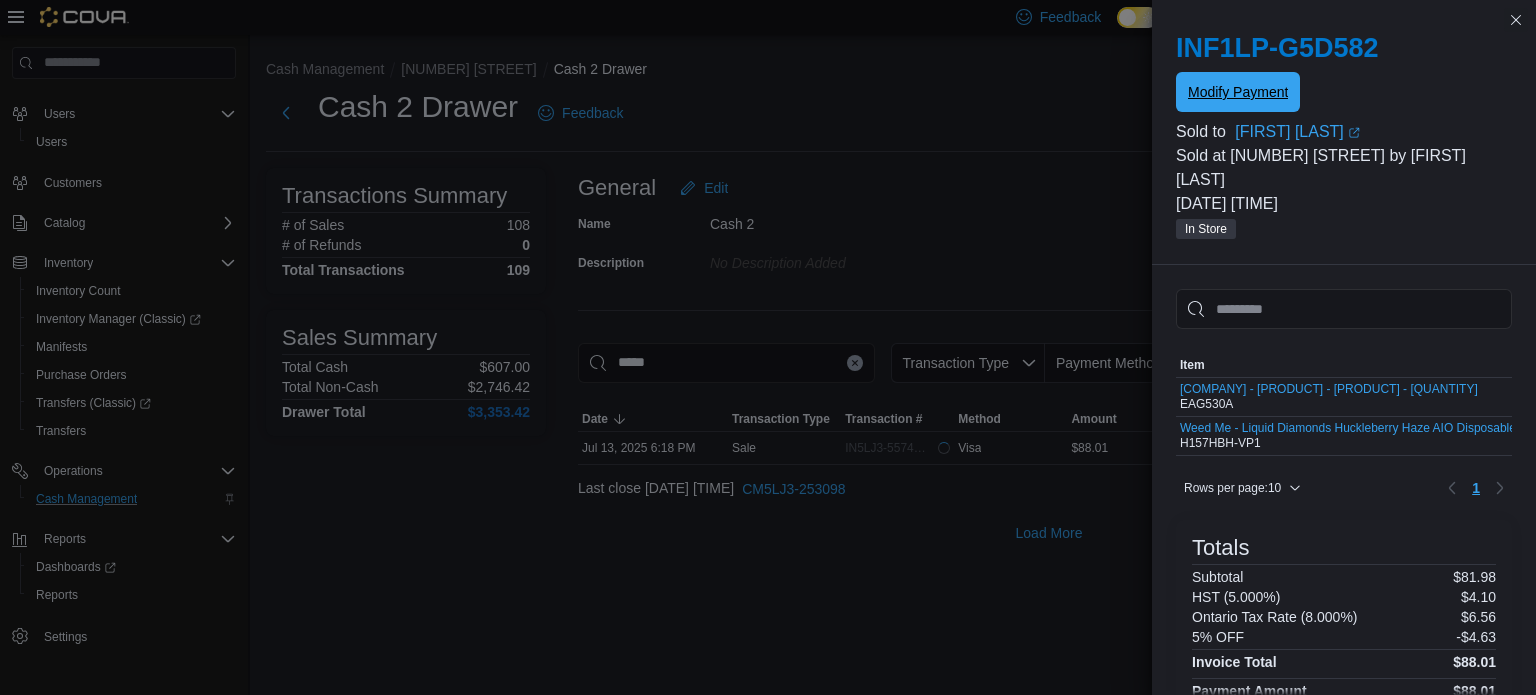 scroll, scrollTop: 0, scrollLeft: 0, axis: both 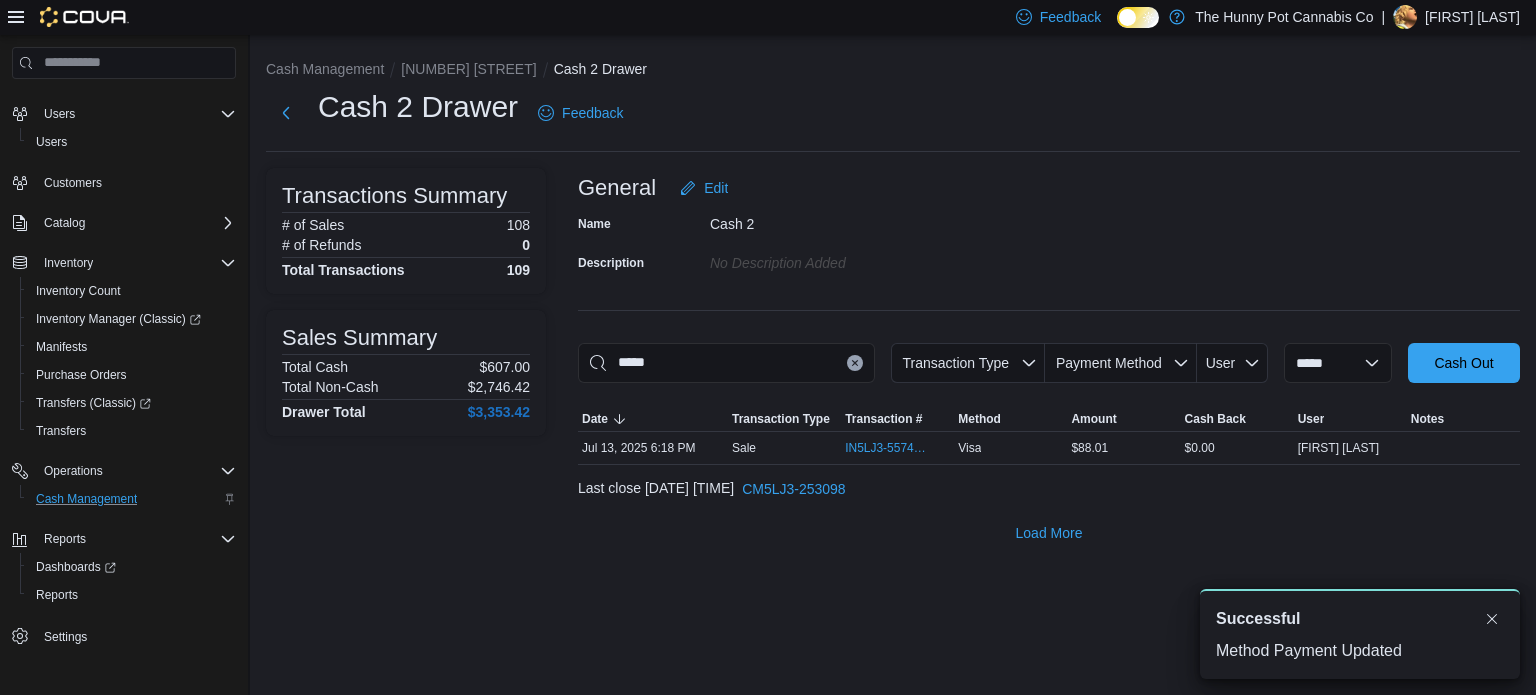 click at bounding box center (855, 363) 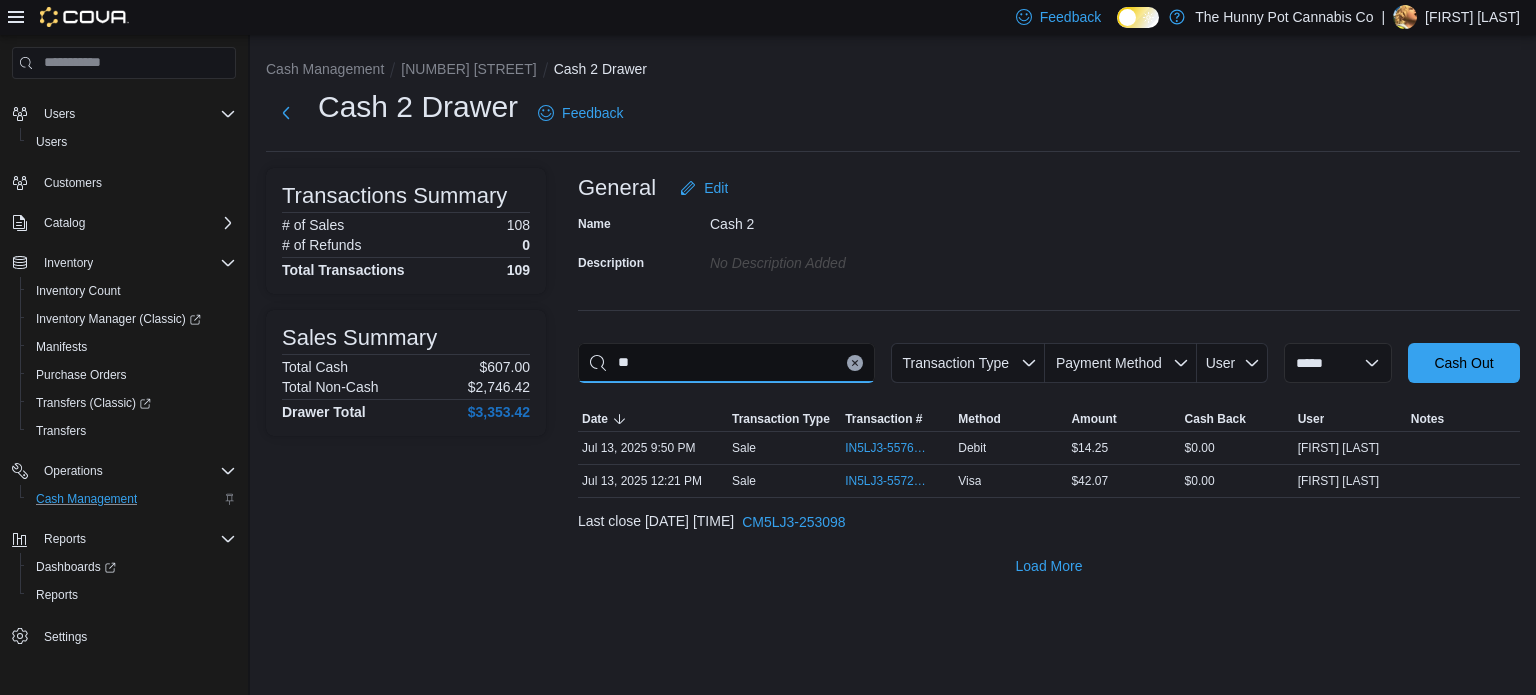 type on "*" 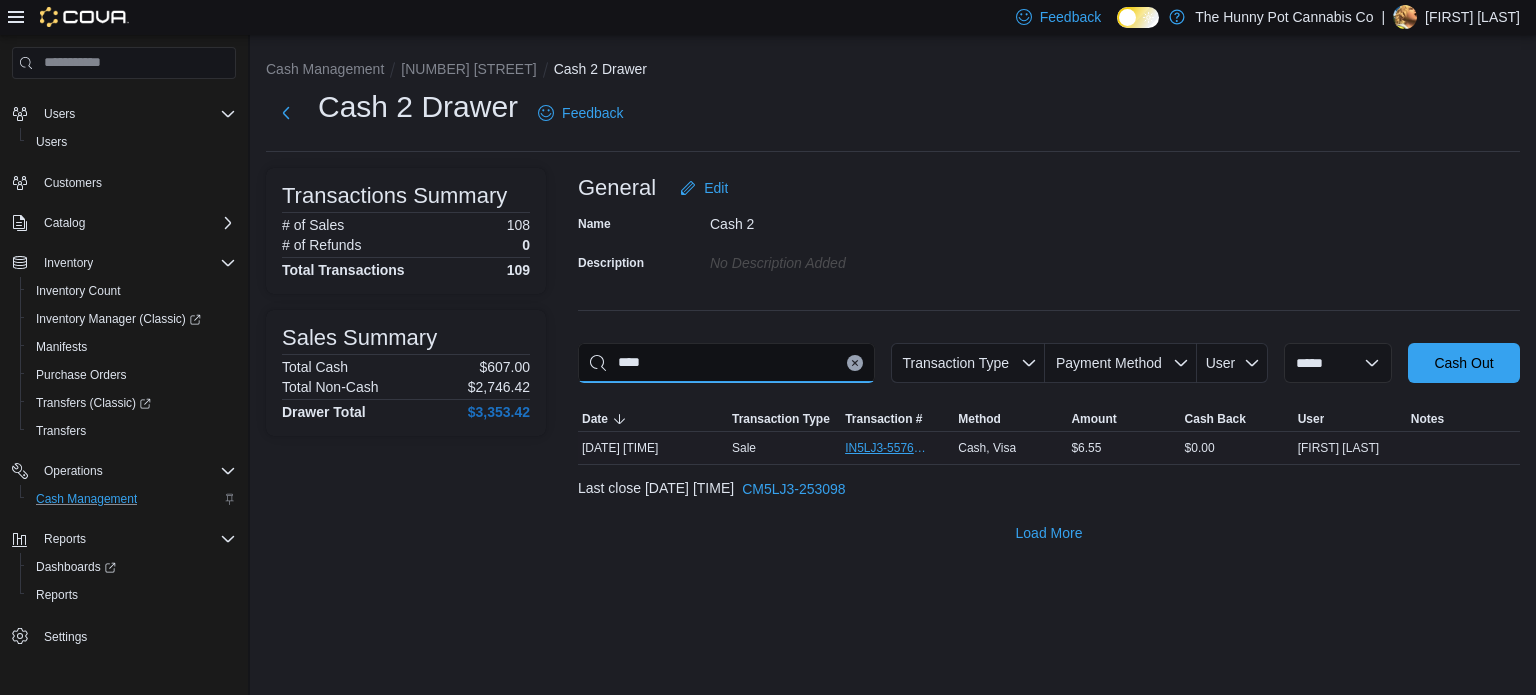 type on "****" 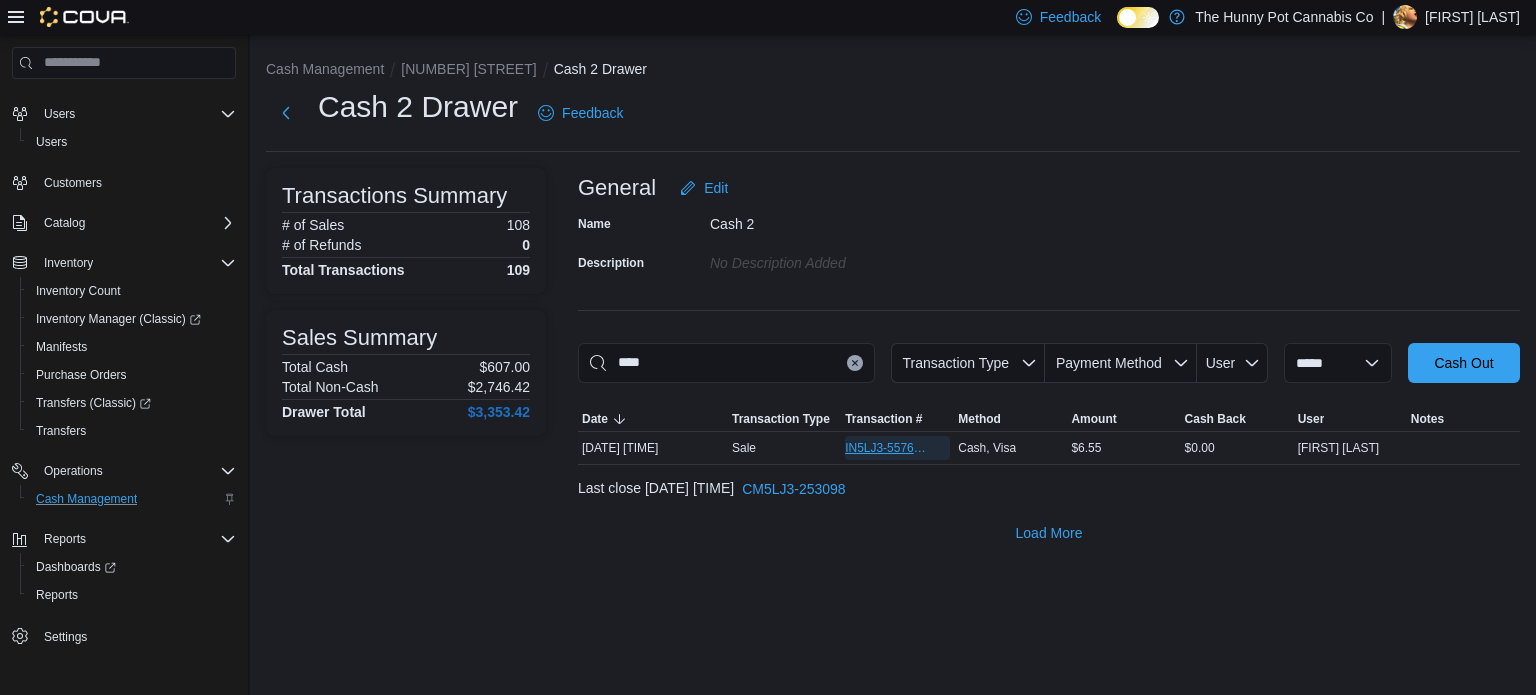 click on "IN5LJ3-5576571" at bounding box center (887, 448) 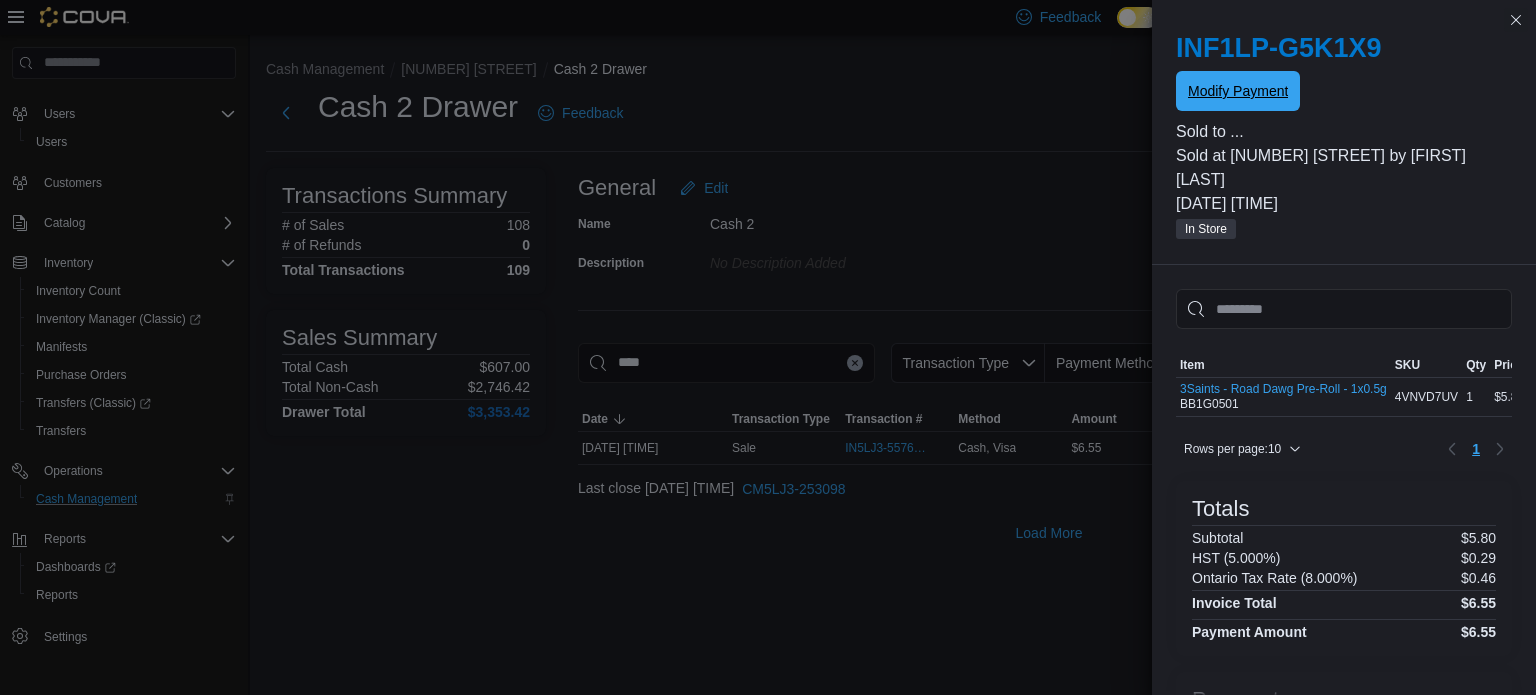 click on "Modify Payment" at bounding box center (1238, 91) 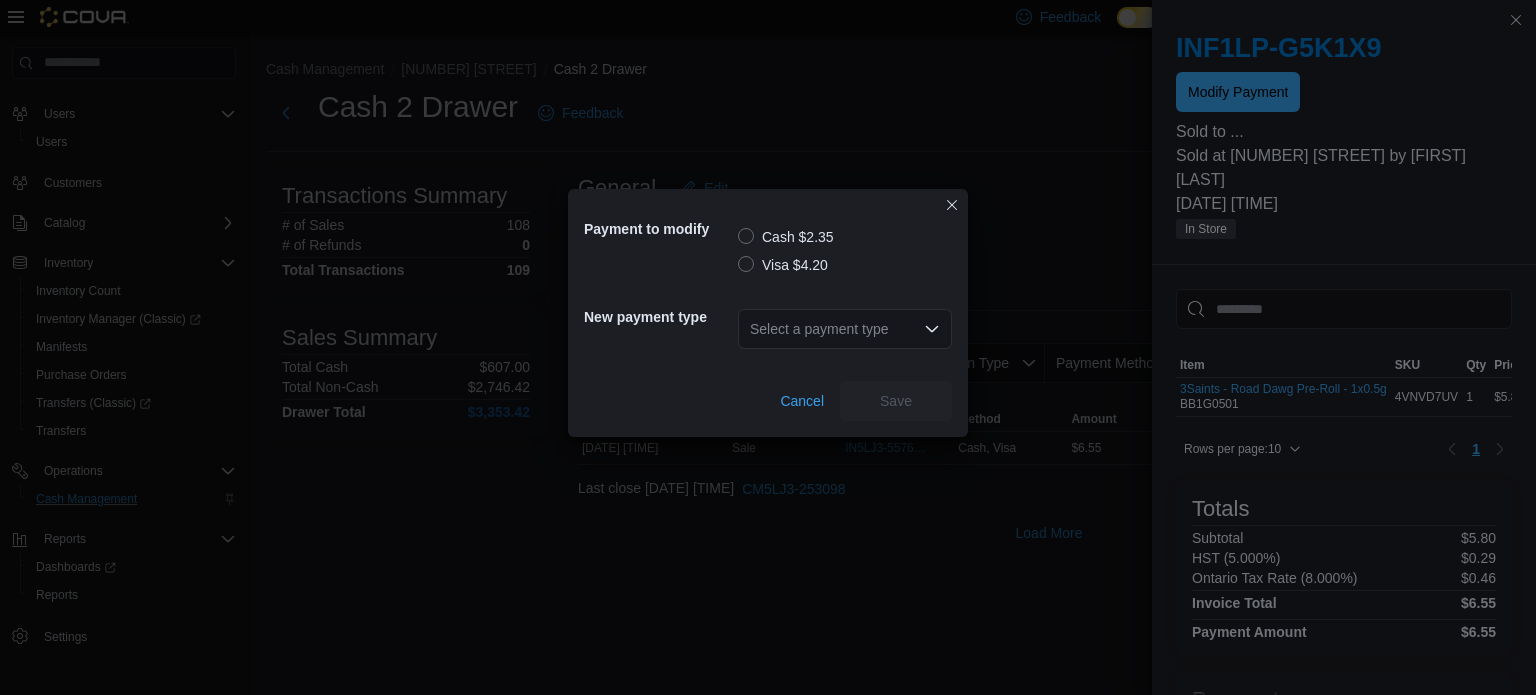 click on "Visa $4.20" at bounding box center [783, 265] 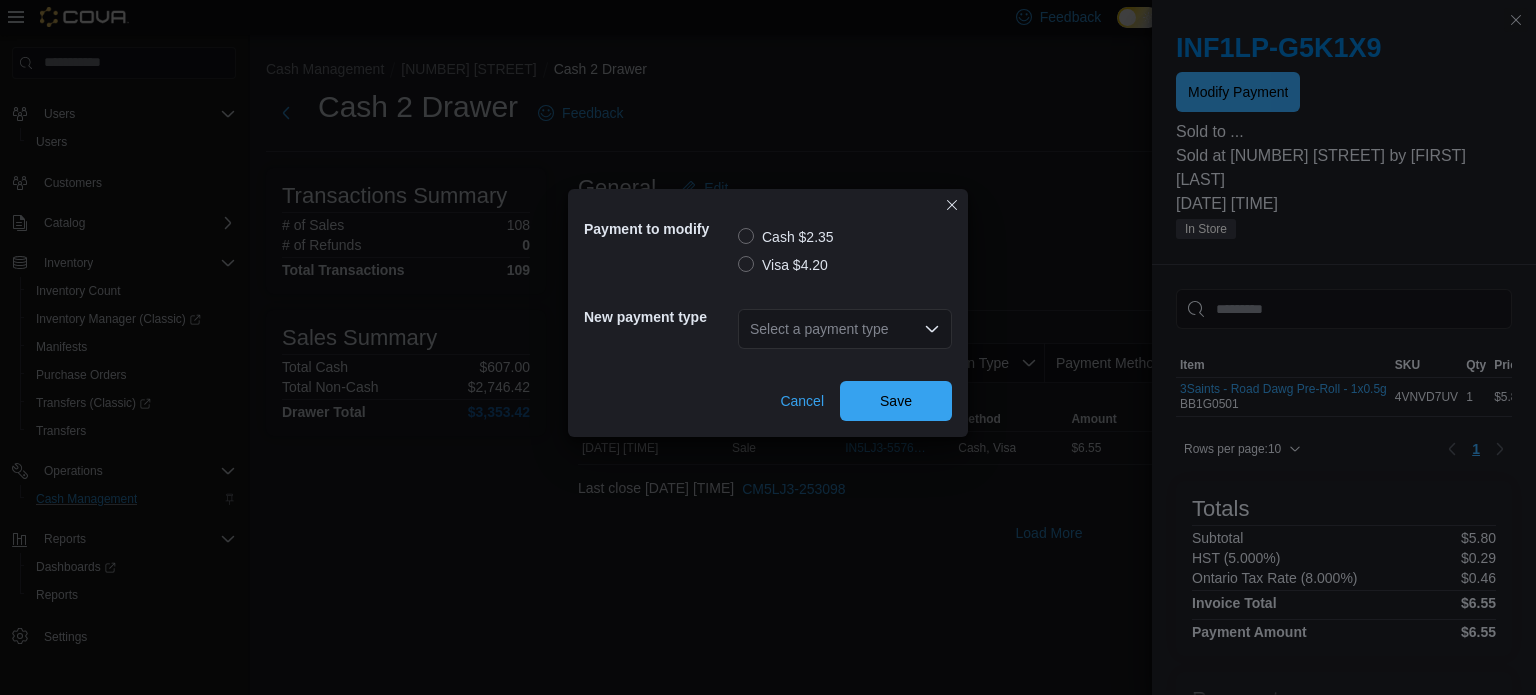 click on "Select a payment type" at bounding box center [845, 329] 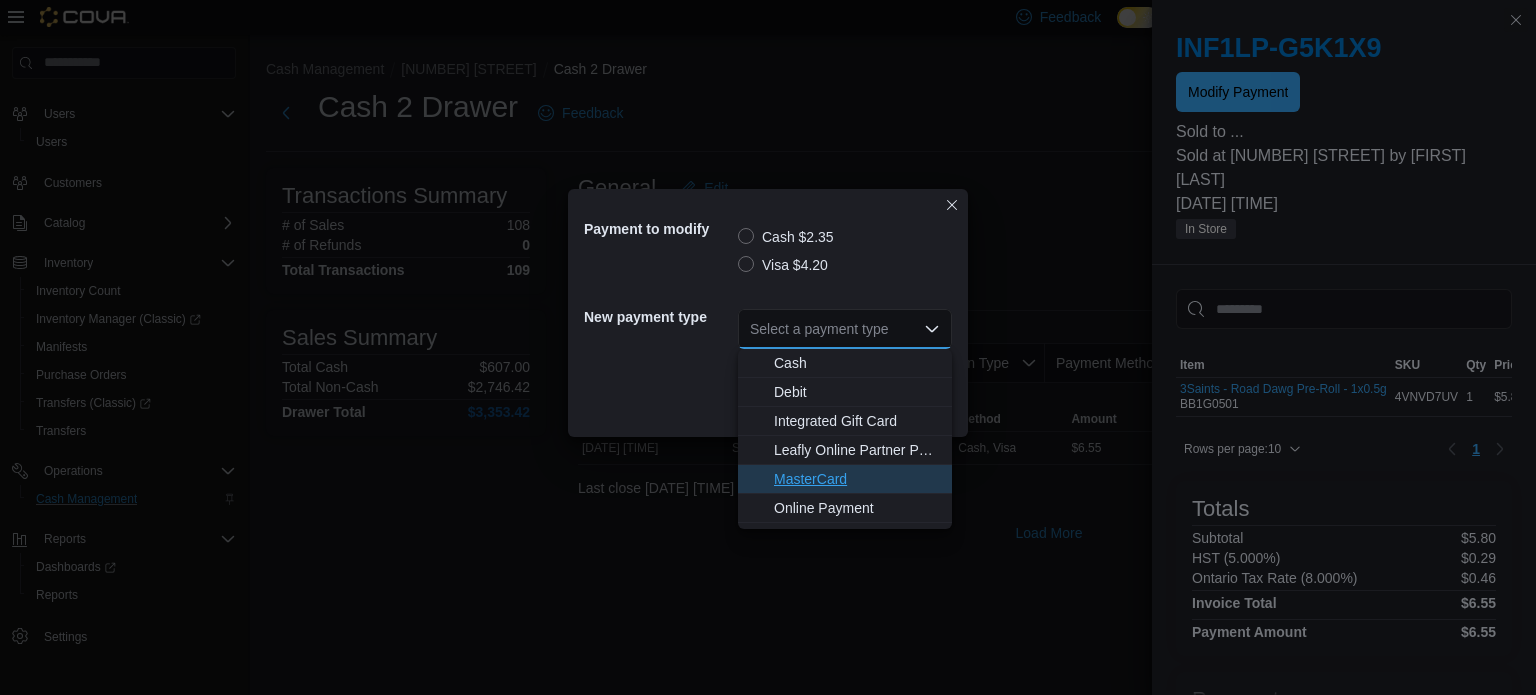 click on "MasterCard" at bounding box center (857, 479) 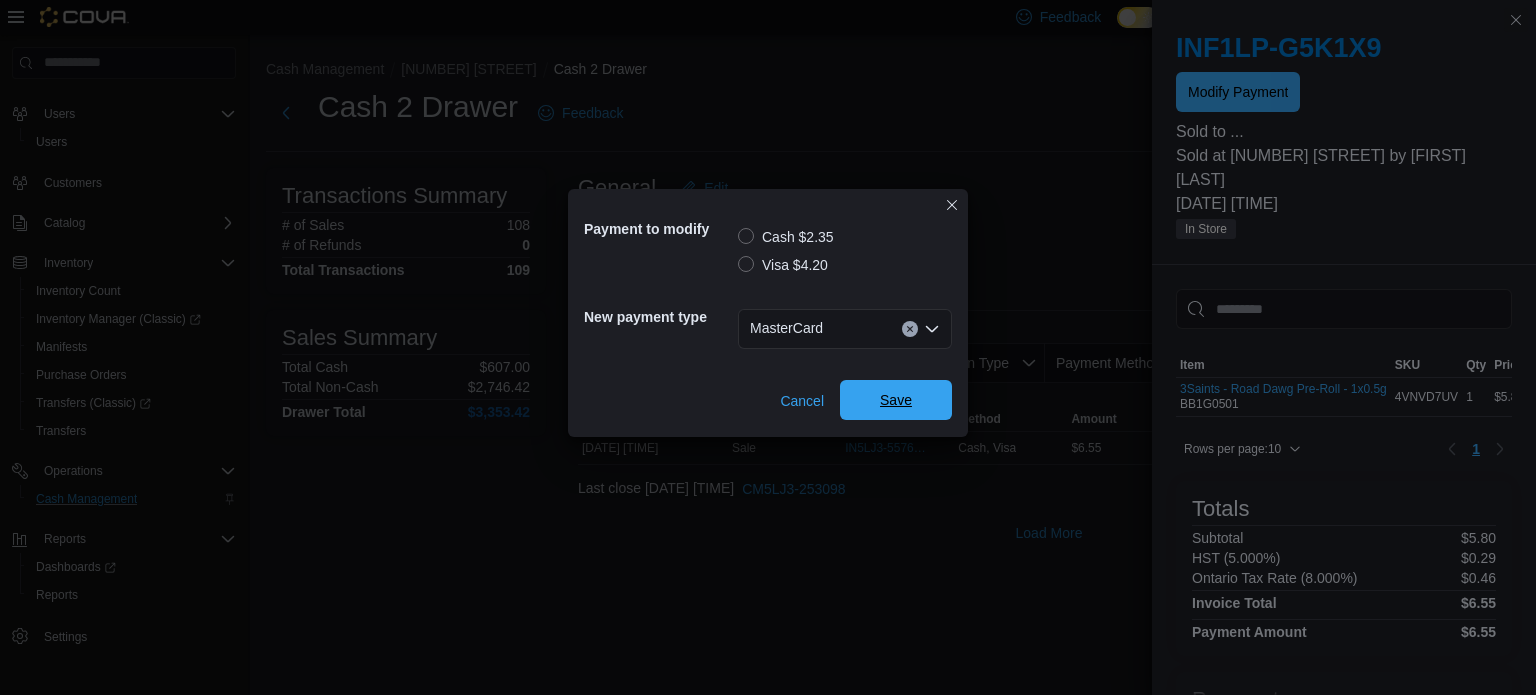click on "Save" at bounding box center (896, 400) 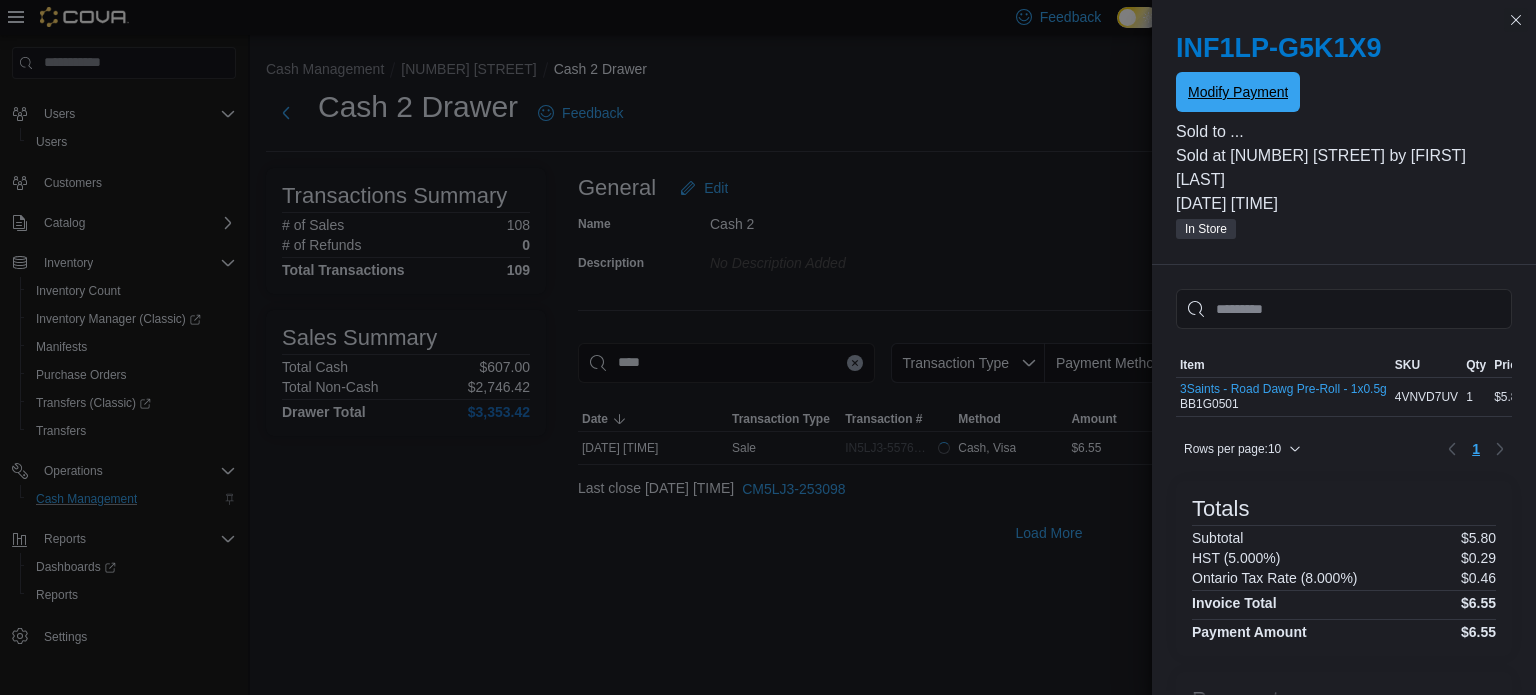 scroll, scrollTop: 0, scrollLeft: 0, axis: both 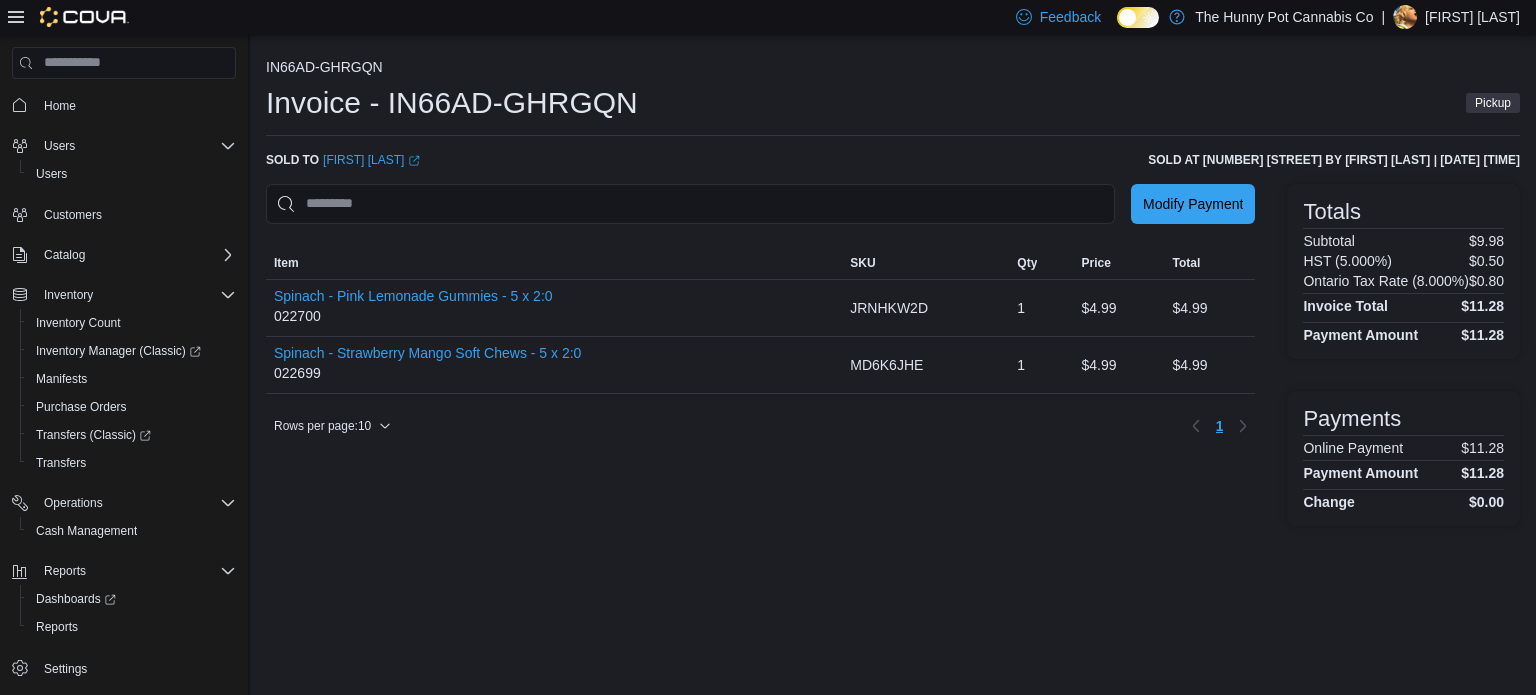 click on "Invoice - IN66AD-GHRGQN" 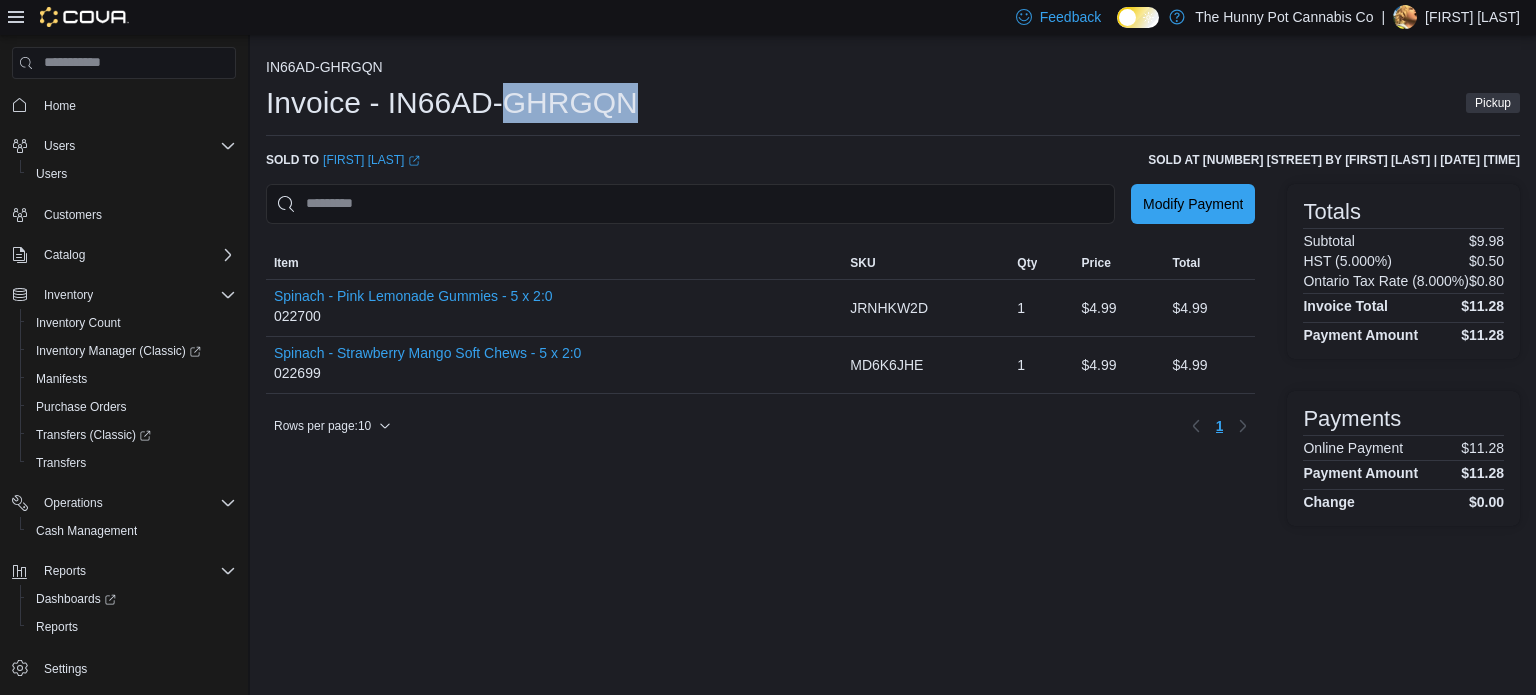 click on "Invoice - IN66AD-GHRGQN" 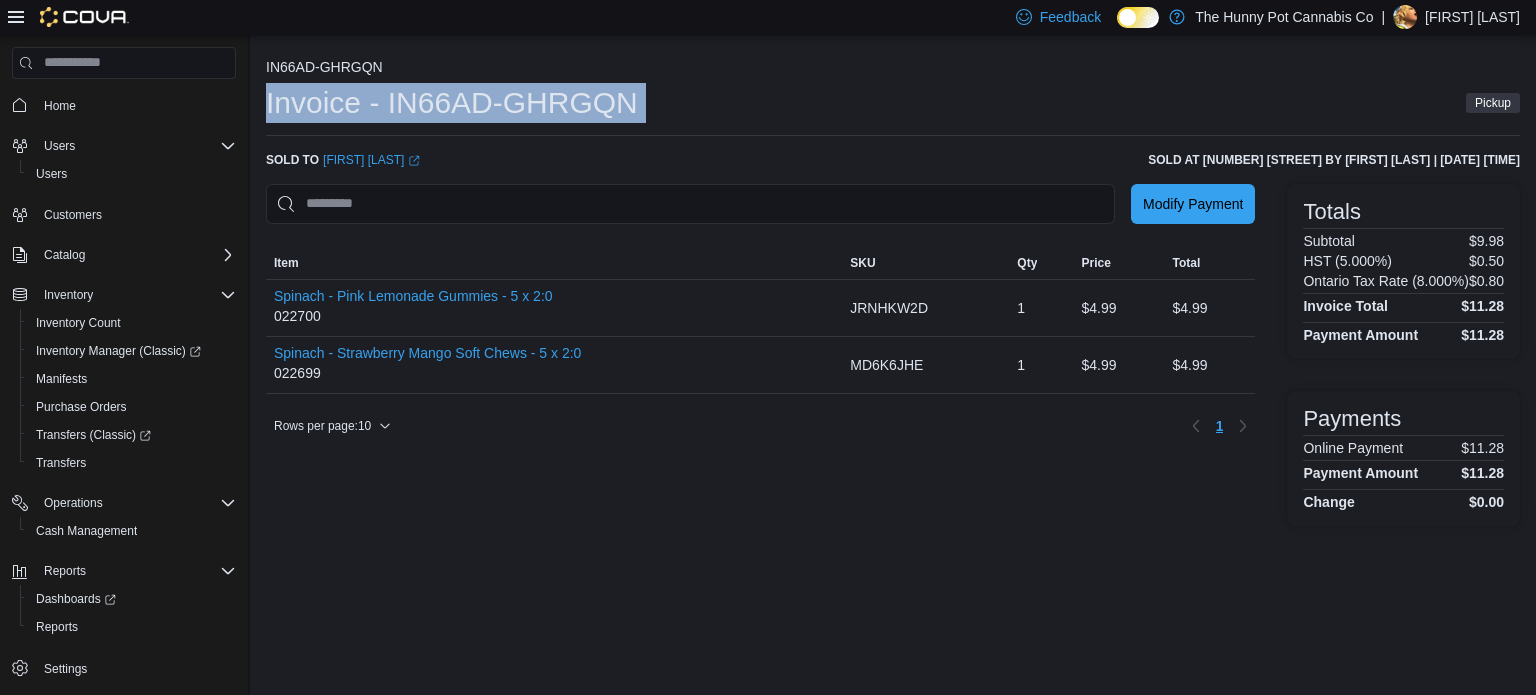 copy on "Invoice - IN66AD-GHRGQN" 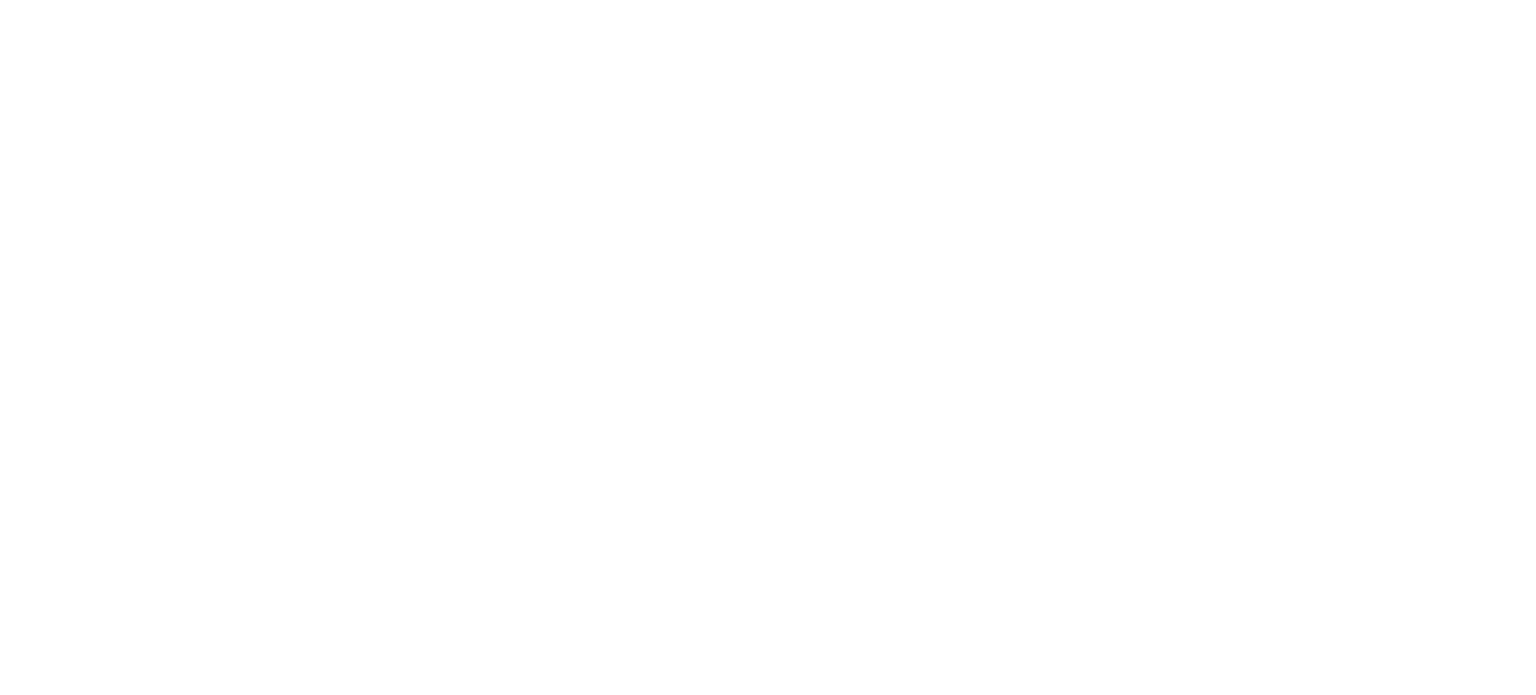scroll, scrollTop: 0, scrollLeft: 0, axis: both 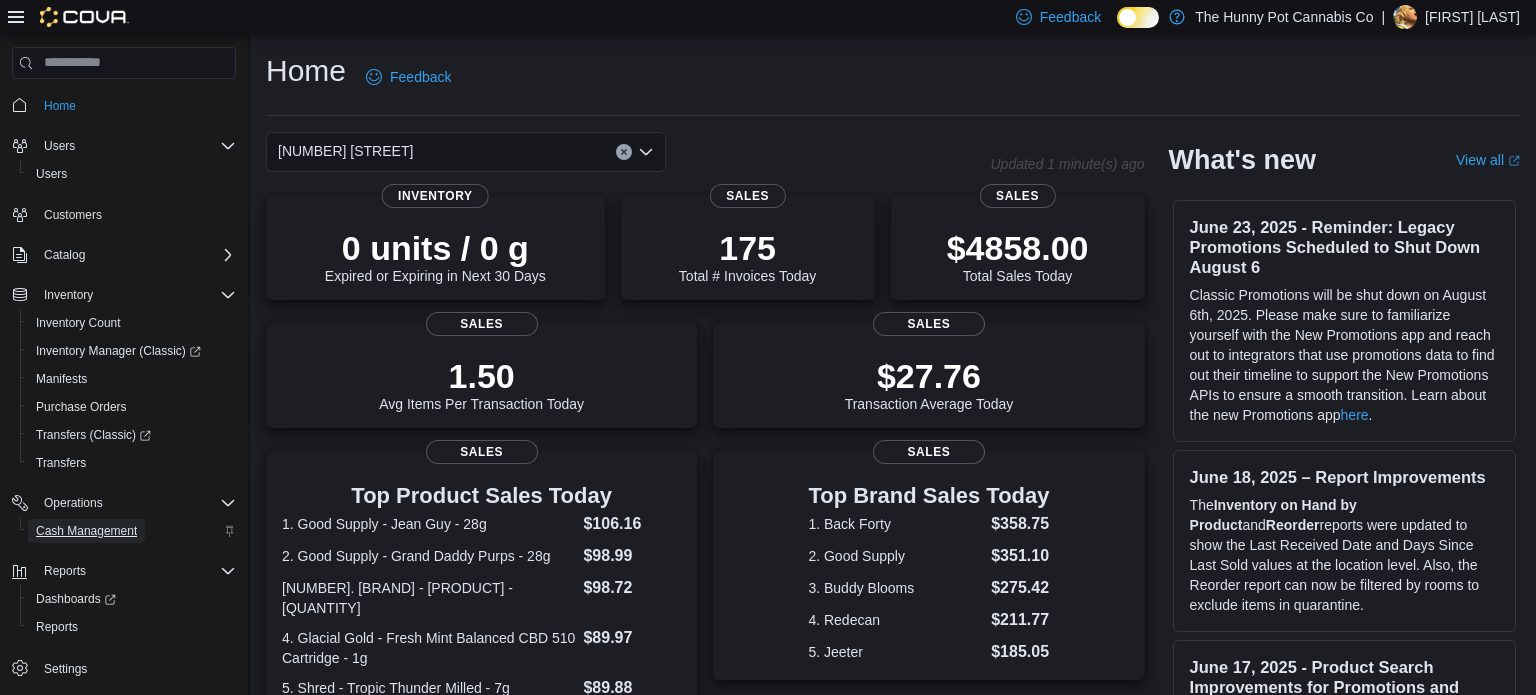 click on "Cash Management" at bounding box center (86, 531) 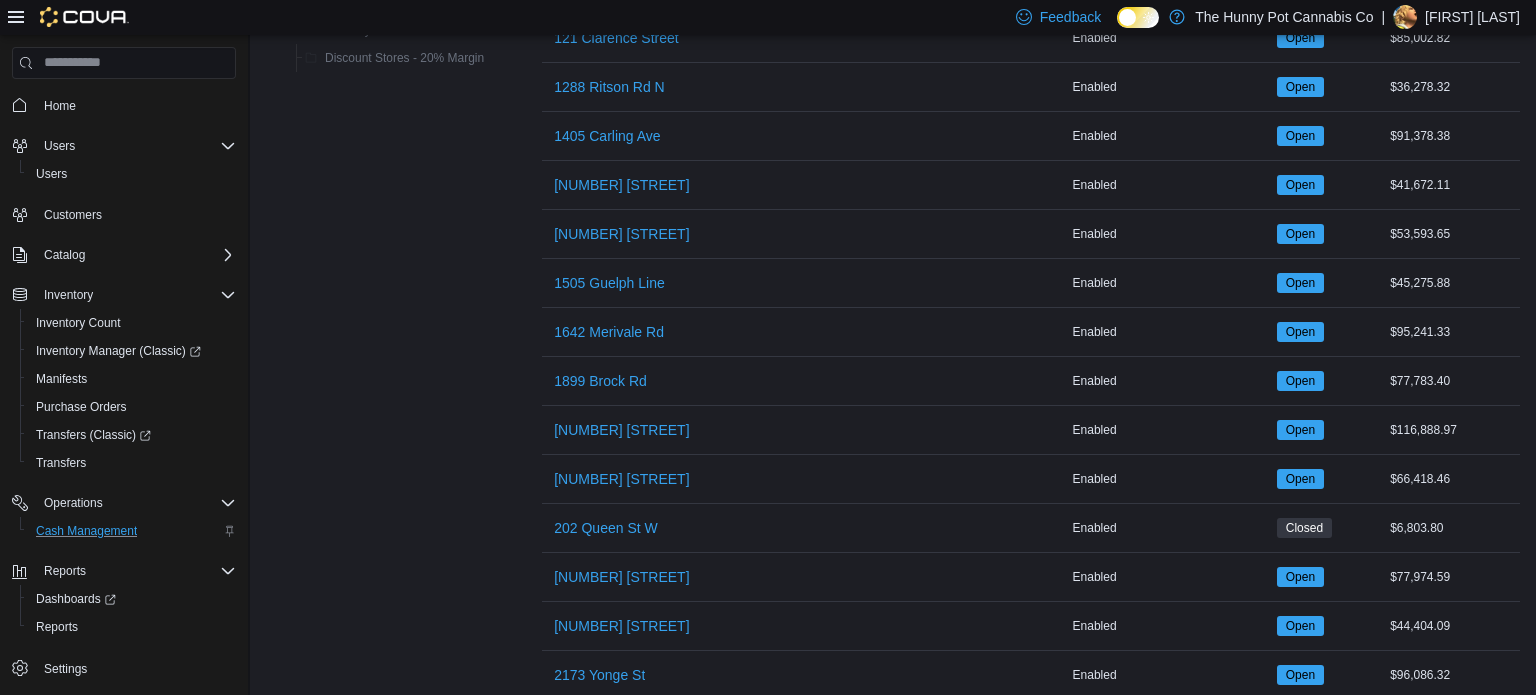 scroll, scrollTop: 491, scrollLeft: 0, axis: vertical 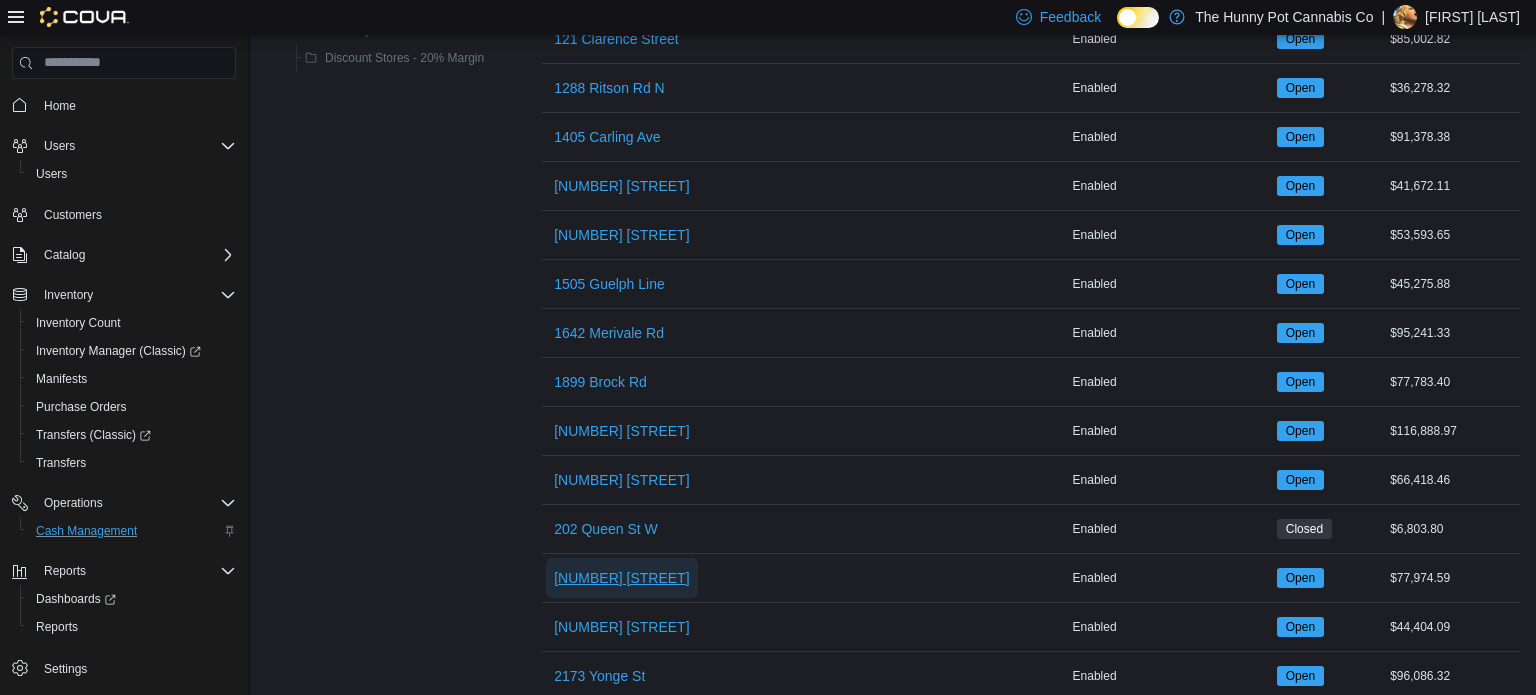click on "206 Bank Street" at bounding box center [621, 578] 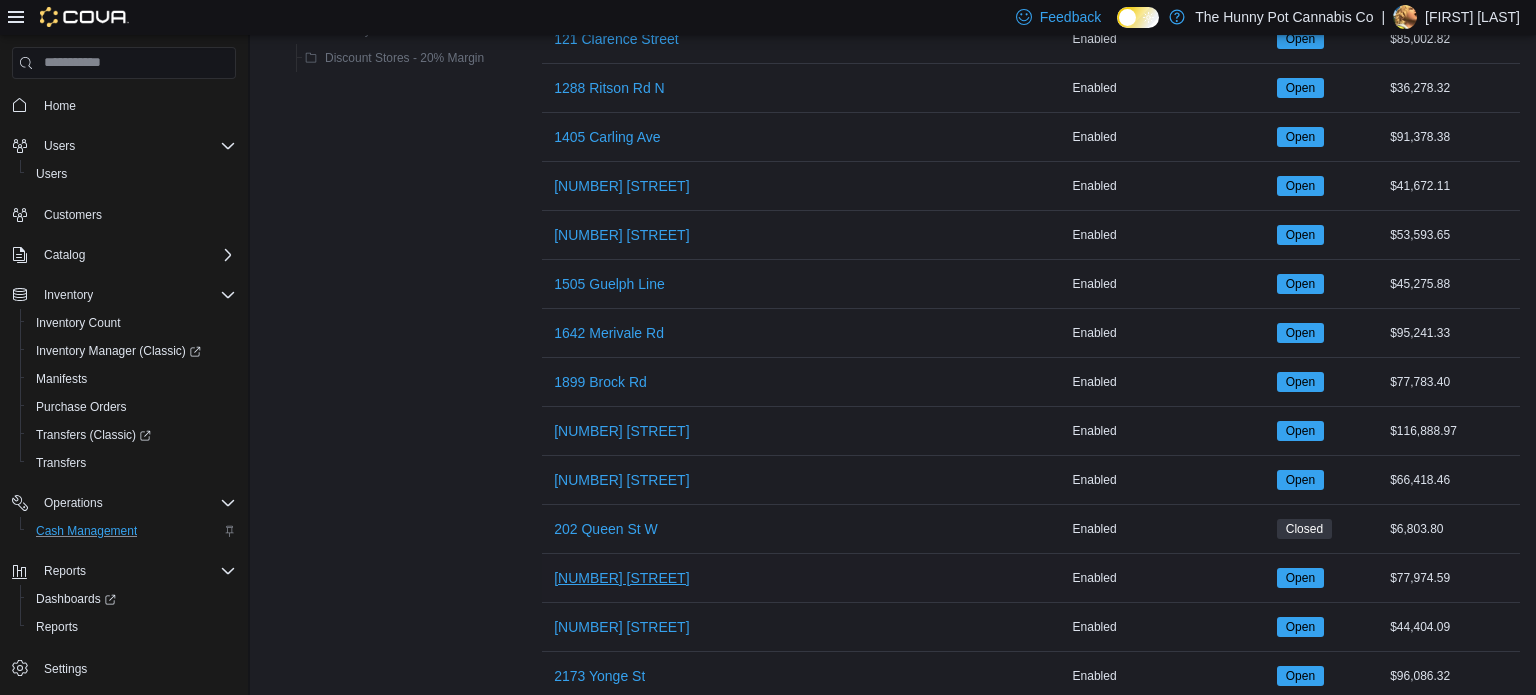 scroll, scrollTop: 0, scrollLeft: 0, axis: both 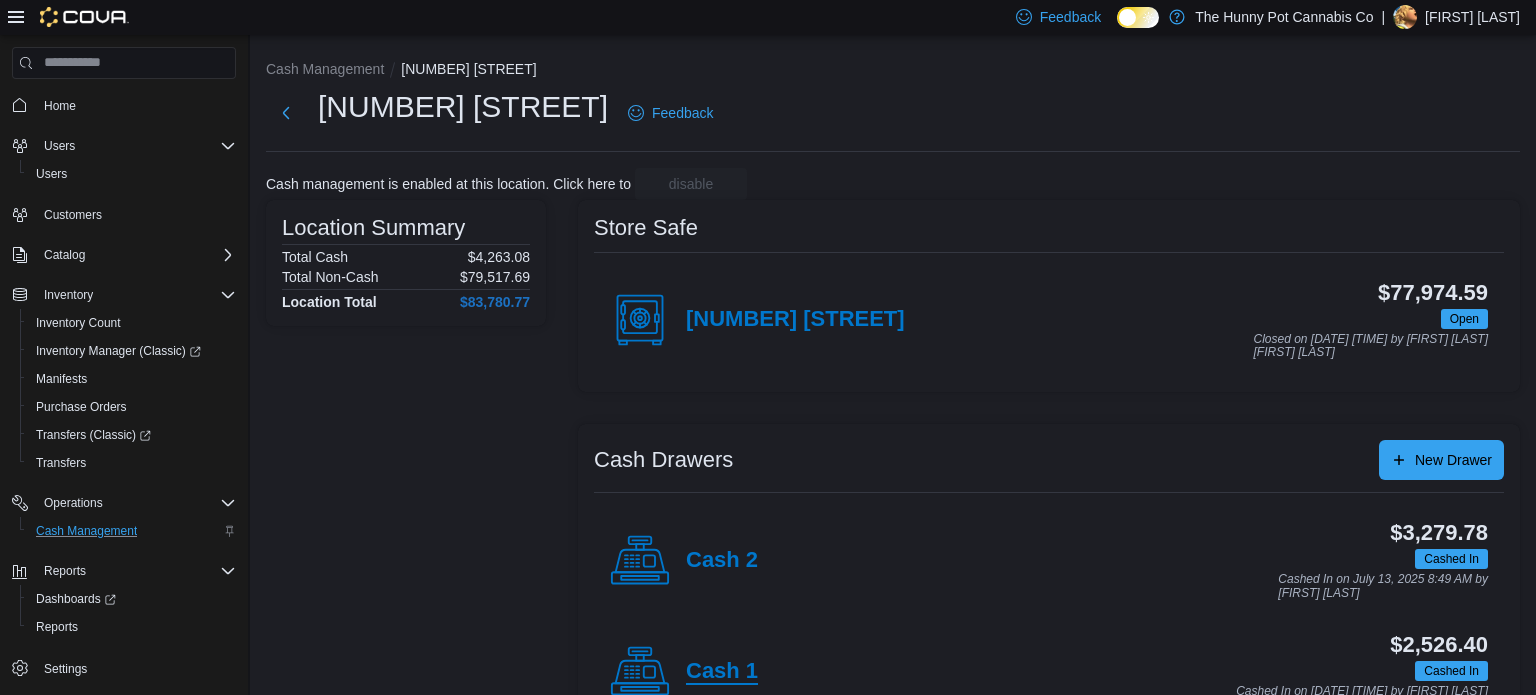 click on "Cash 1" at bounding box center [722, 672] 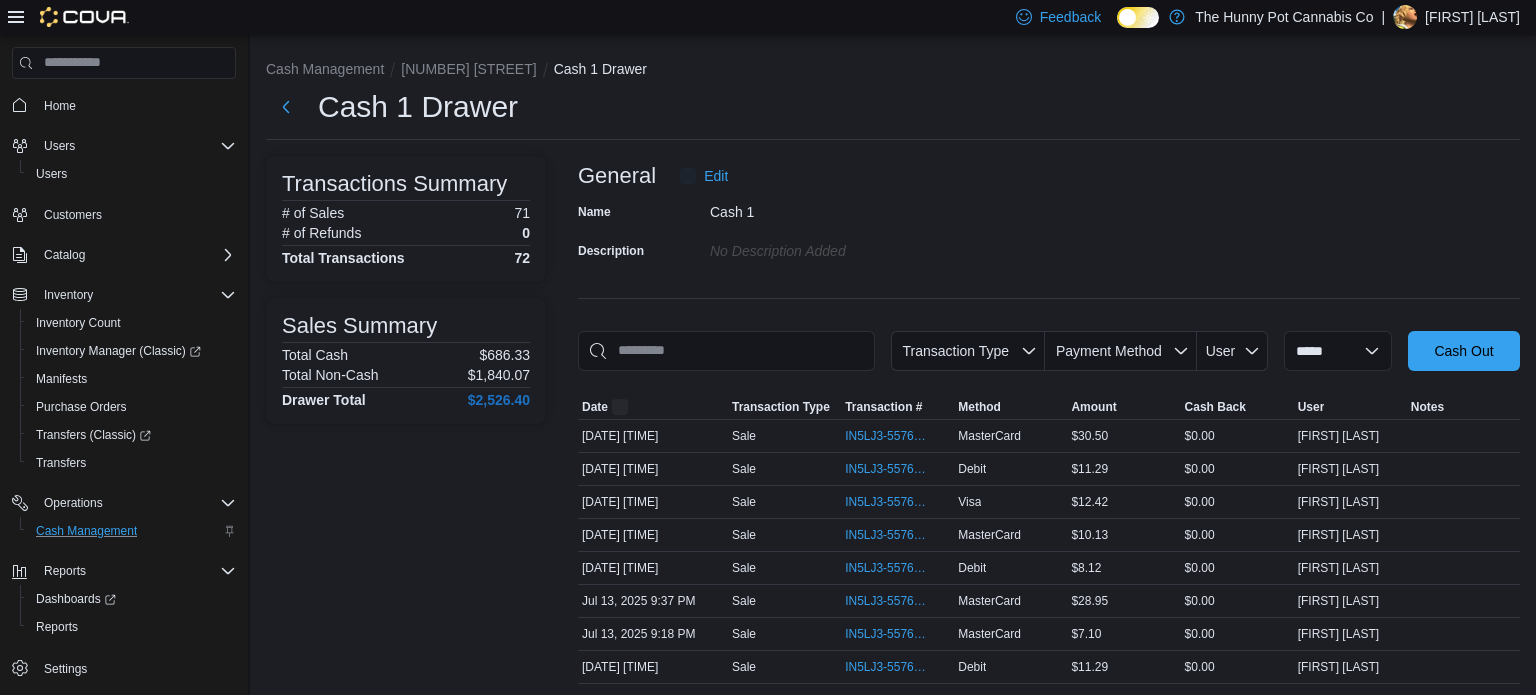 scroll, scrollTop: 132, scrollLeft: 0, axis: vertical 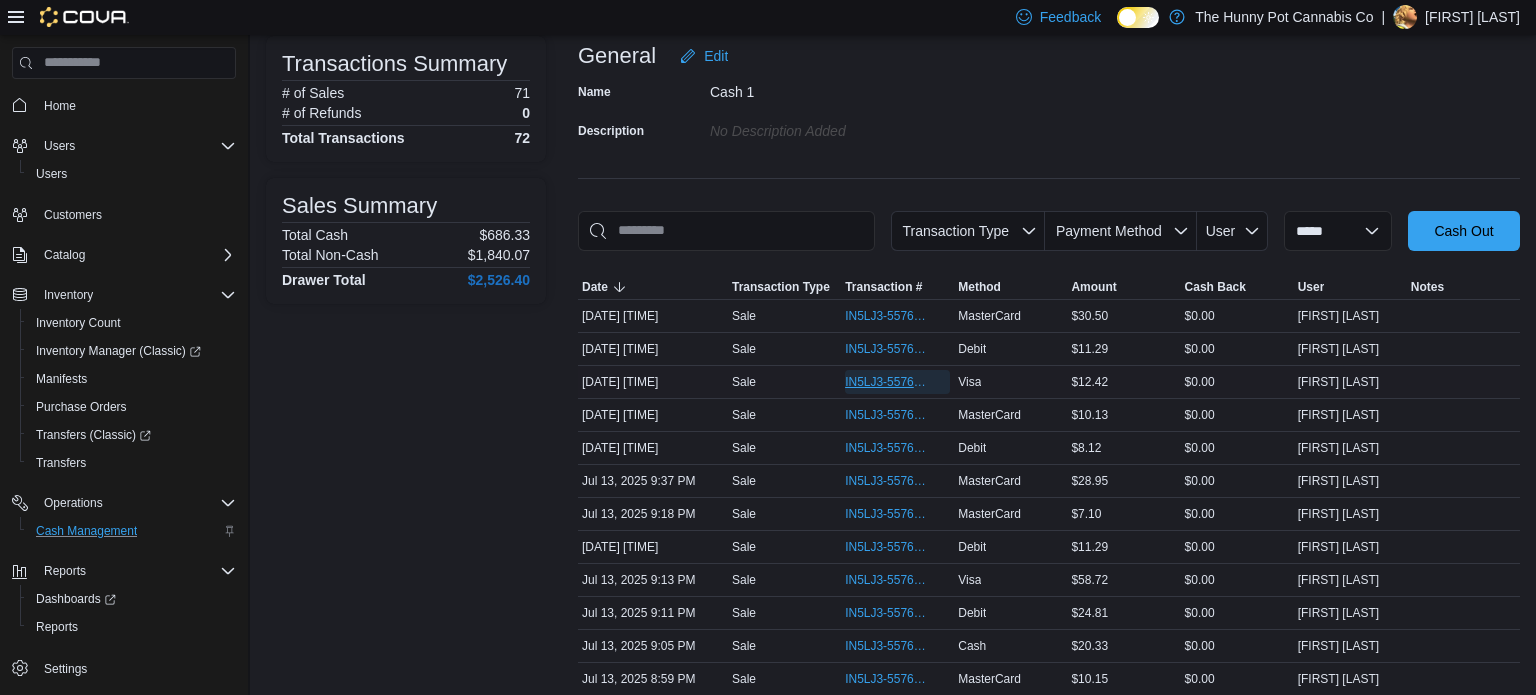 click on "IN5LJ3-5576664" at bounding box center (887, 382) 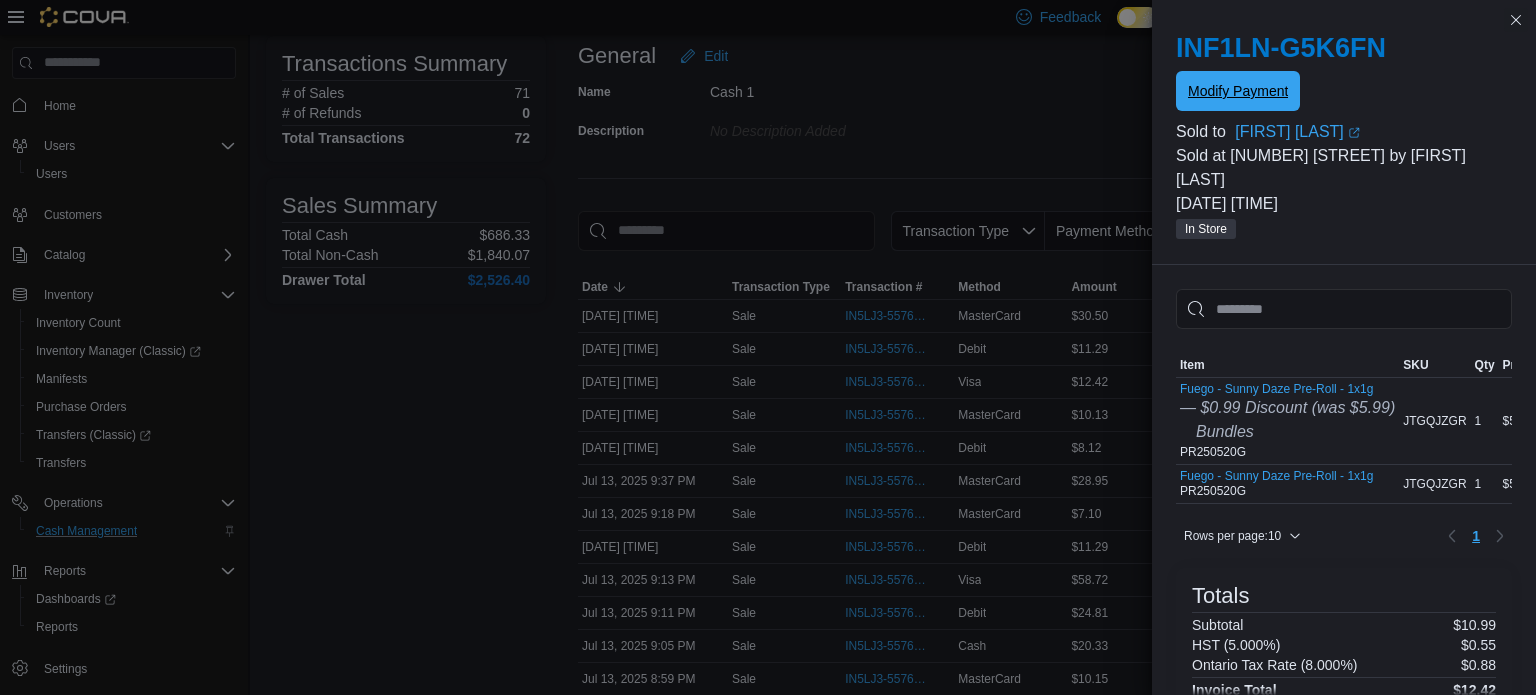 click on "Modify Payment" at bounding box center (1238, 91) 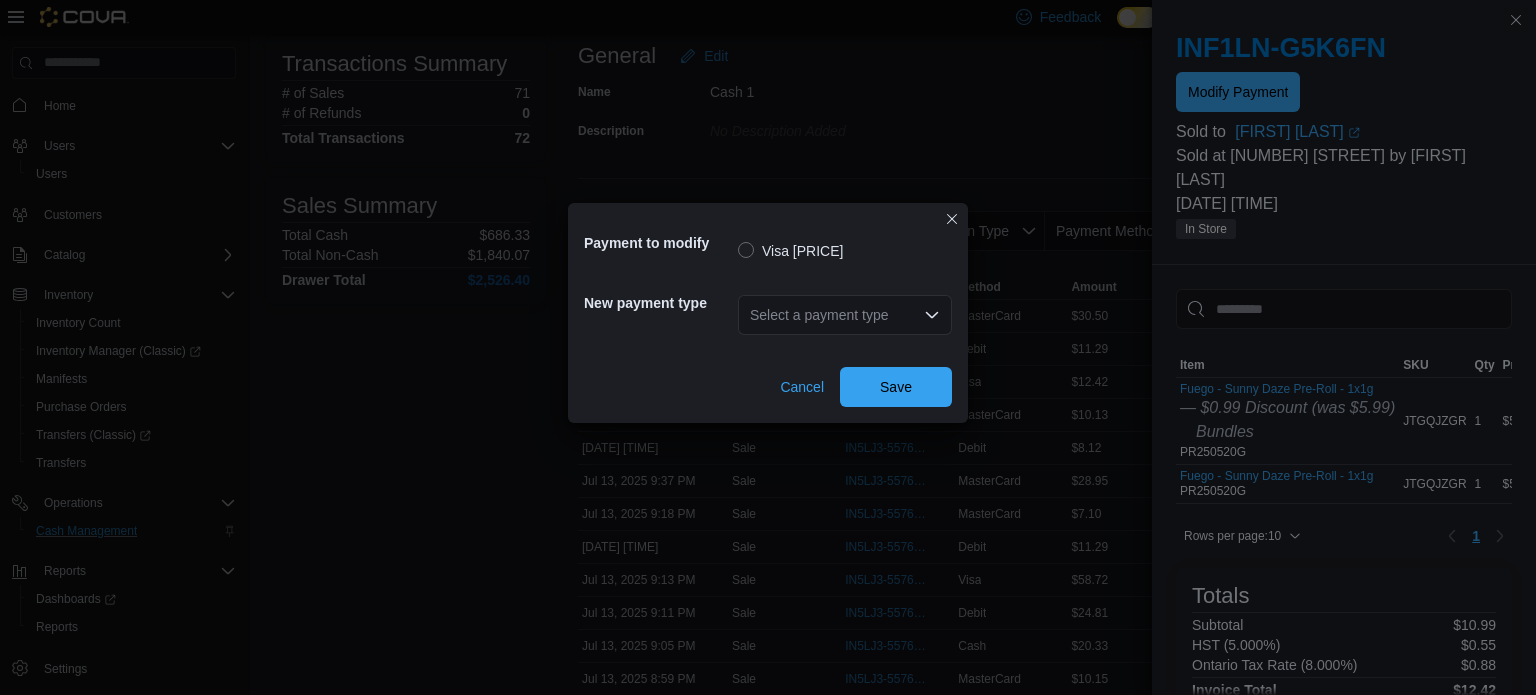 click on "Select a payment type" at bounding box center (845, 315) 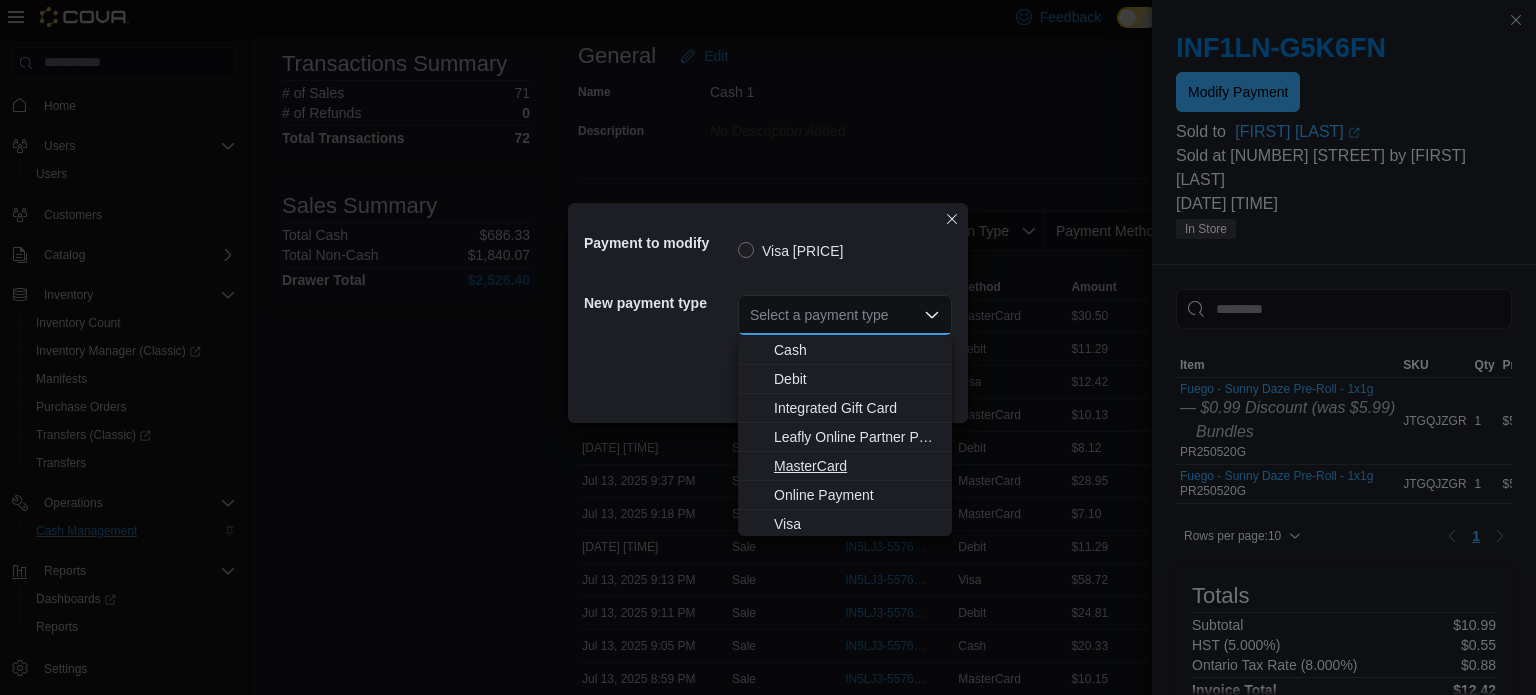 click on "MasterCard" at bounding box center [857, 466] 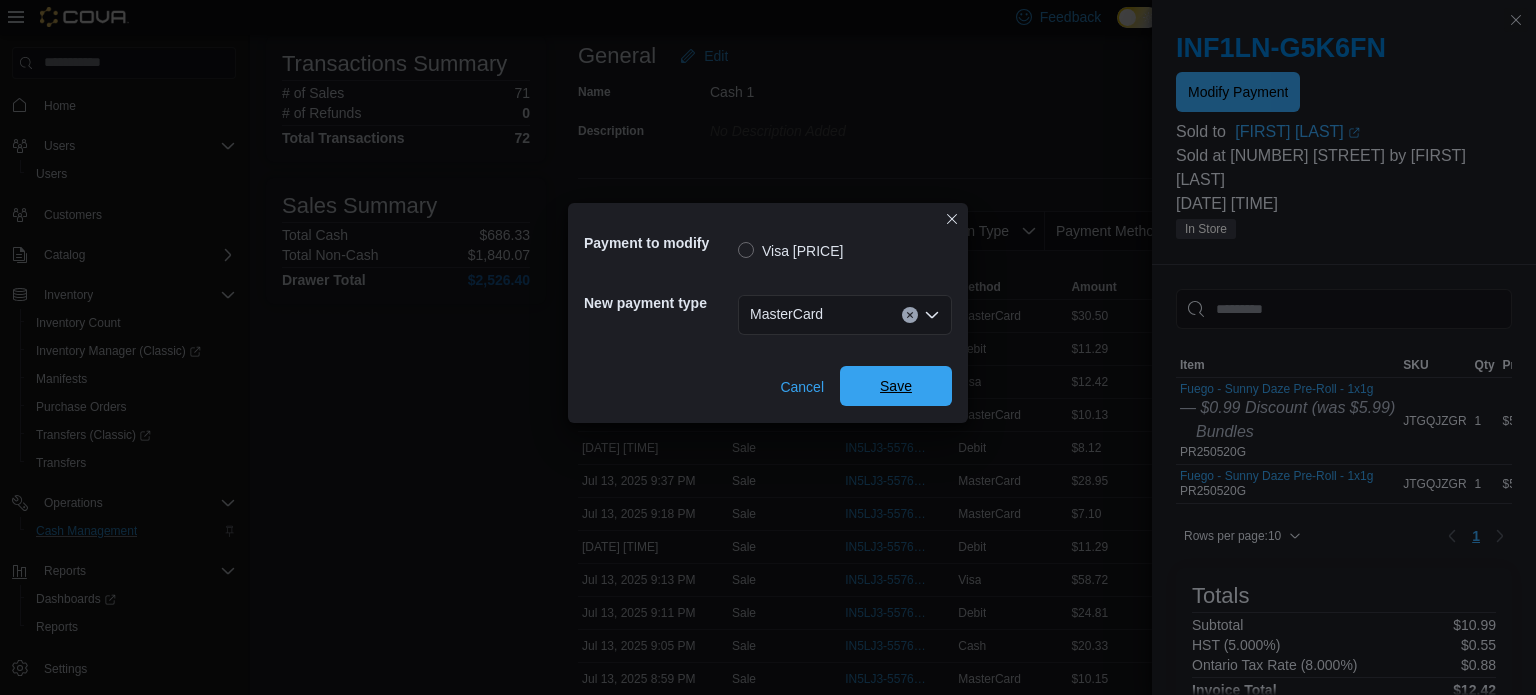 click on "Save" at bounding box center [896, 386] 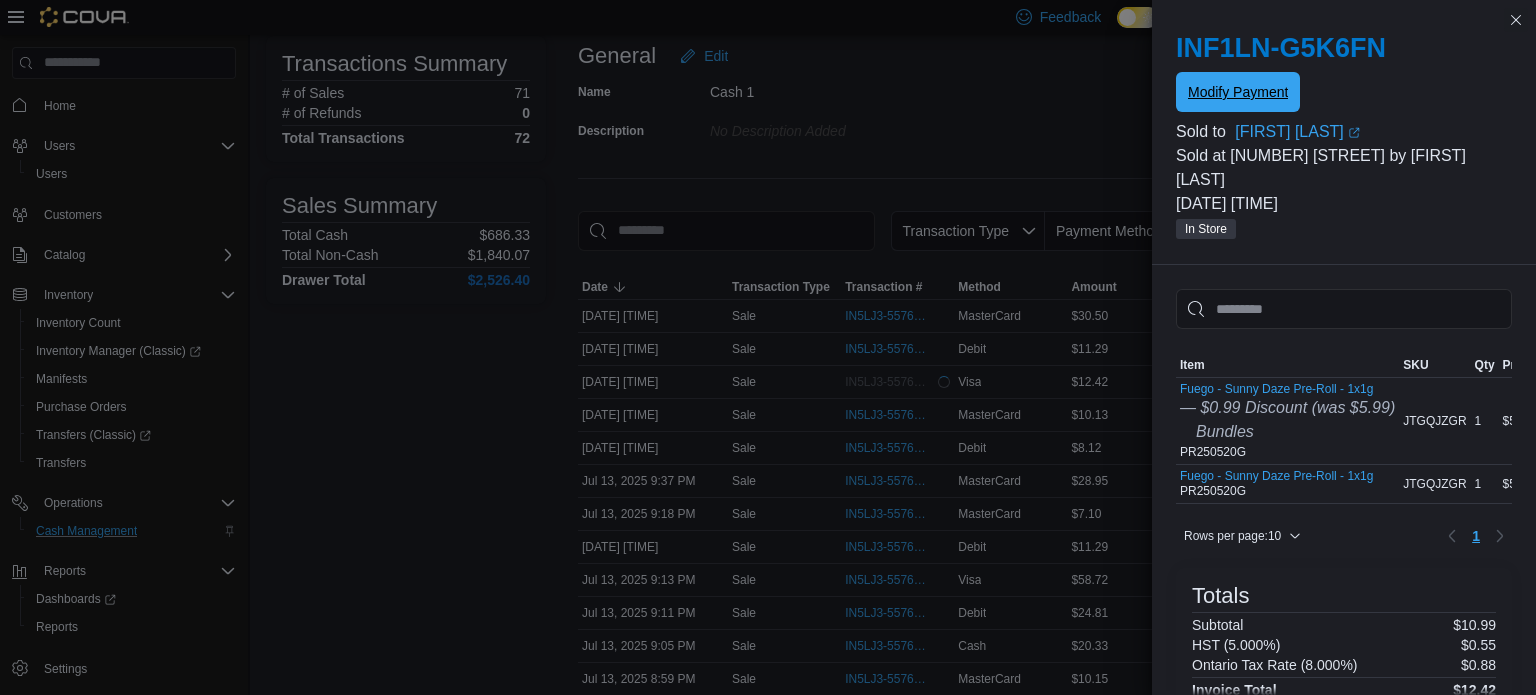 scroll, scrollTop: 0, scrollLeft: 0, axis: both 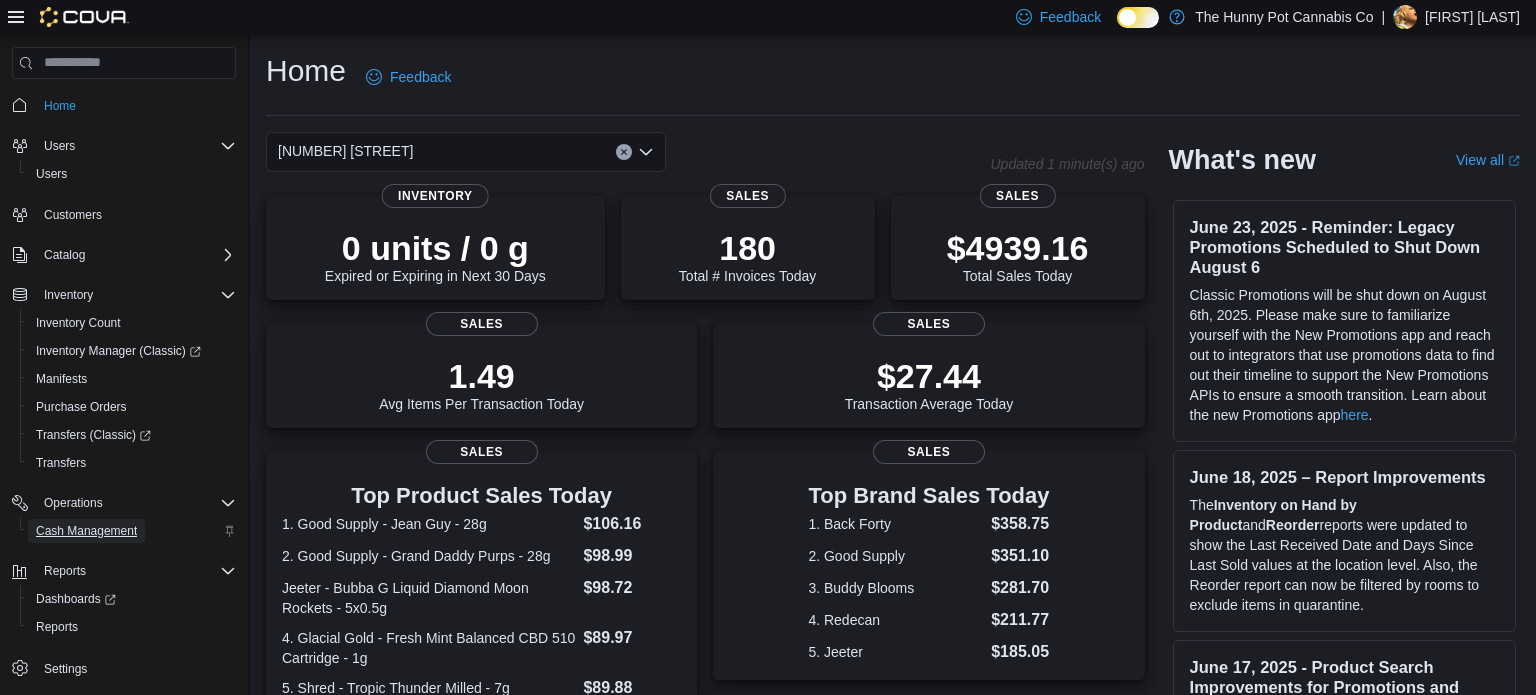 click on "Cash Management" at bounding box center [86, 531] 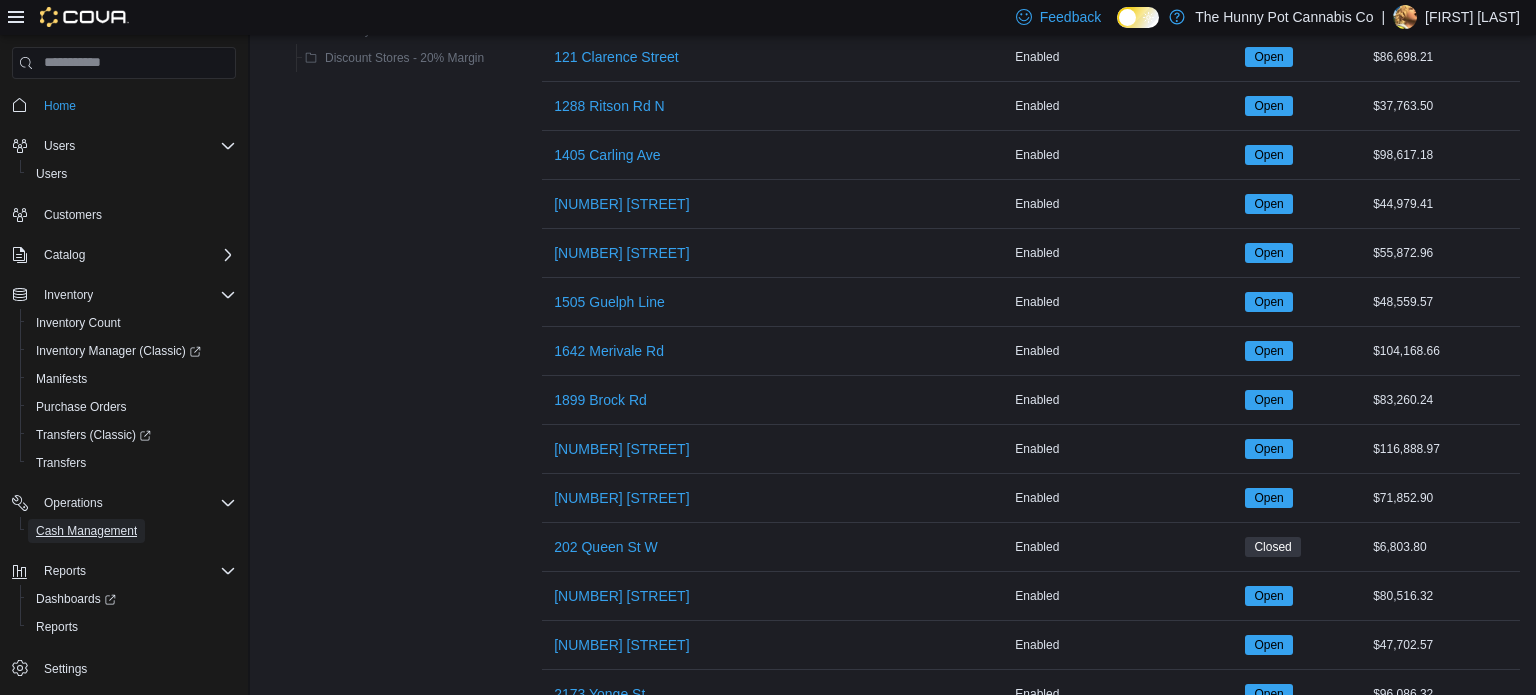 scroll, scrollTop: 525, scrollLeft: 0, axis: vertical 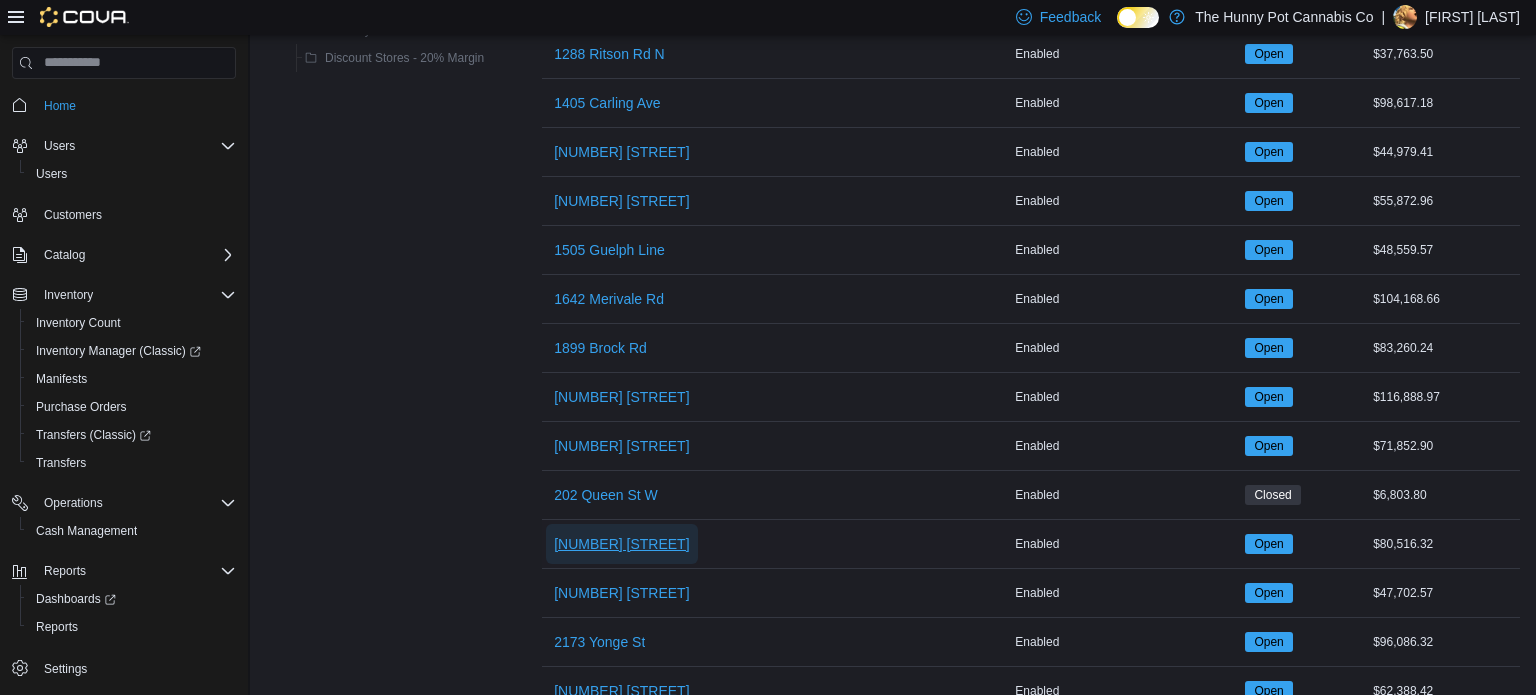 click on "[NUMBER] [STREET]" at bounding box center (621, 544) 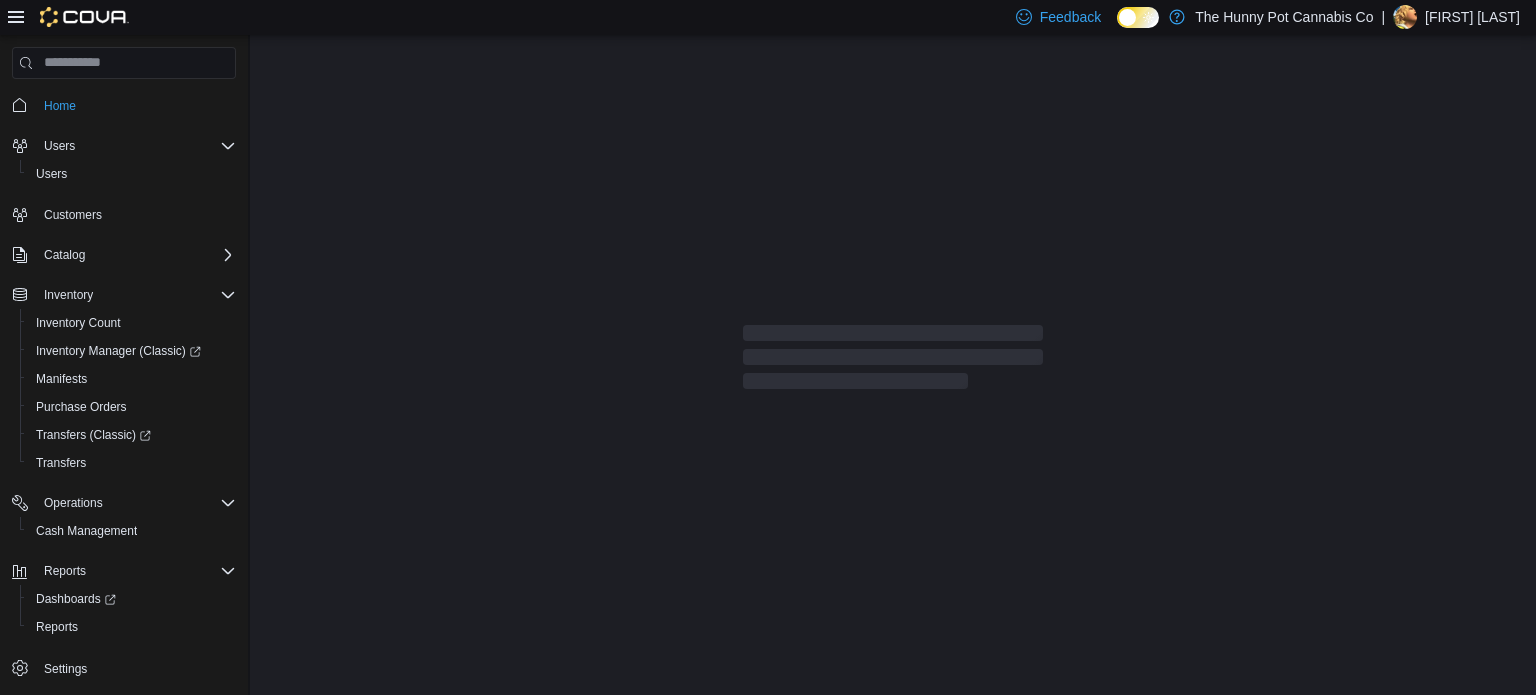 scroll, scrollTop: 0, scrollLeft: 0, axis: both 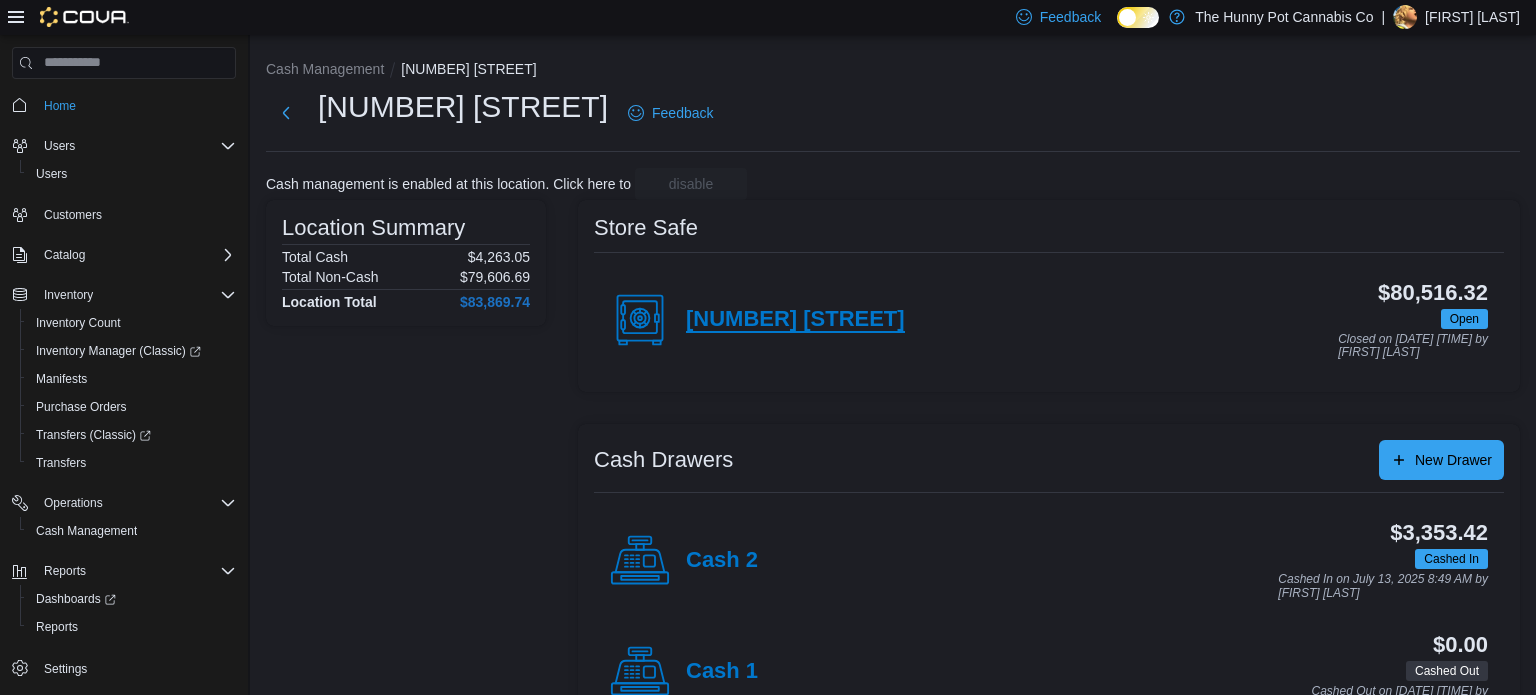 click on "[NUMBER] [STREET]" at bounding box center (795, 320) 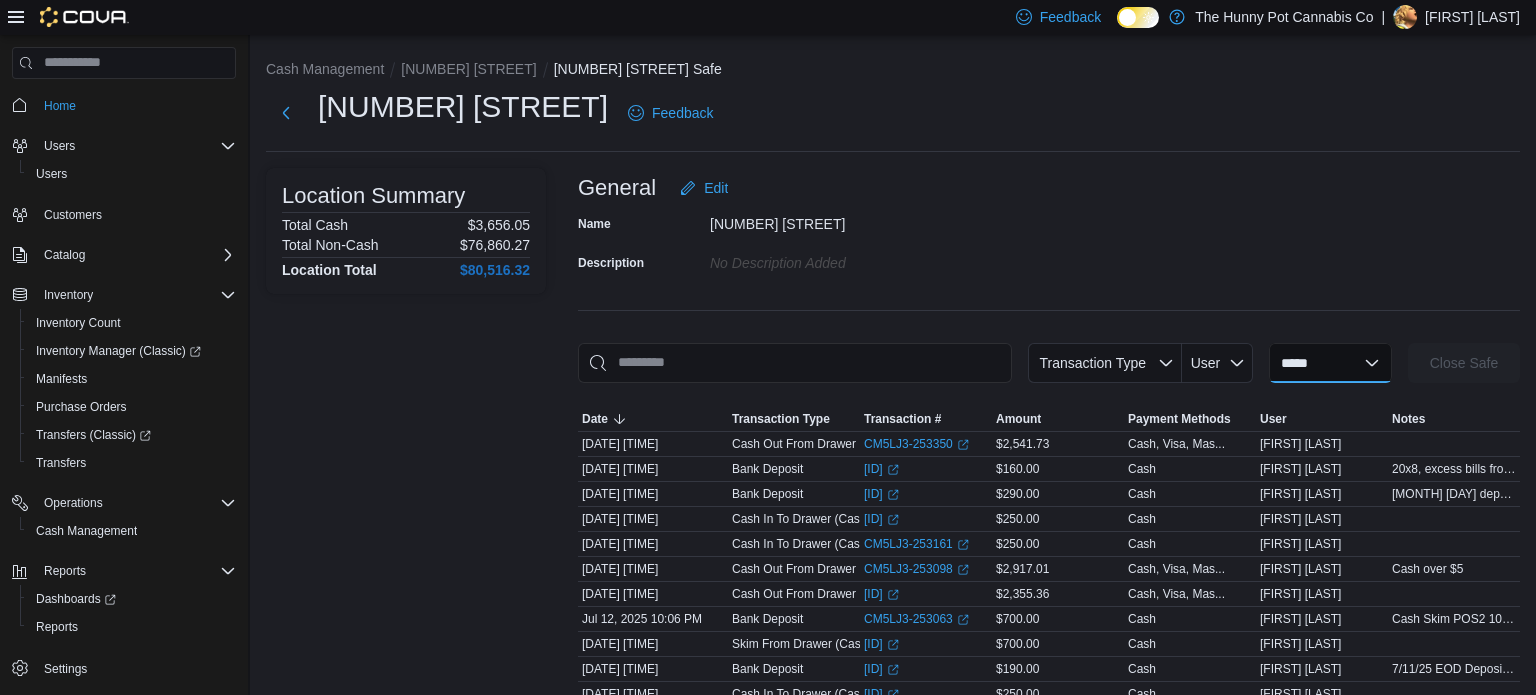 click on "**********" at bounding box center [1330, 363] 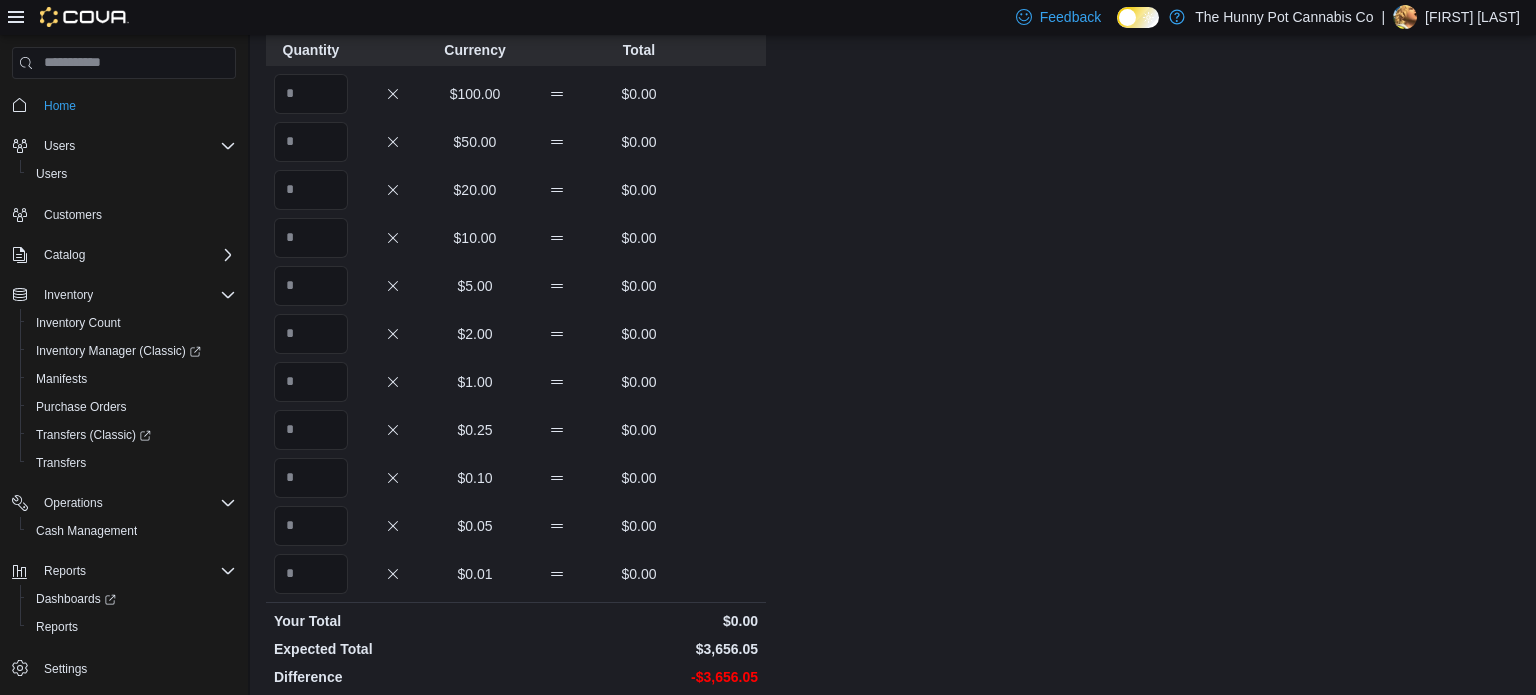 scroll, scrollTop: 133, scrollLeft: 0, axis: vertical 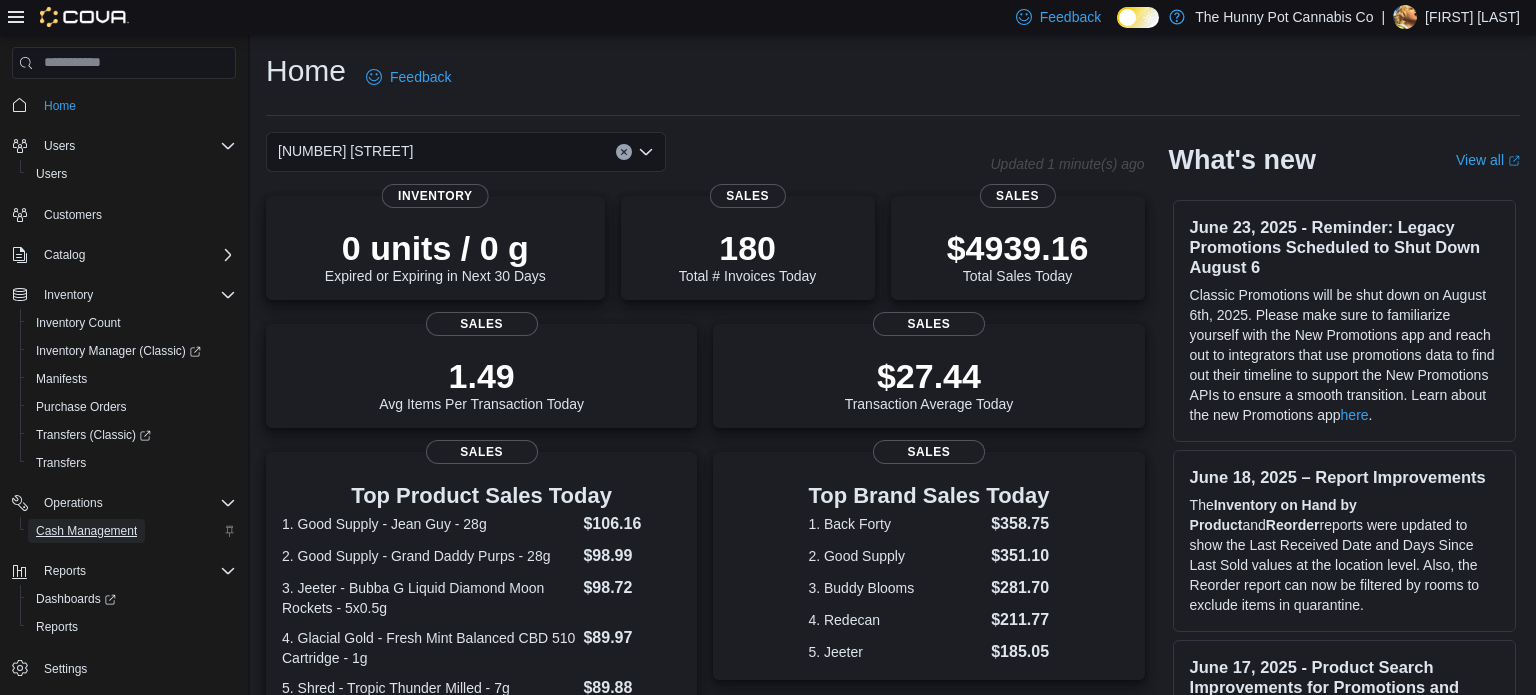 click on "Cash Management" at bounding box center (86, 531) 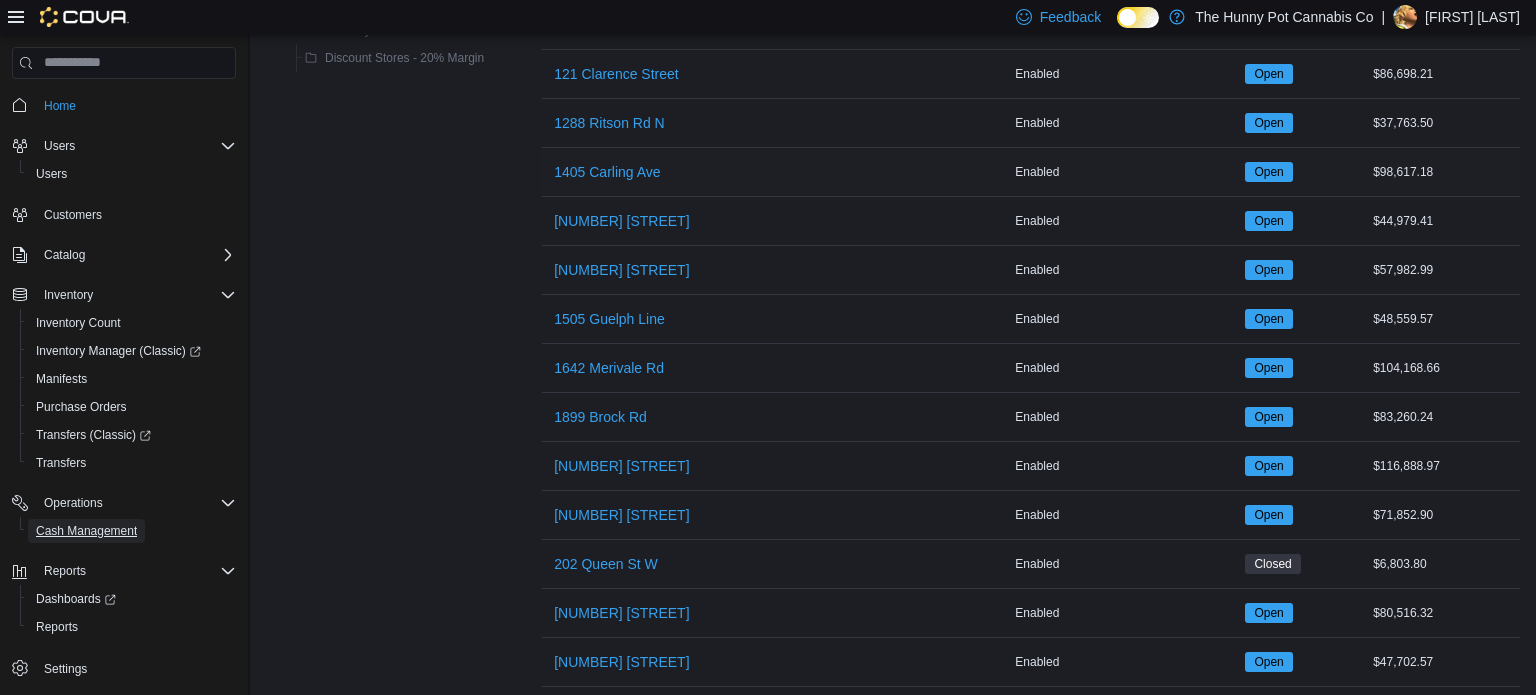 scroll, scrollTop: 464, scrollLeft: 0, axis: vertical 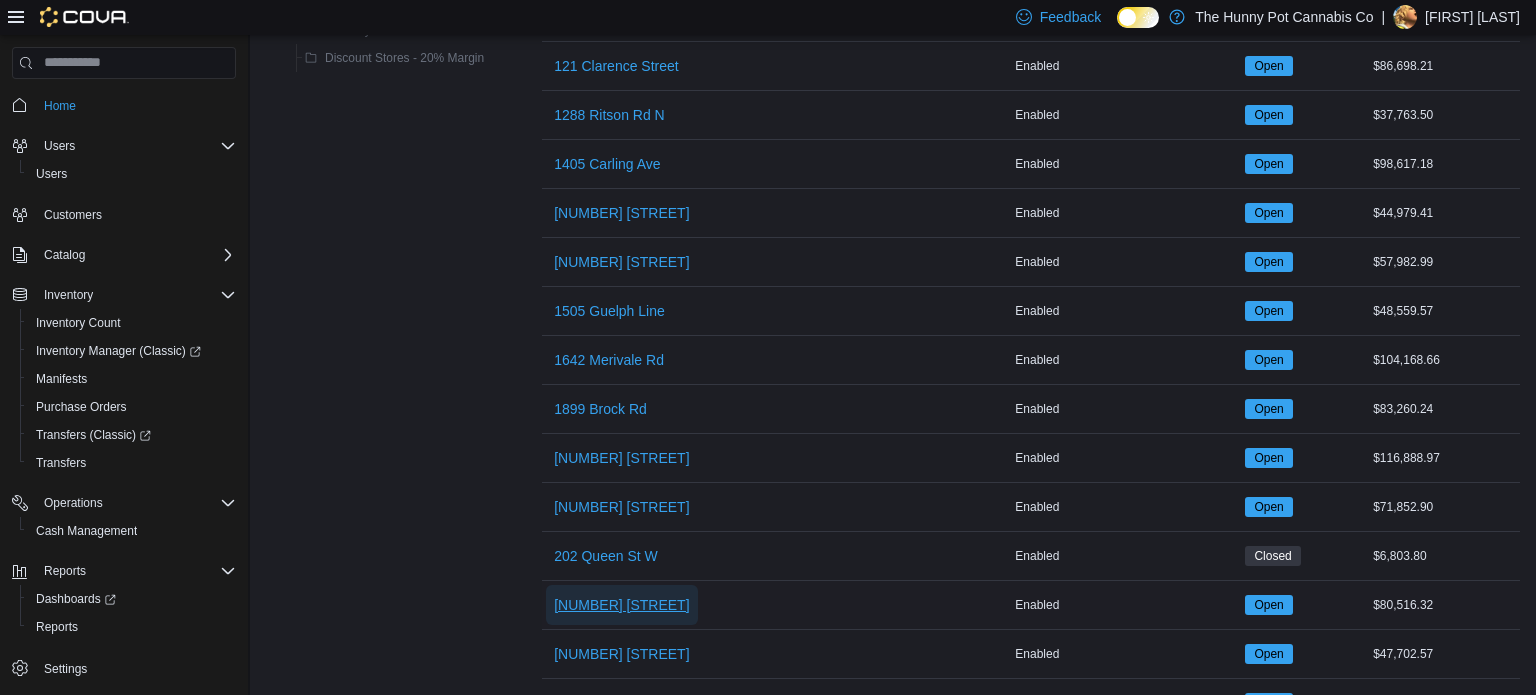 click on "[NUMBER] [STREET]" at bounding box center (621, 605) 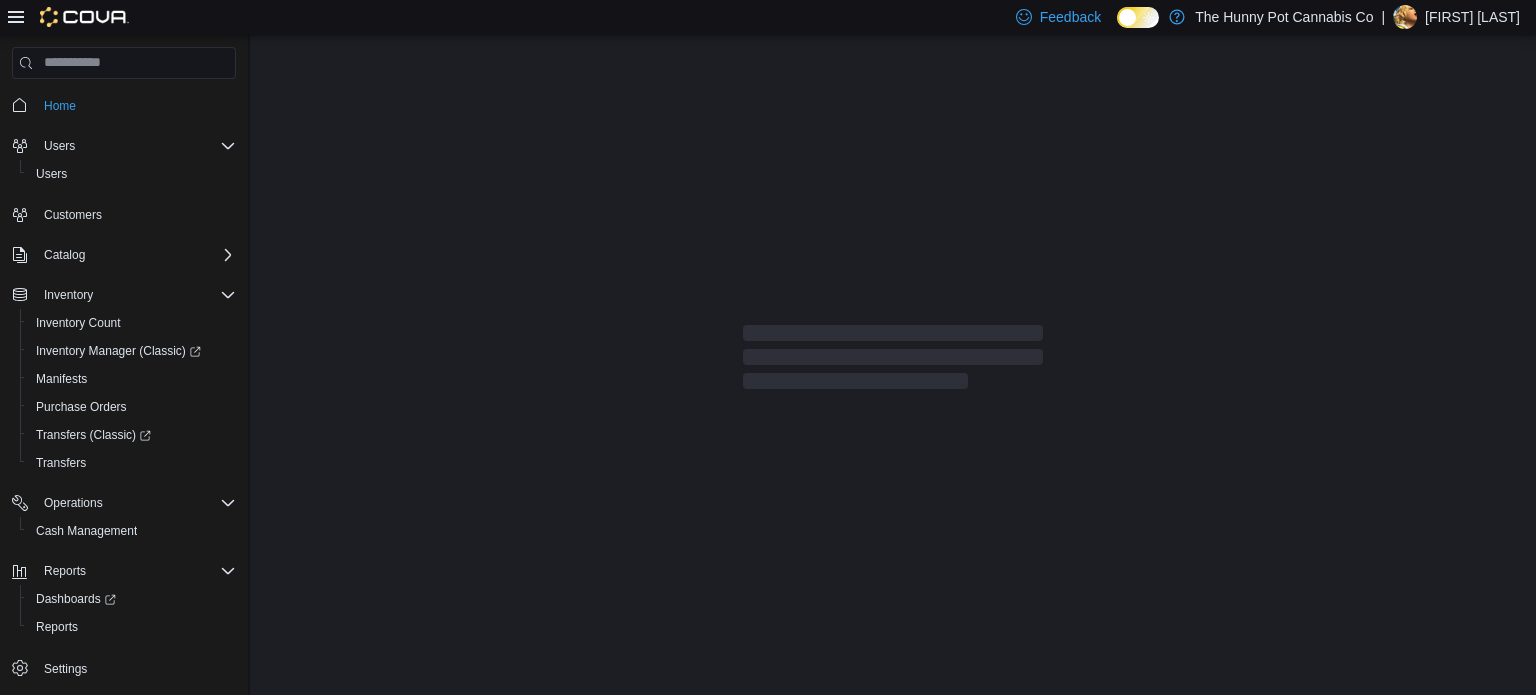 scroll, scrollTop: 0, scrollLeft: 0, axis: both 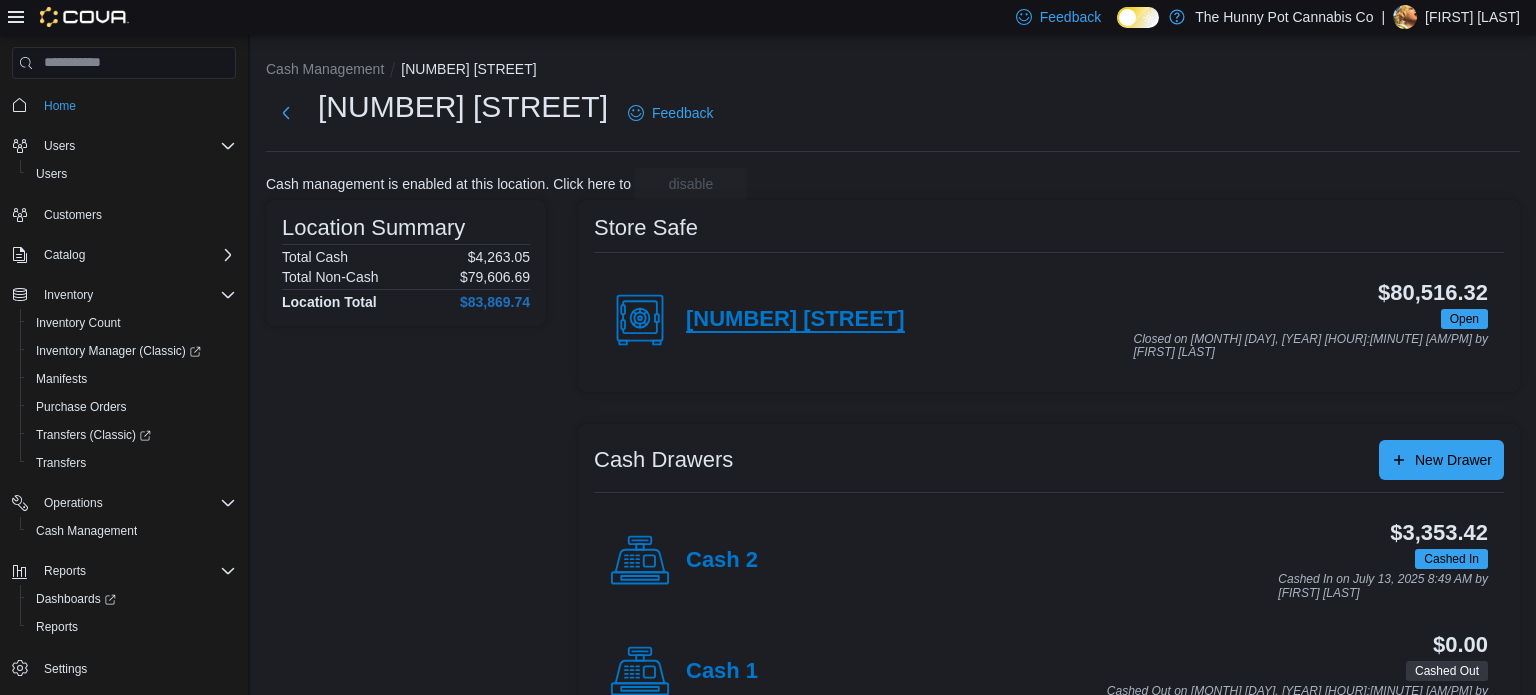 click on "[NUMBER] [STREET]" at bounding box center (795, 320) 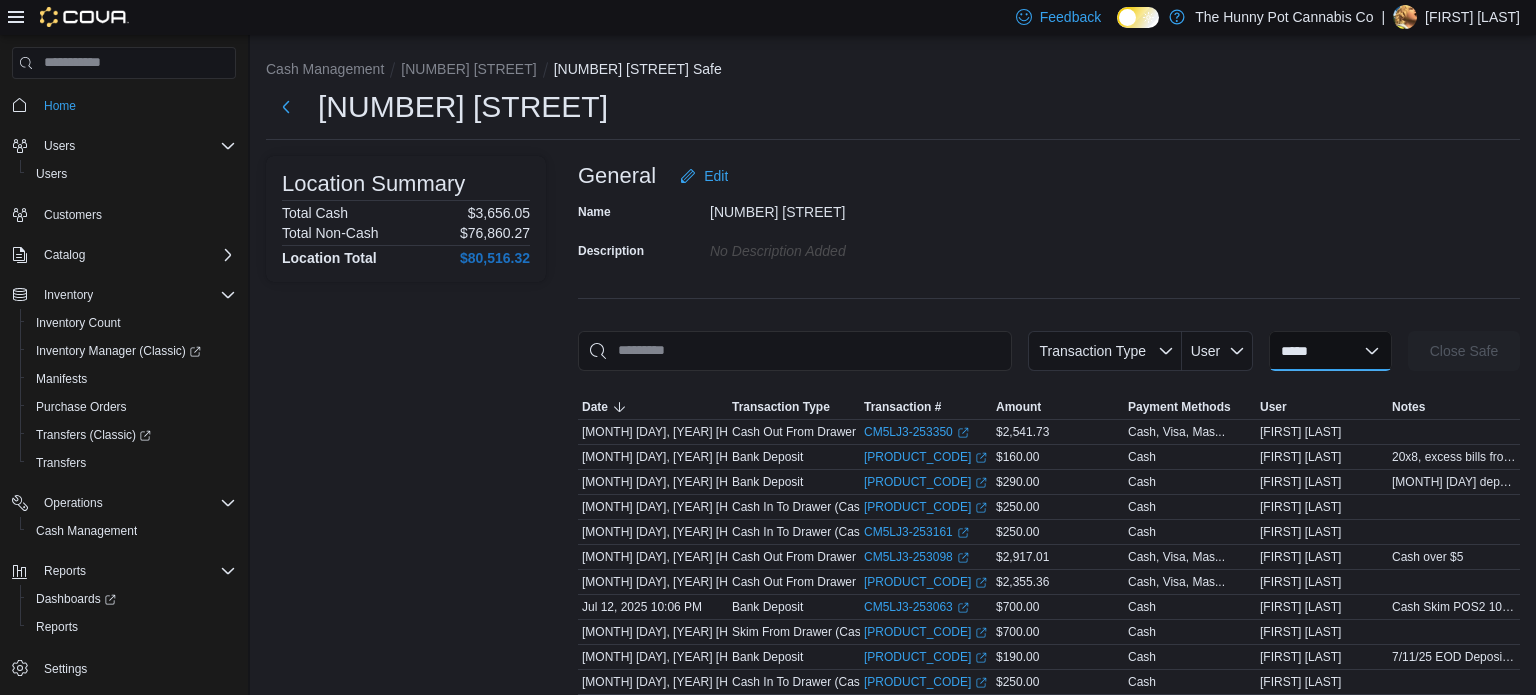 click on "**********" at bounding box center [1330, 351] 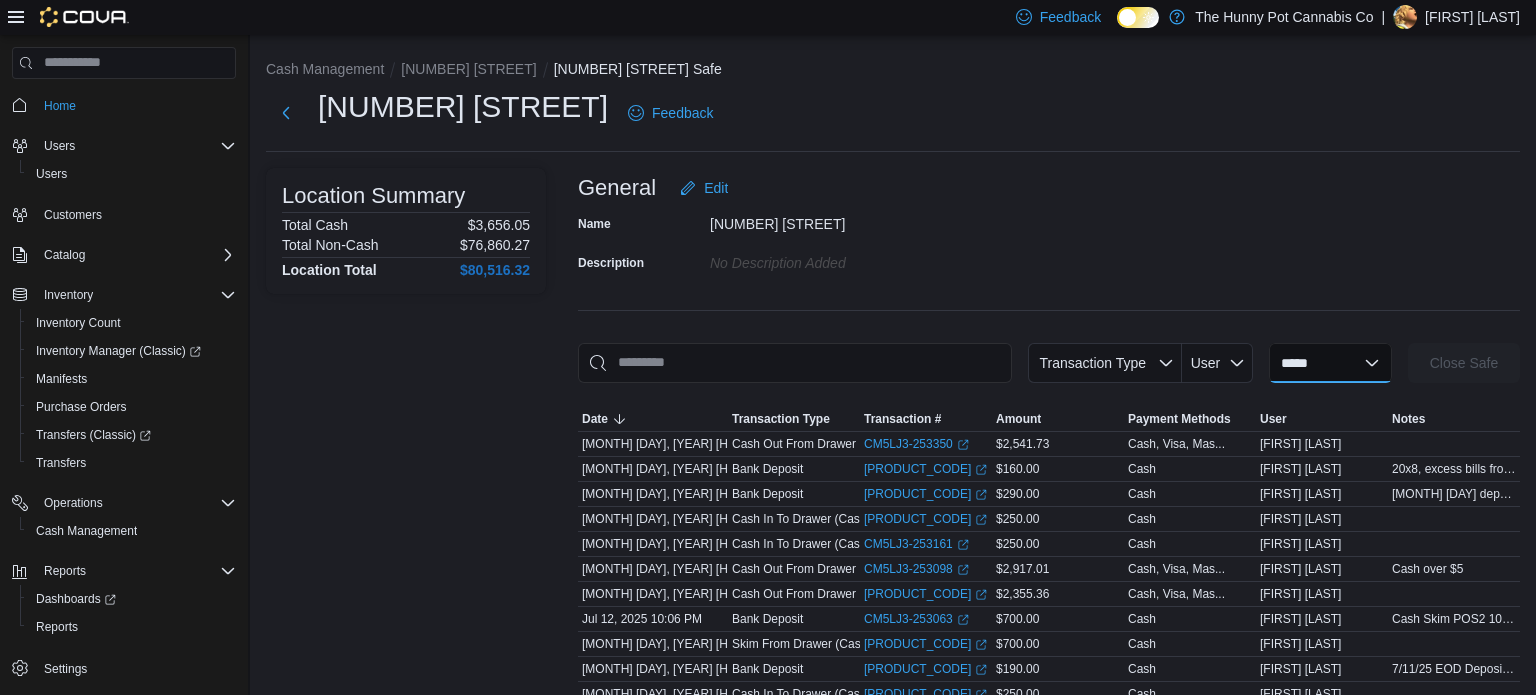 select on "**********" 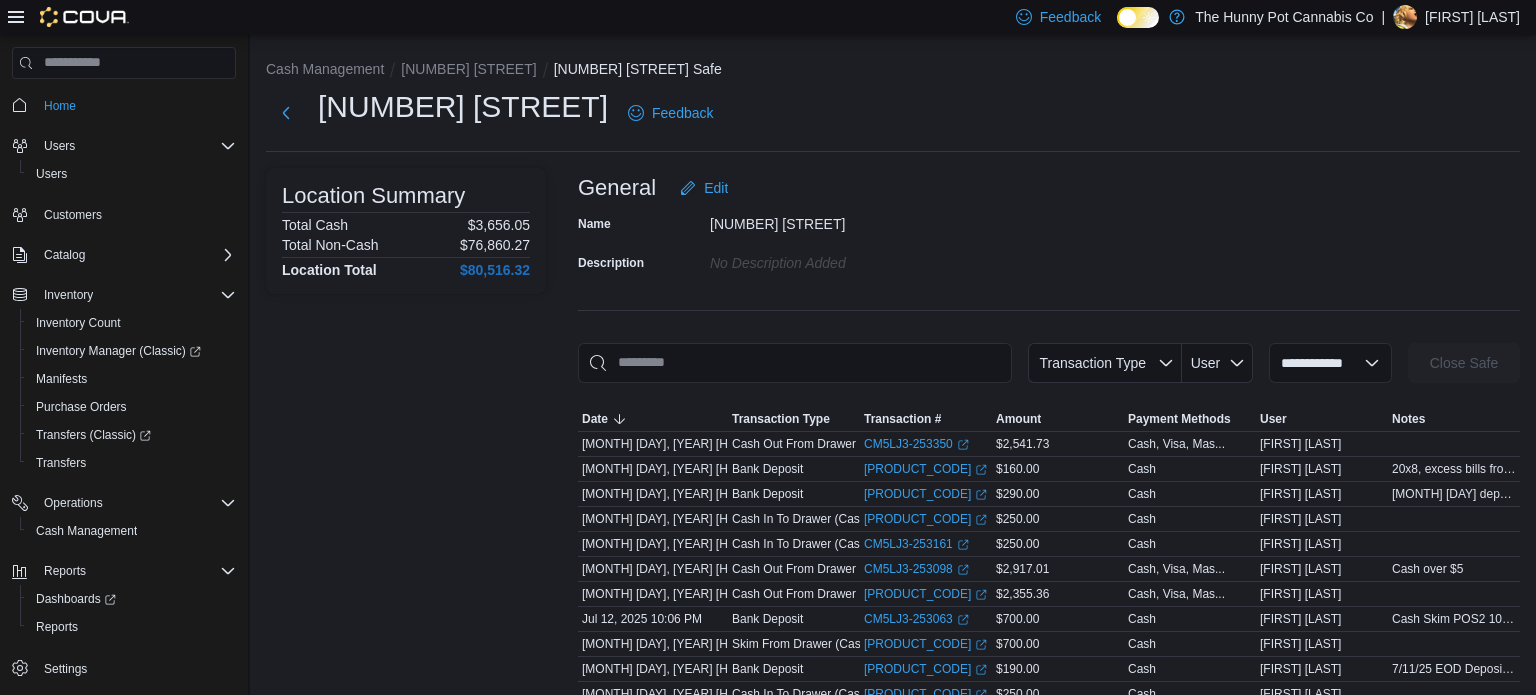click on "**********" at bounding box center (1330, 363) 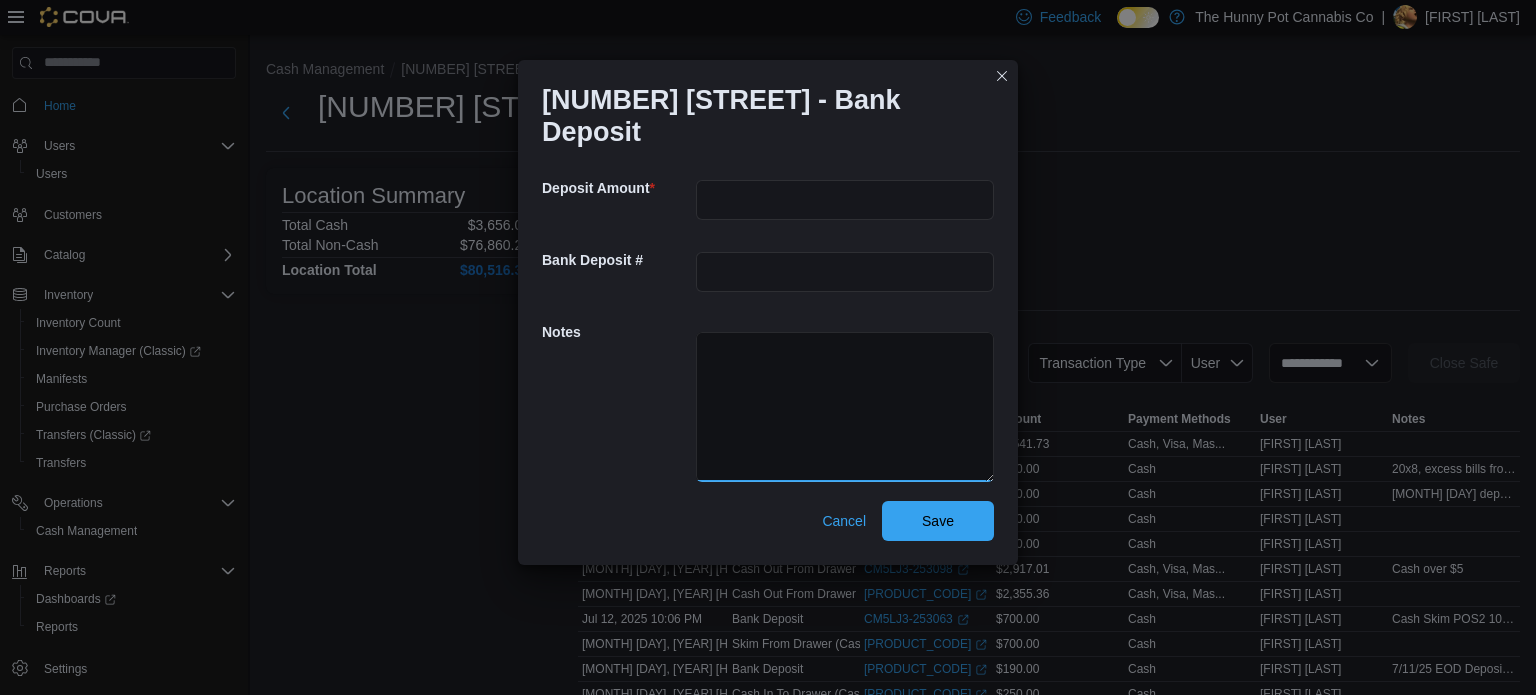 click at bounding box center (845, 407) 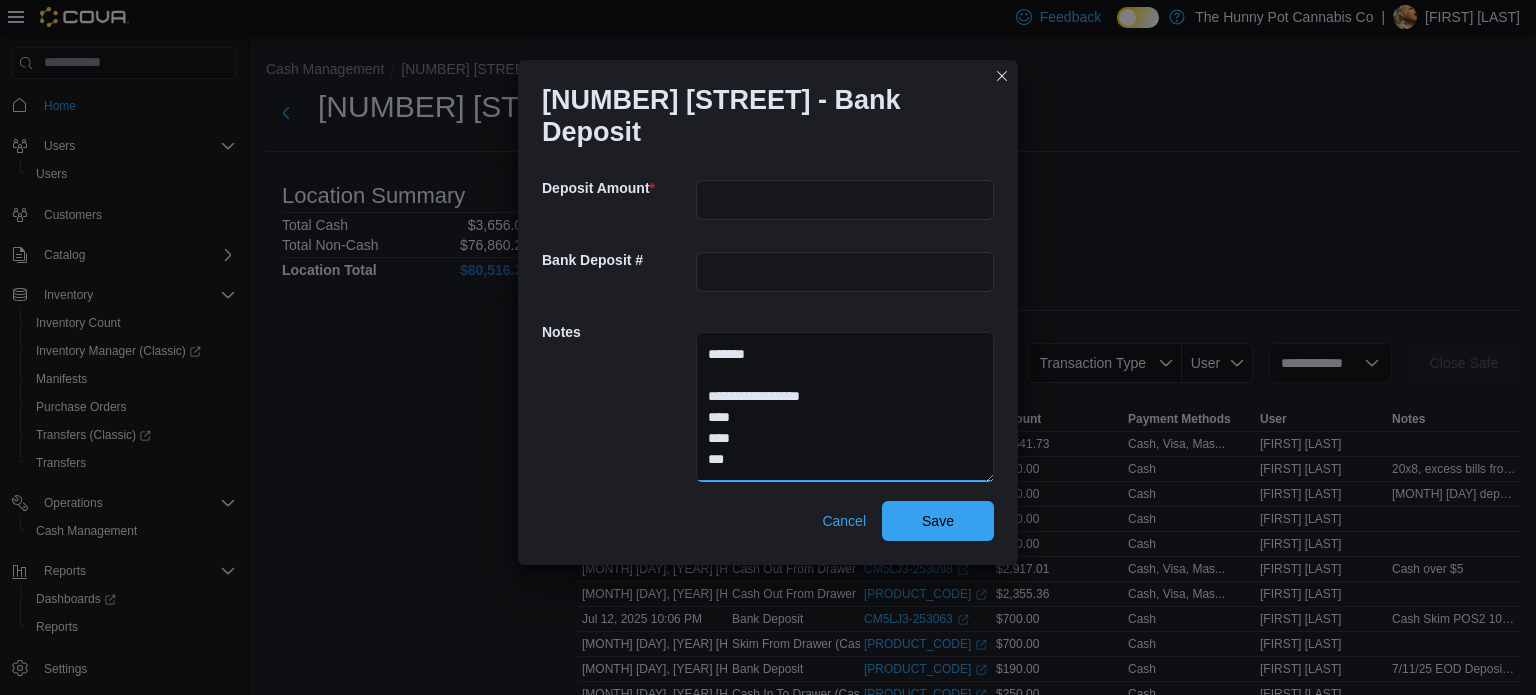 type on "**********" 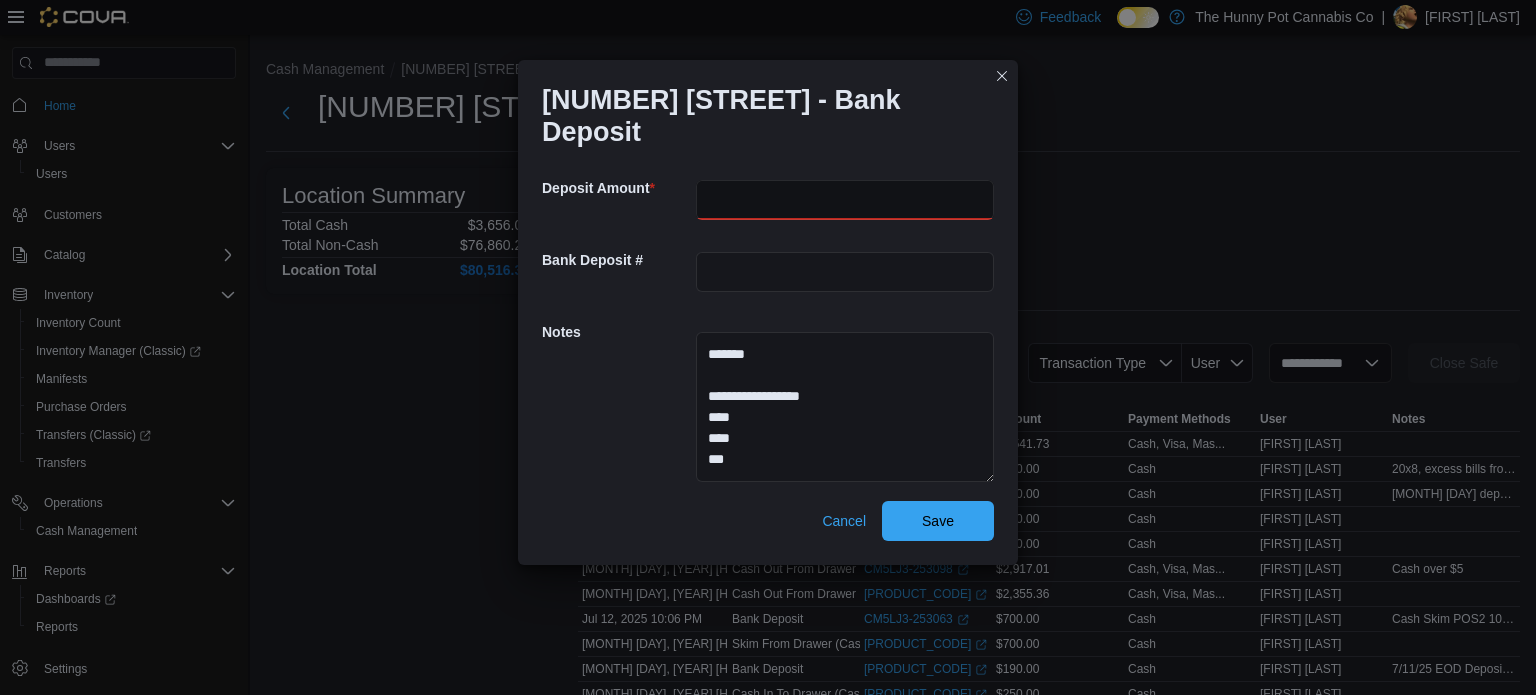 click at bounding box center (845, 200) 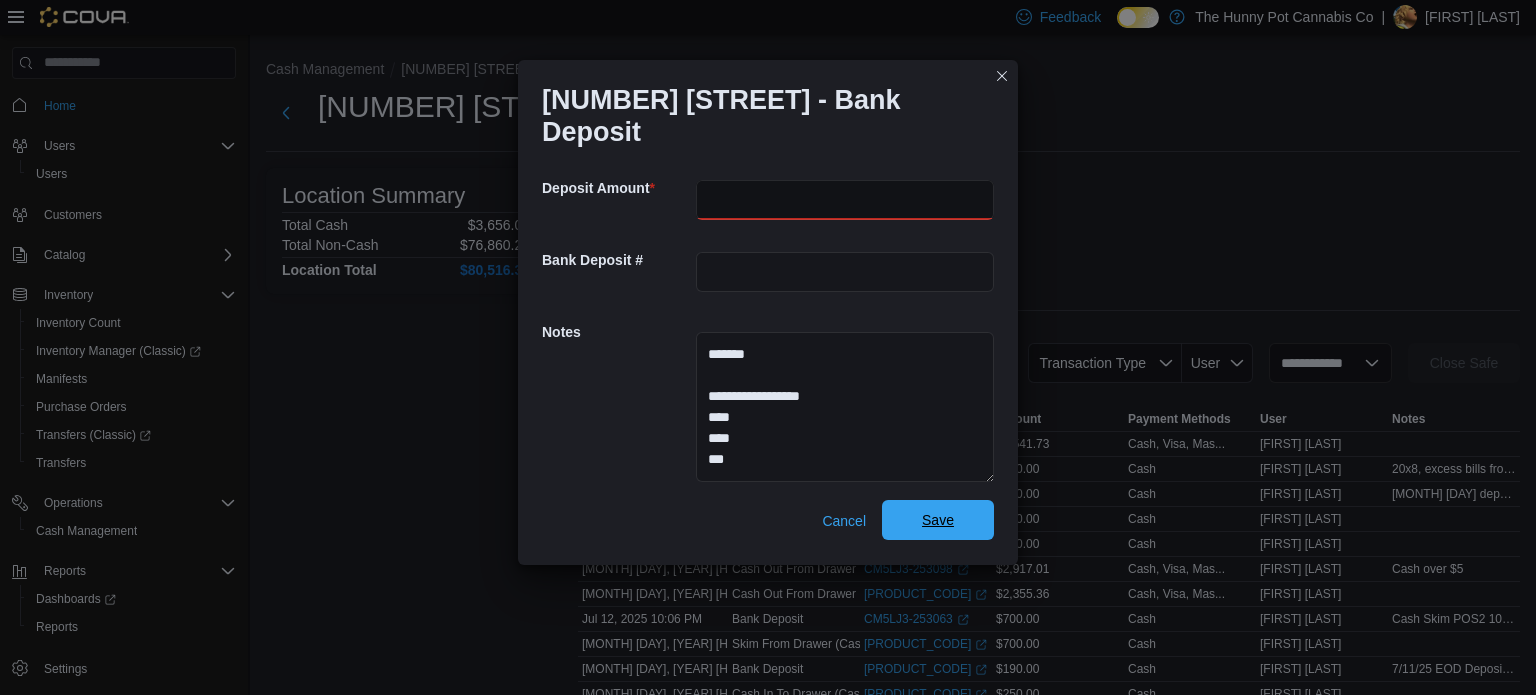 type on "***" 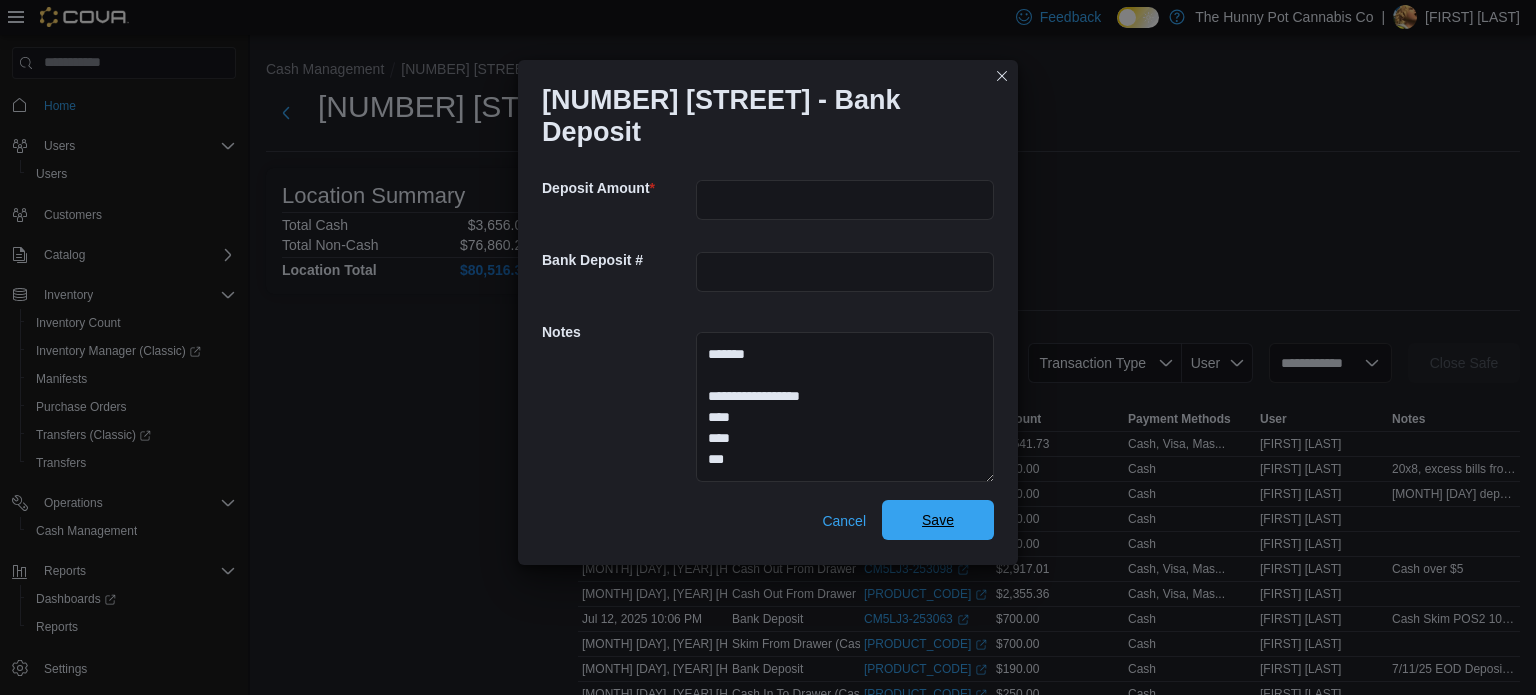 click on "Save" at bounding box center (938, 520) 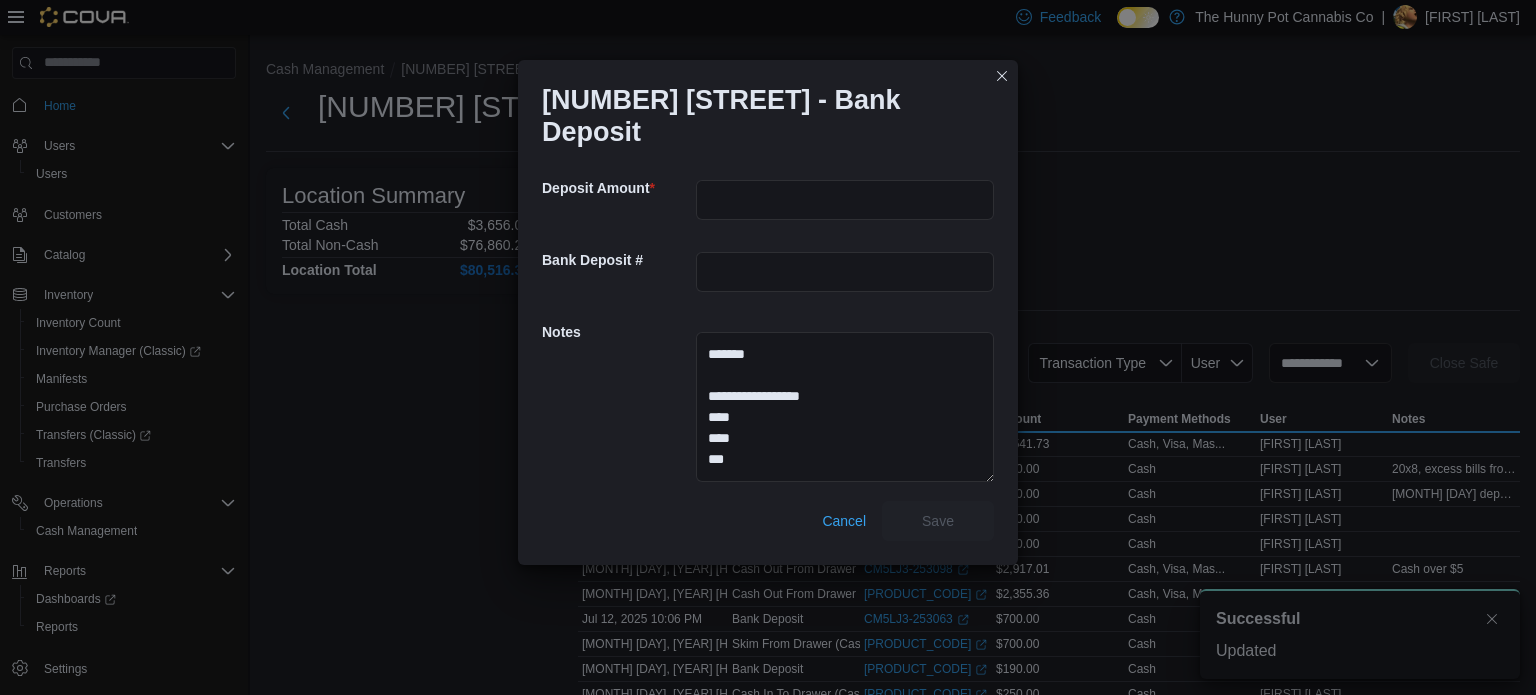 scroll, scrollTop: 0, scrollLeft: 0, axis: both 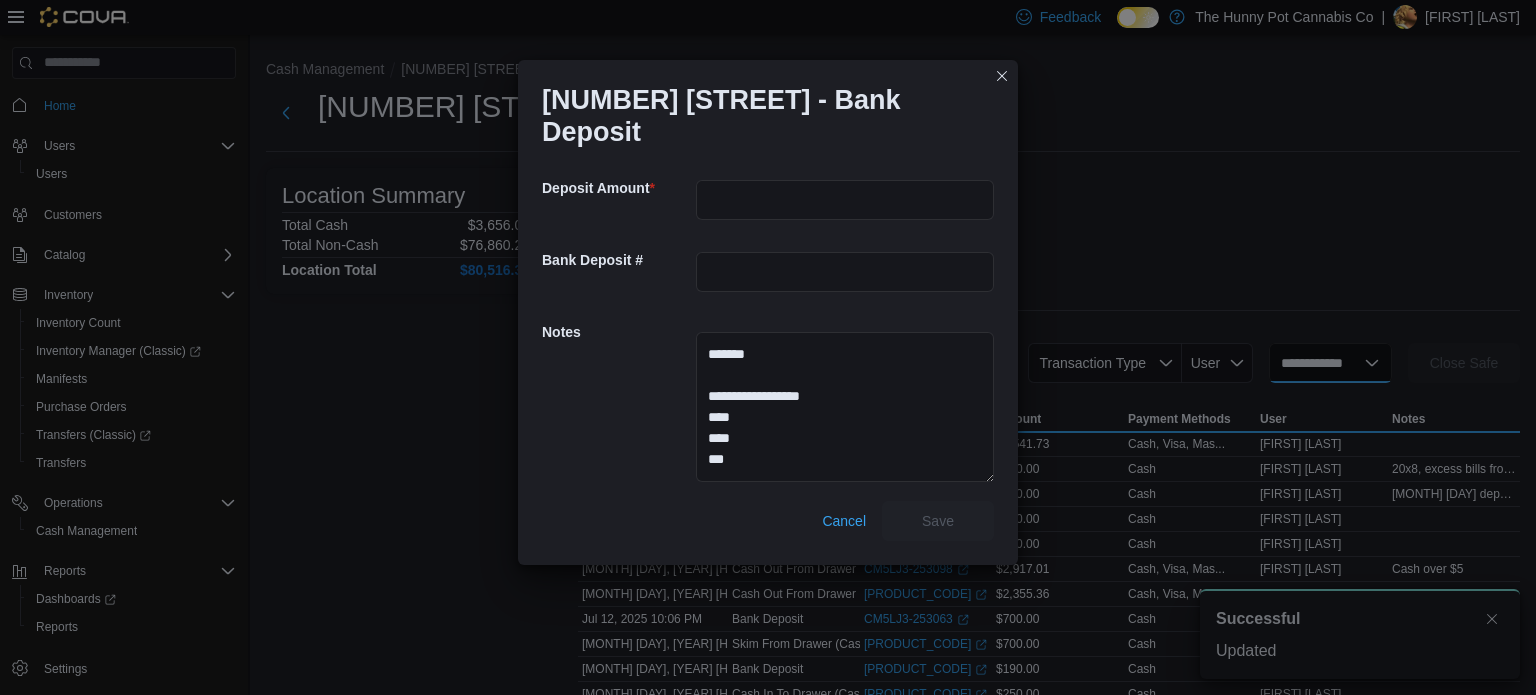 select 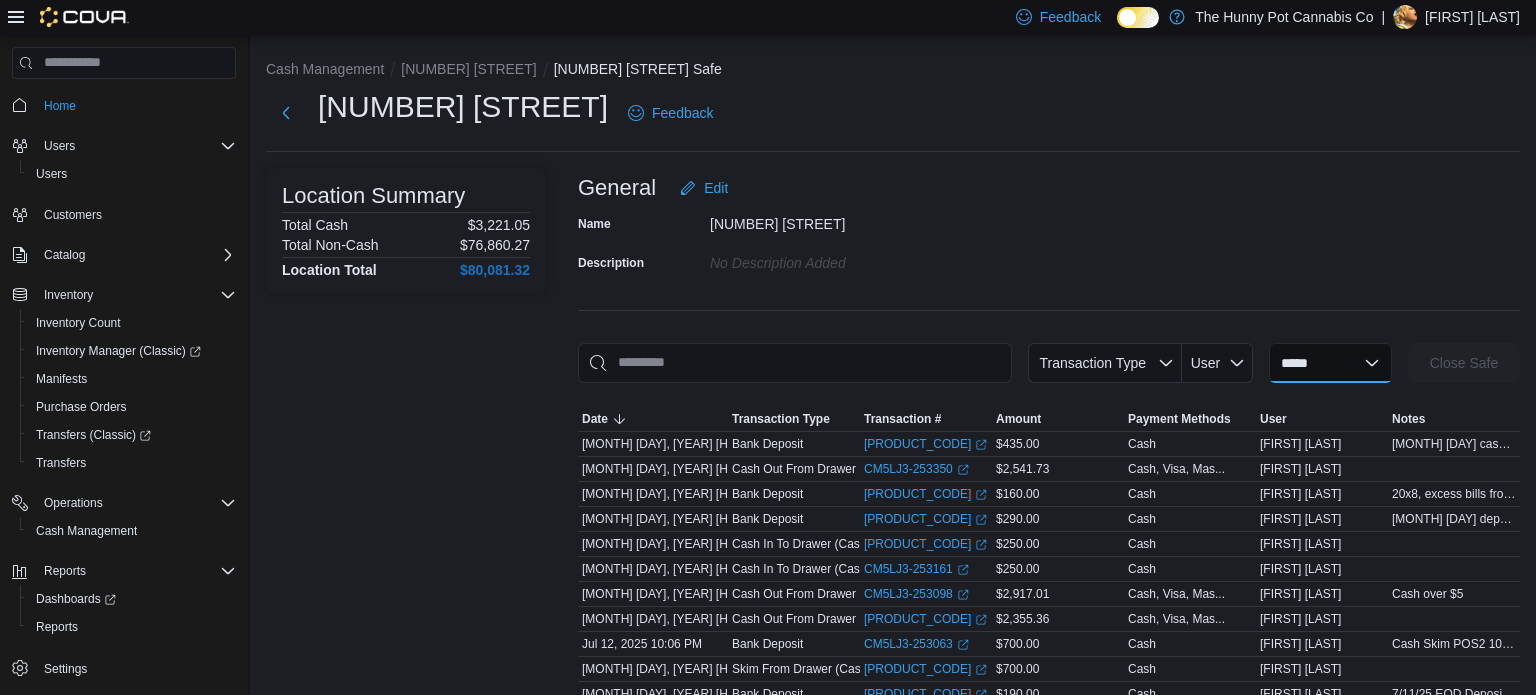 scroll, scrollTop: 0, scrollLeft: 0, axis: both 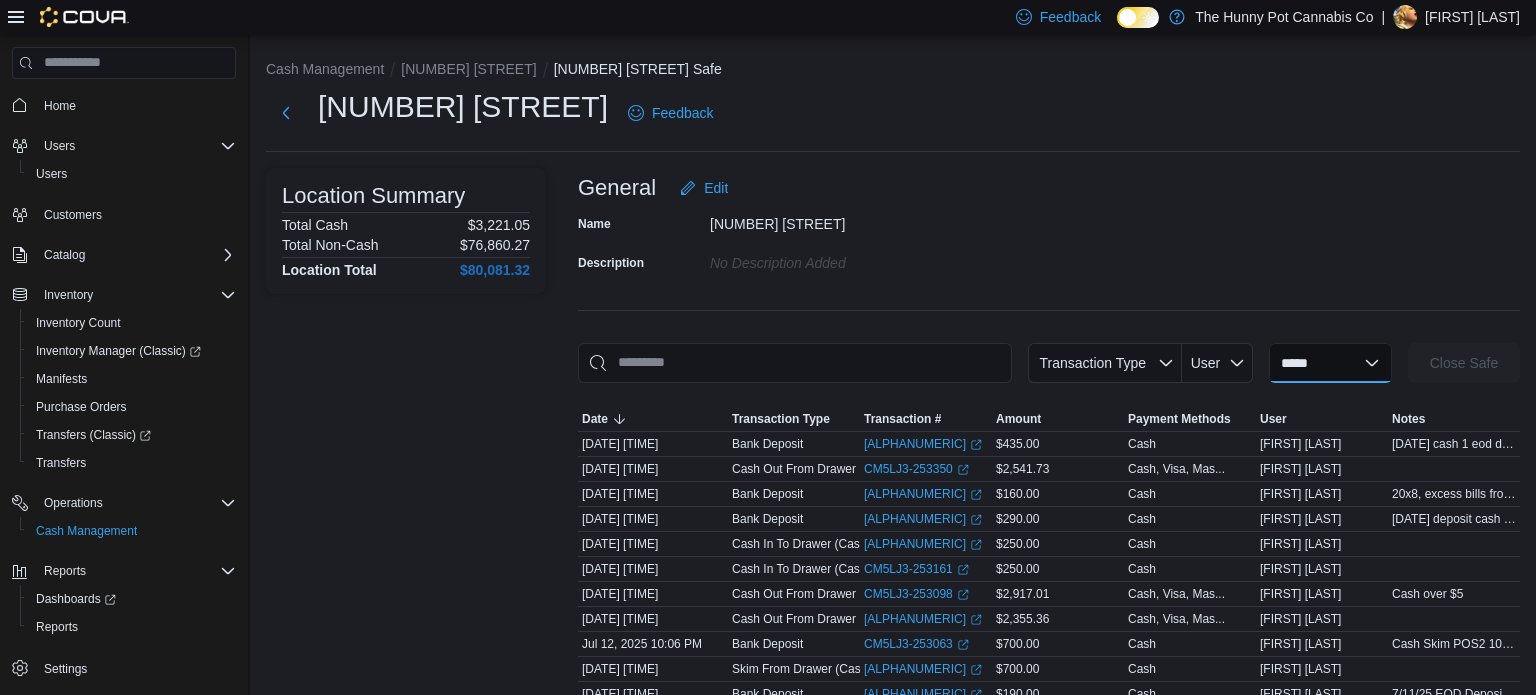 click on "**********" at bounding box center (1330, 363) 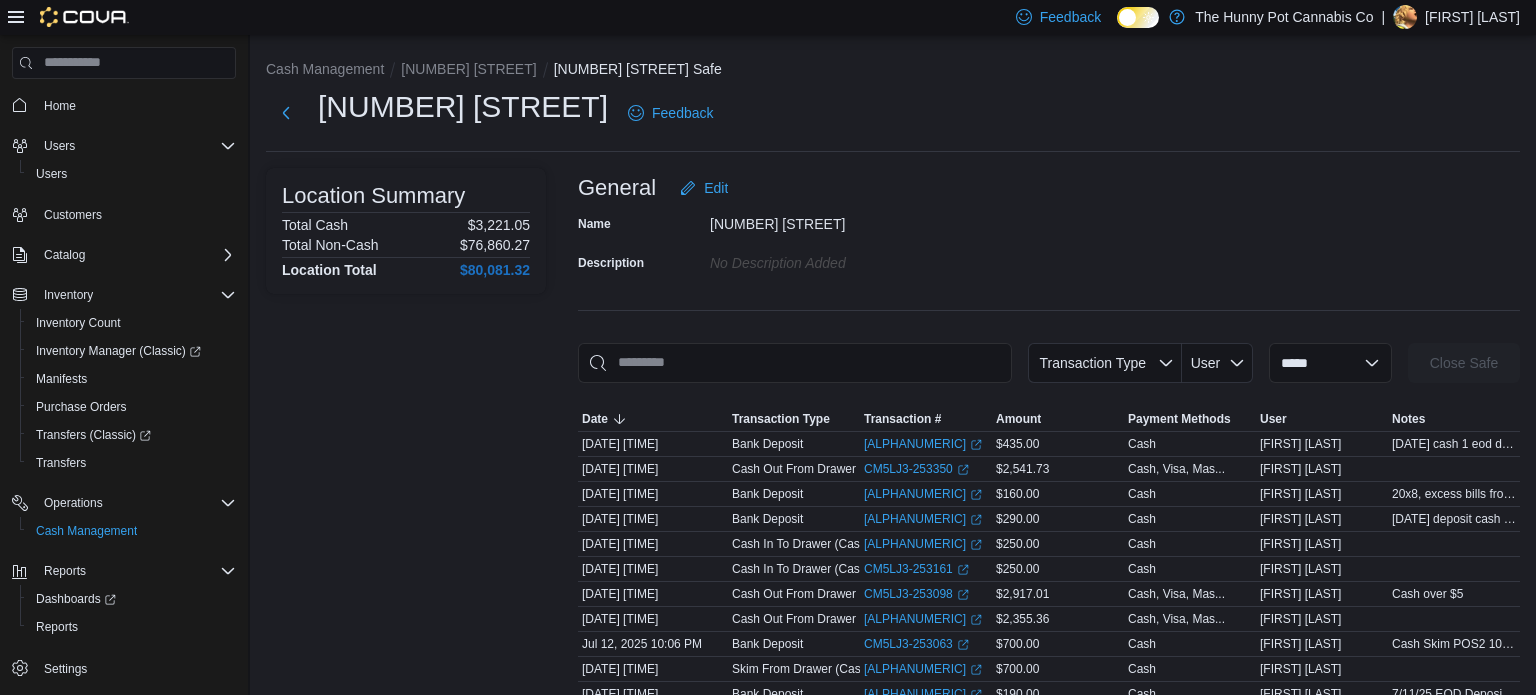click on "Name [NUMBER] [STREET] Description No Description added" at bounding box center (1049, 243) 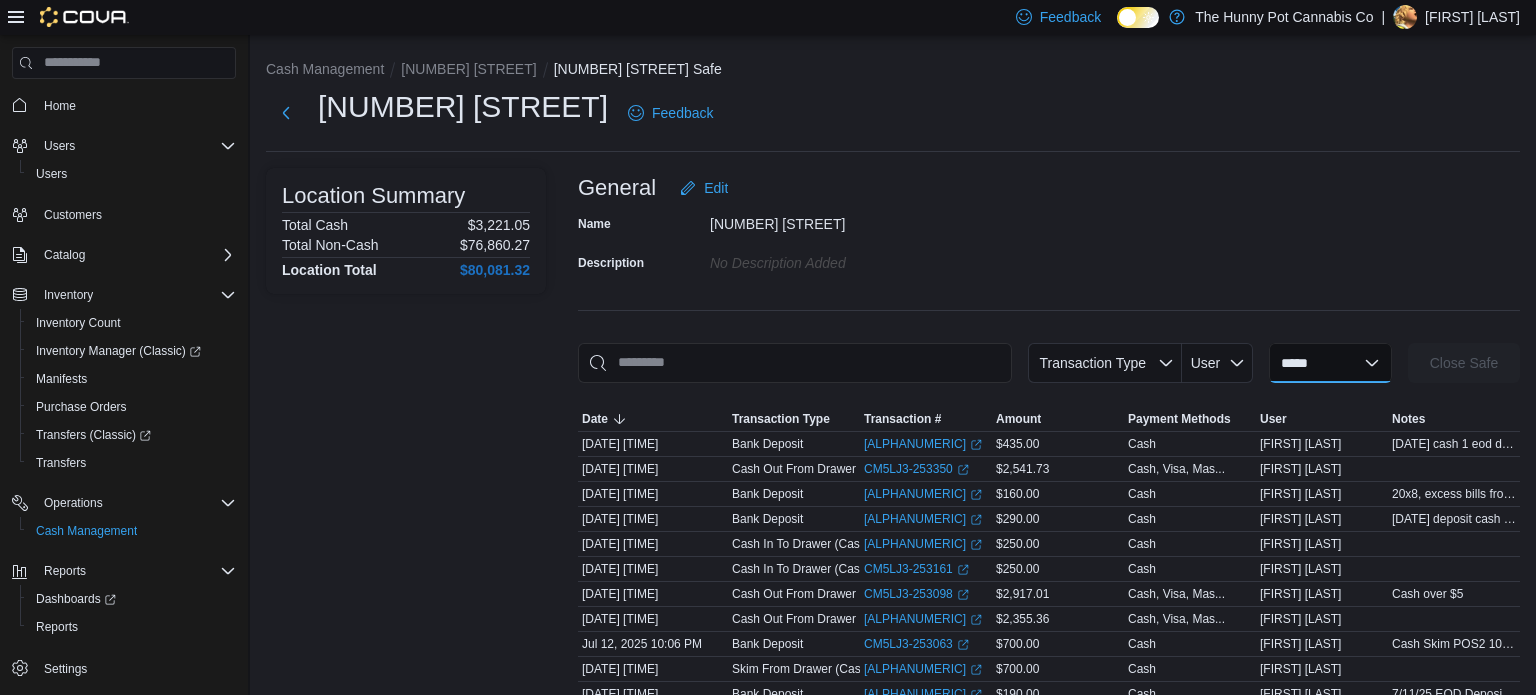 click on "**********" at bounding box center [1330, 363] 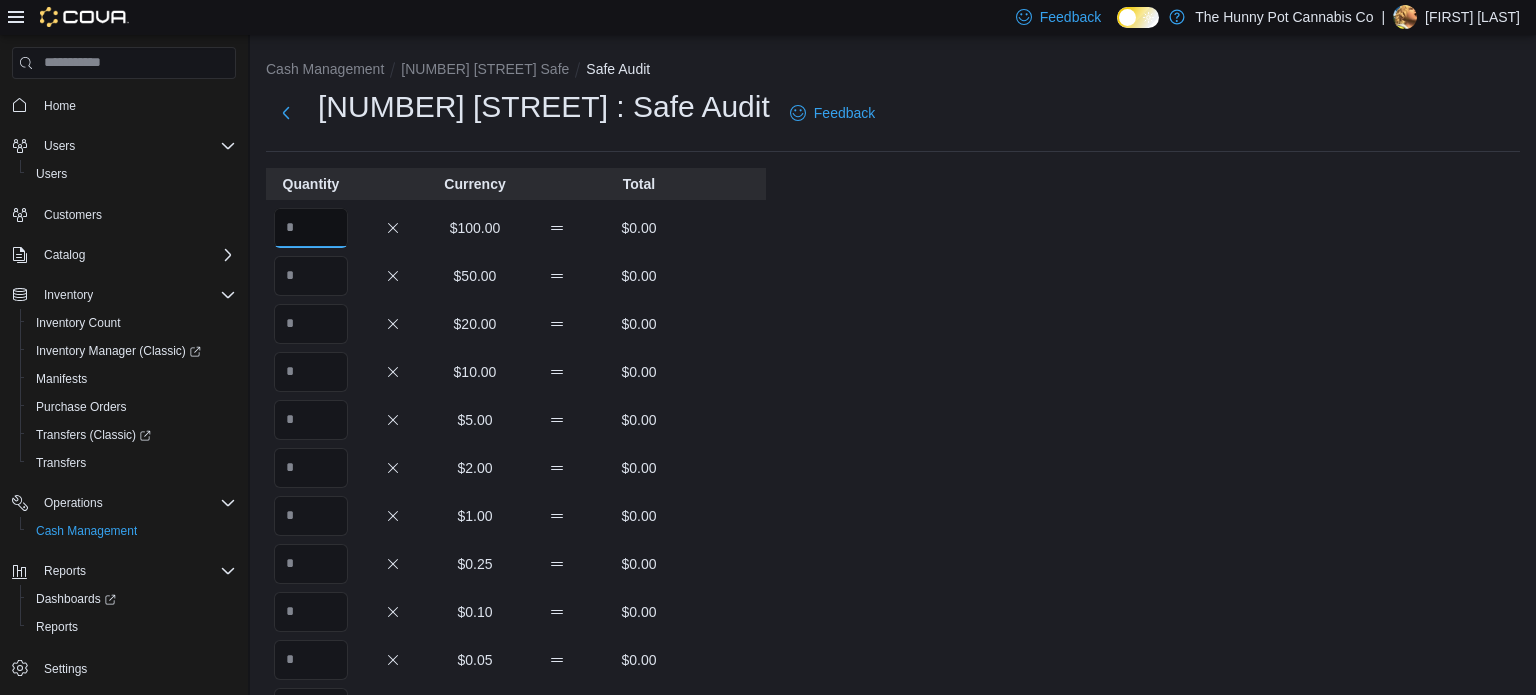 click at bounding box center [311, 228] 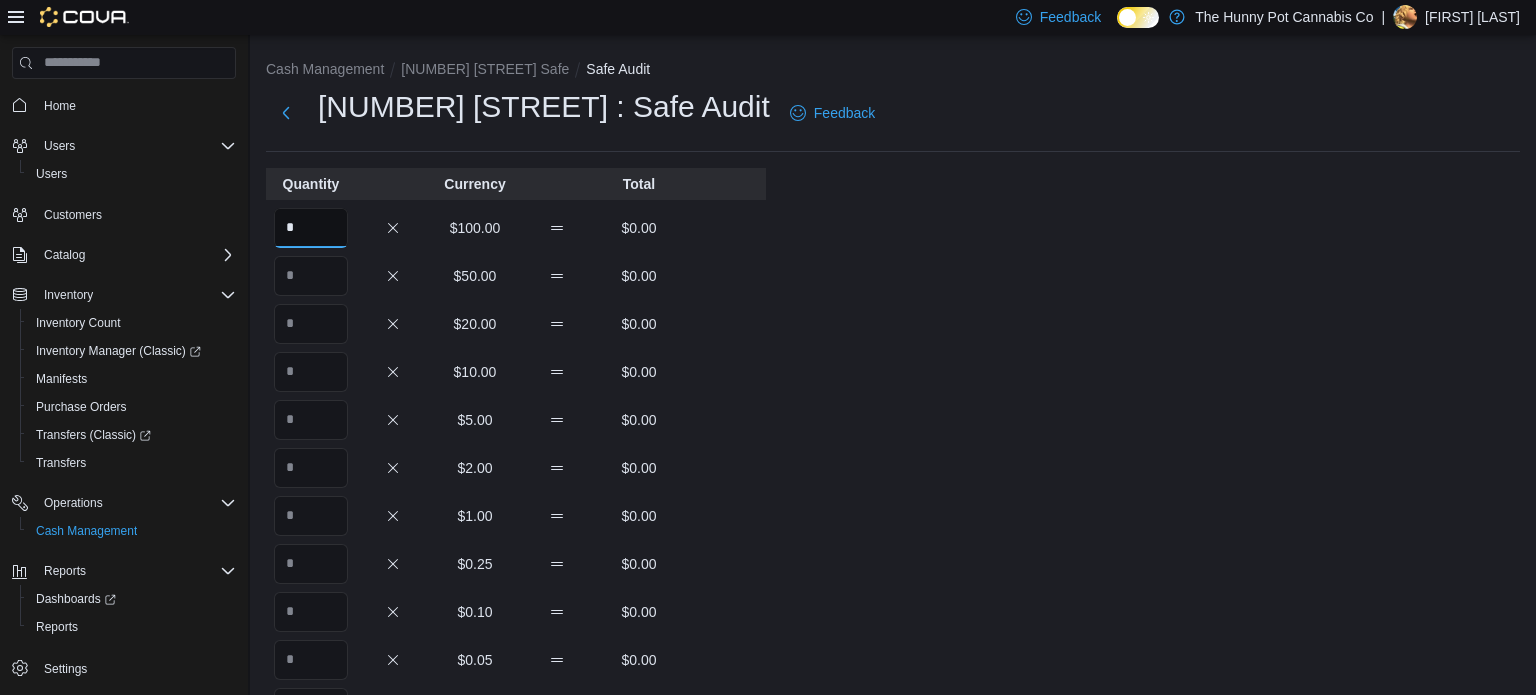 type on "*" 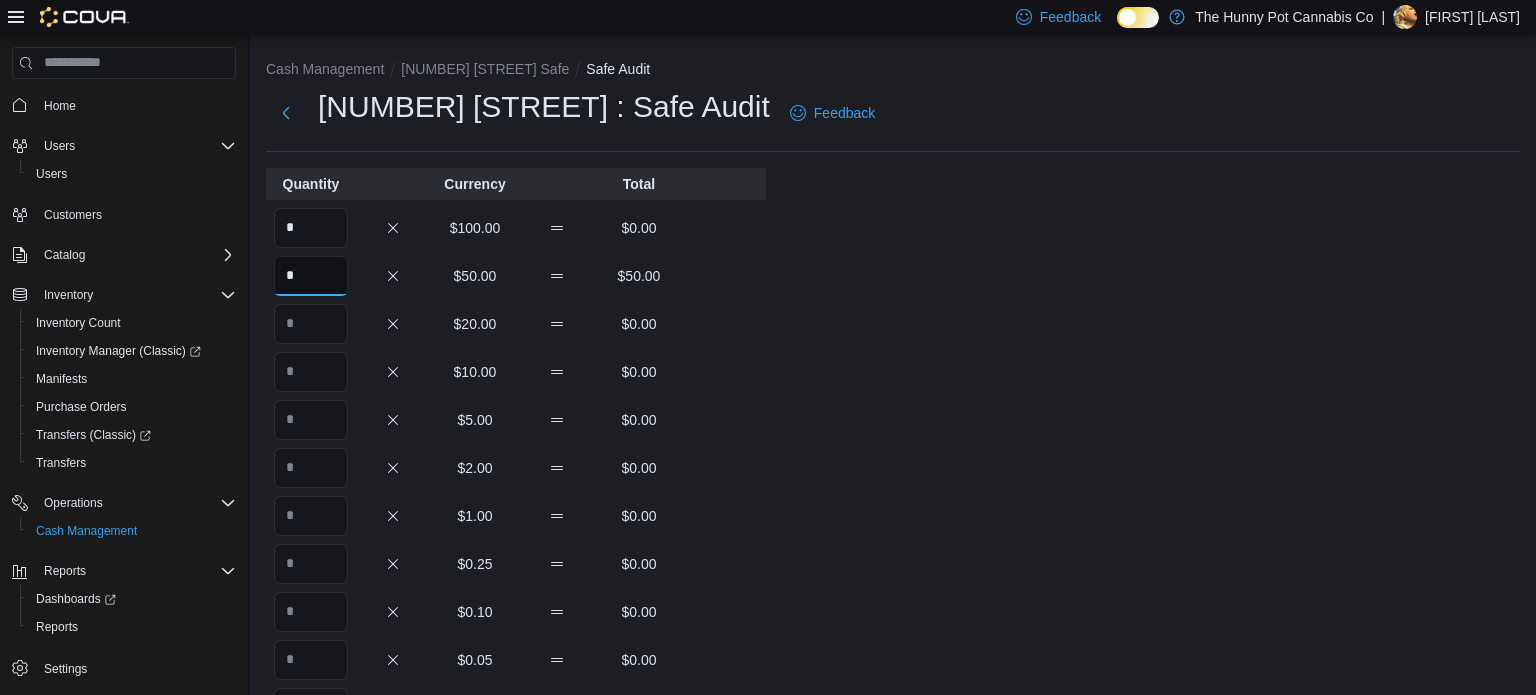 type on "*" 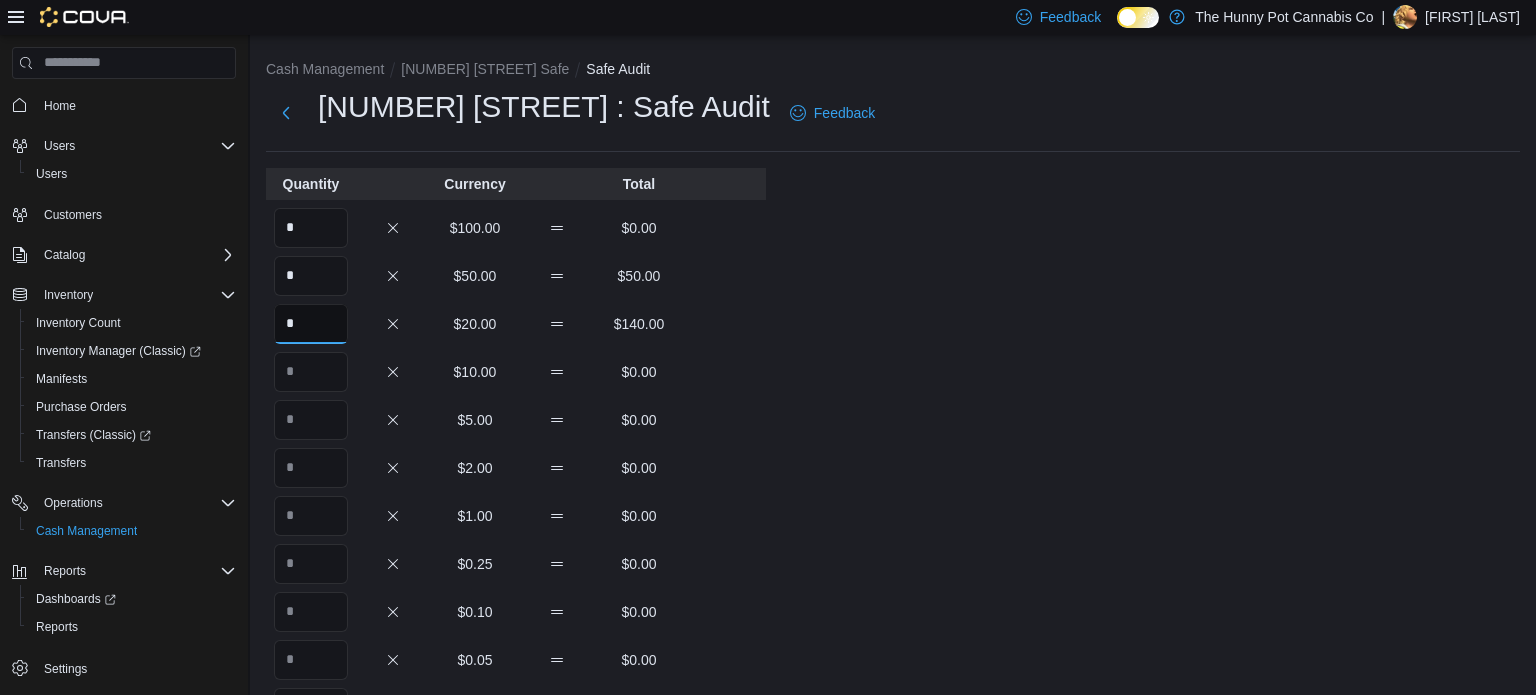 type on "*" 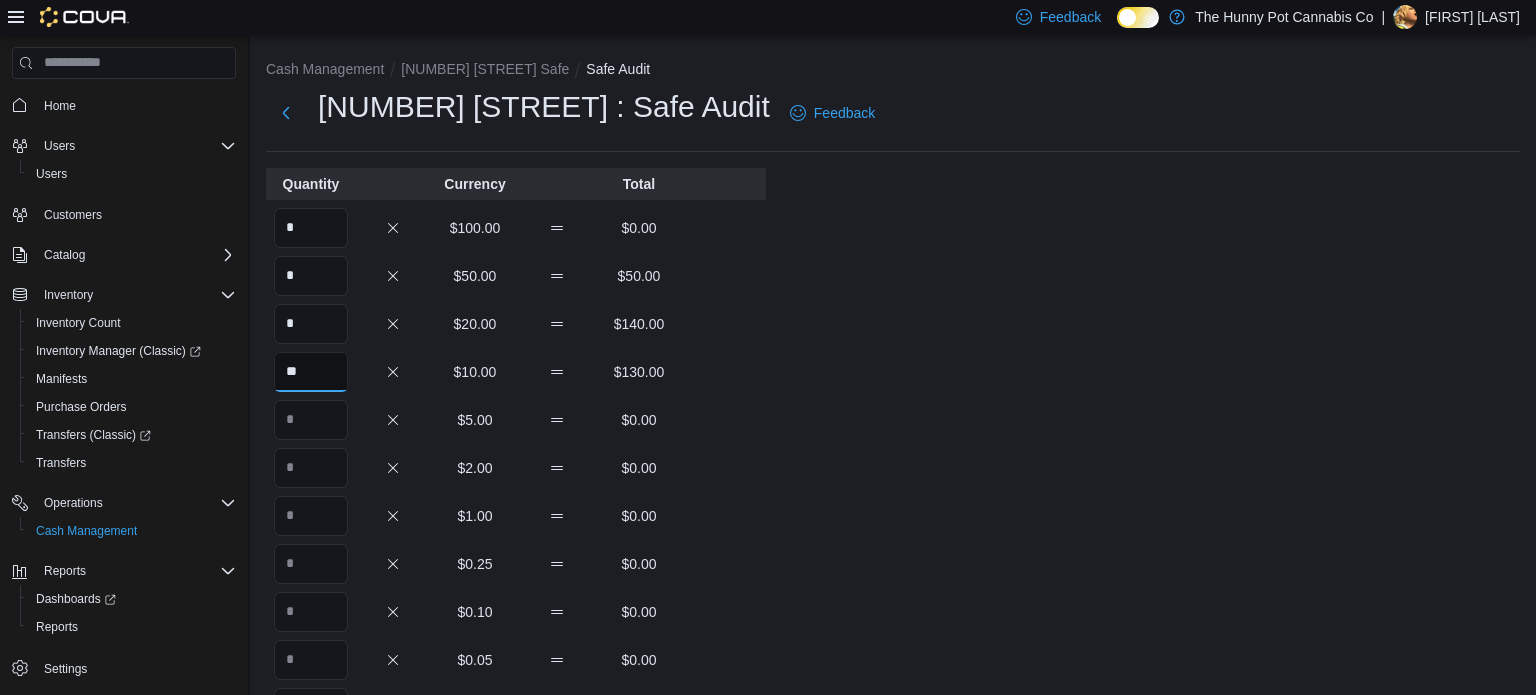 type on "**" 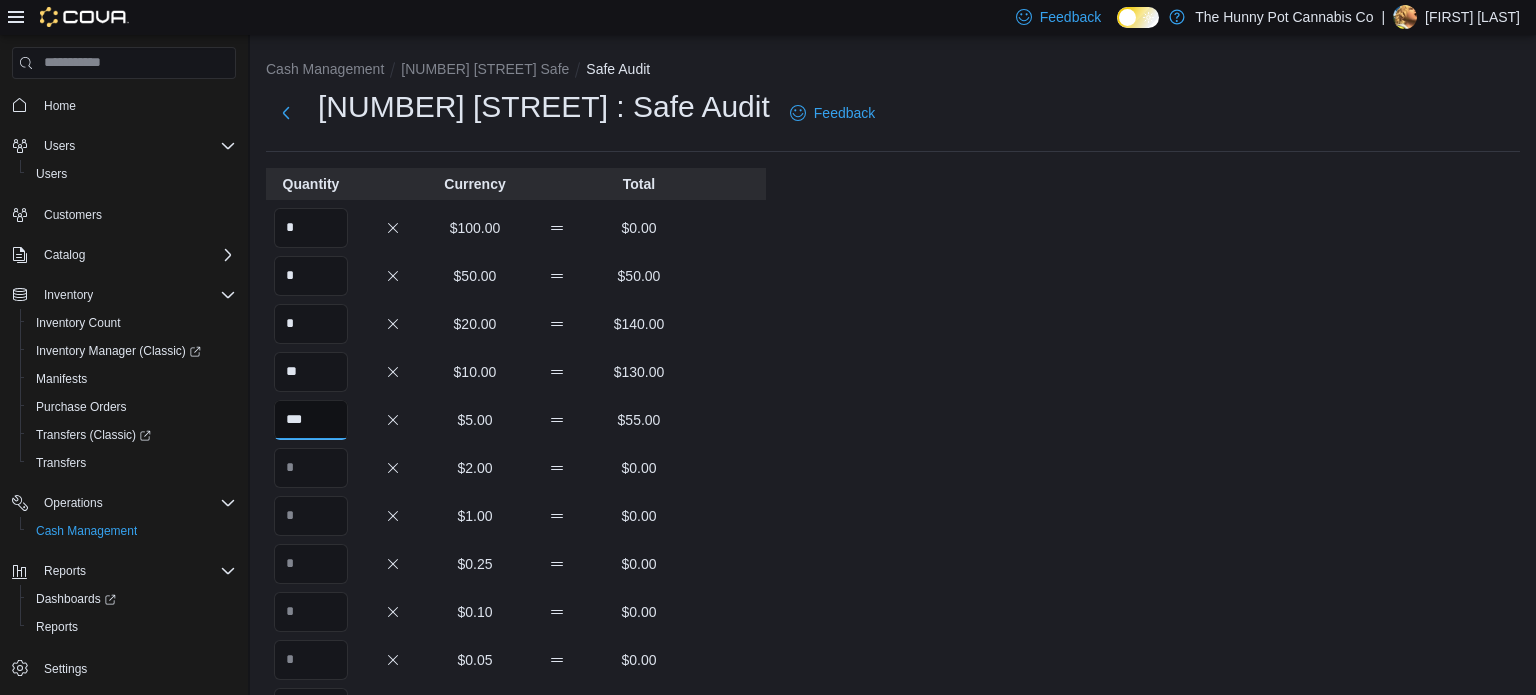 type on "***" 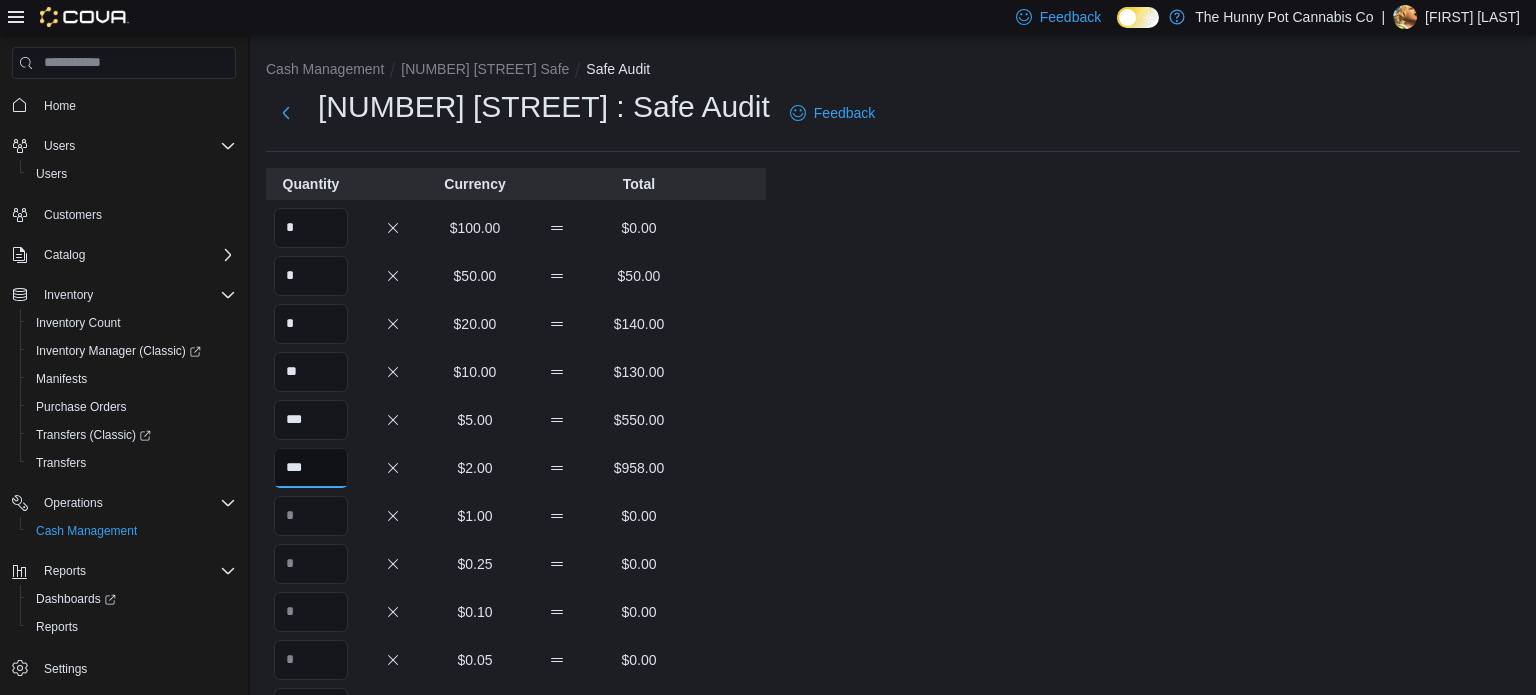 type on "***" 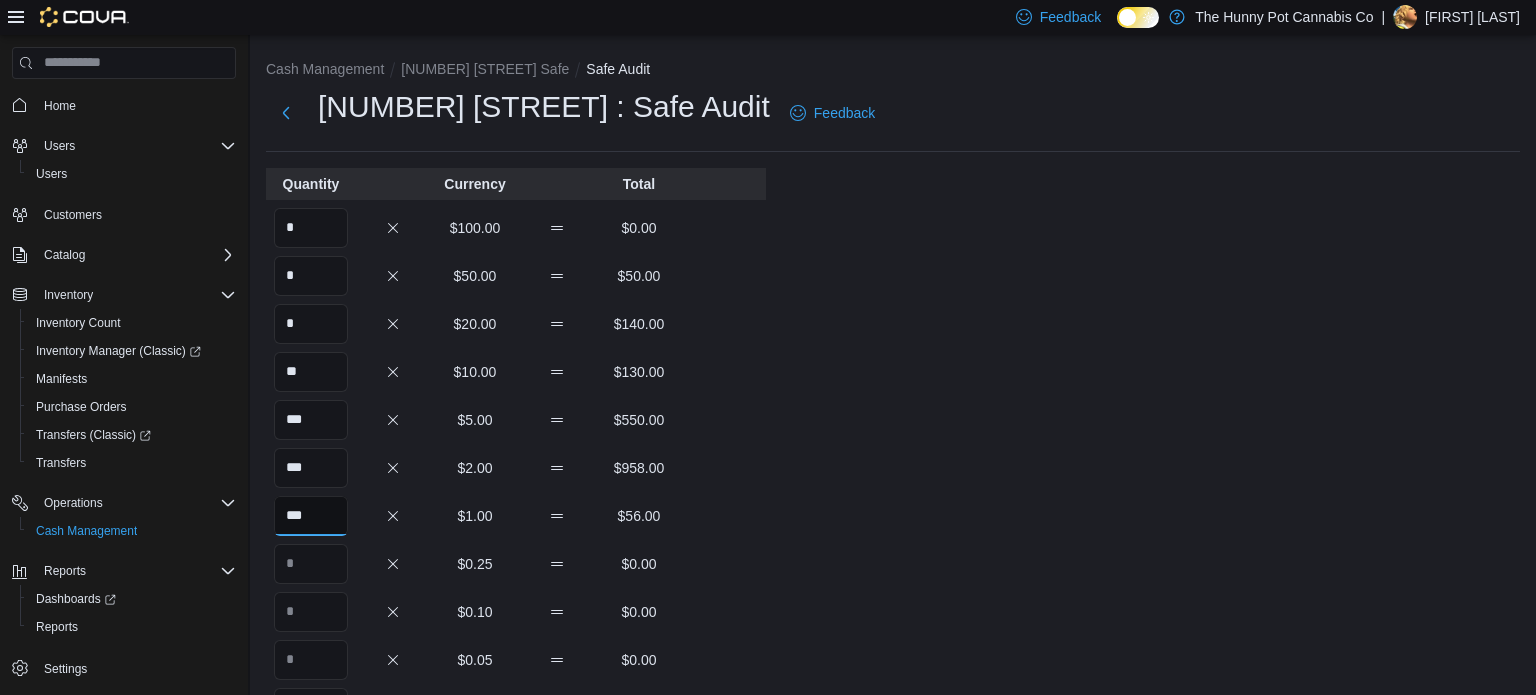 type on "***" 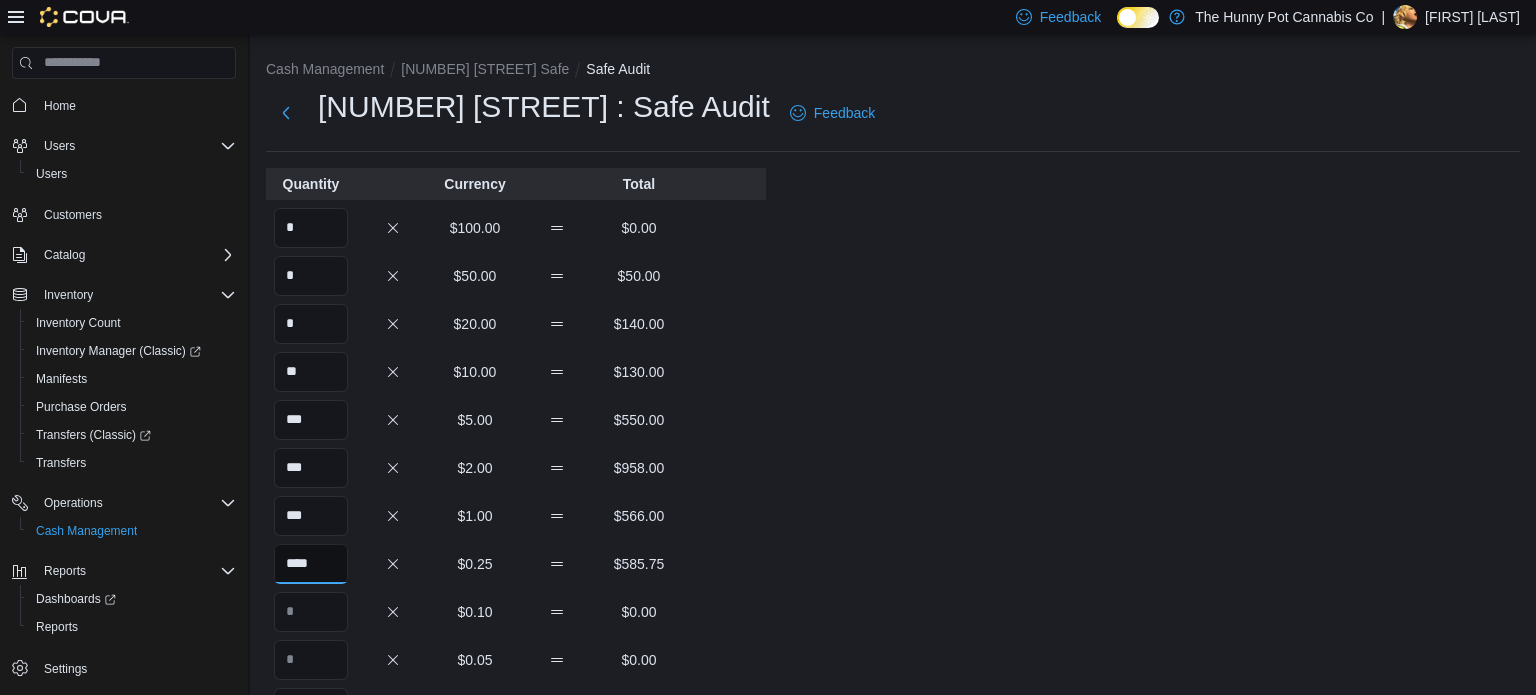 type on "****" 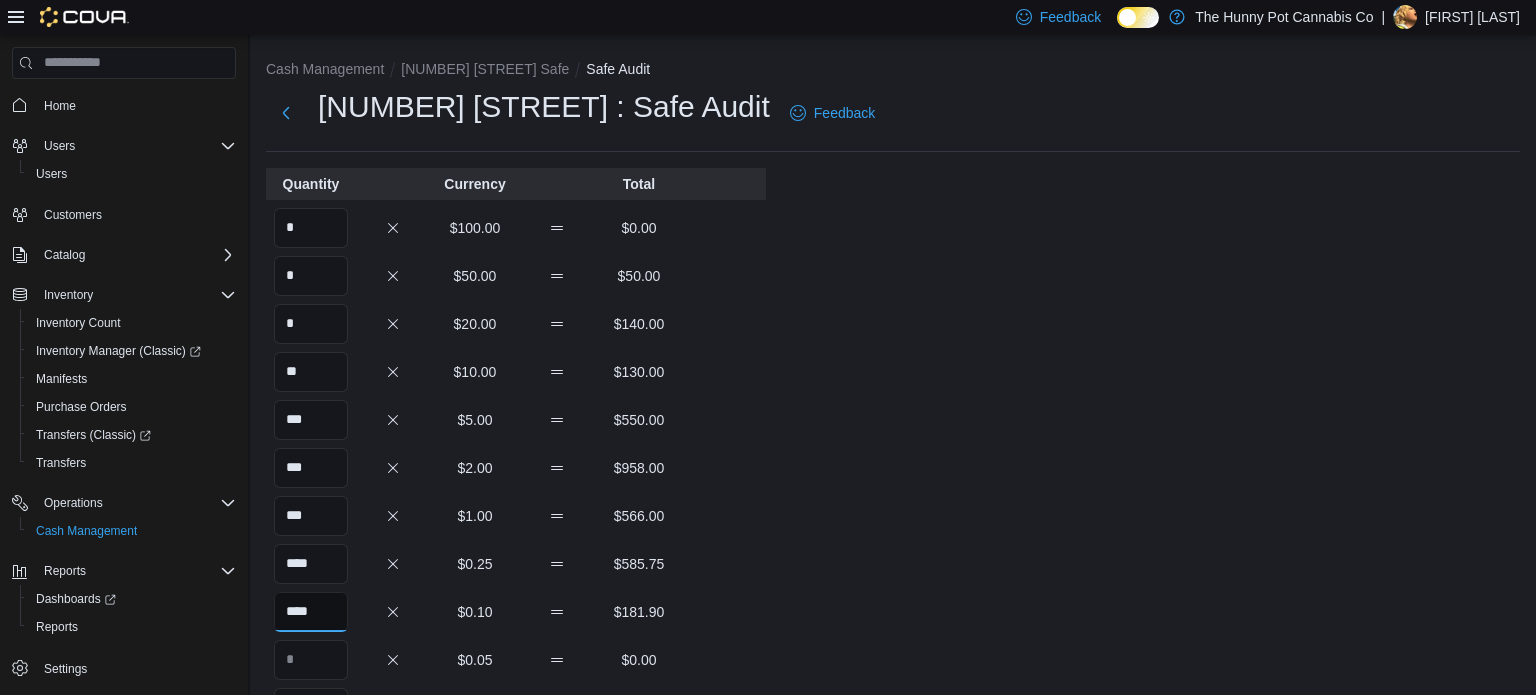 type on "****" 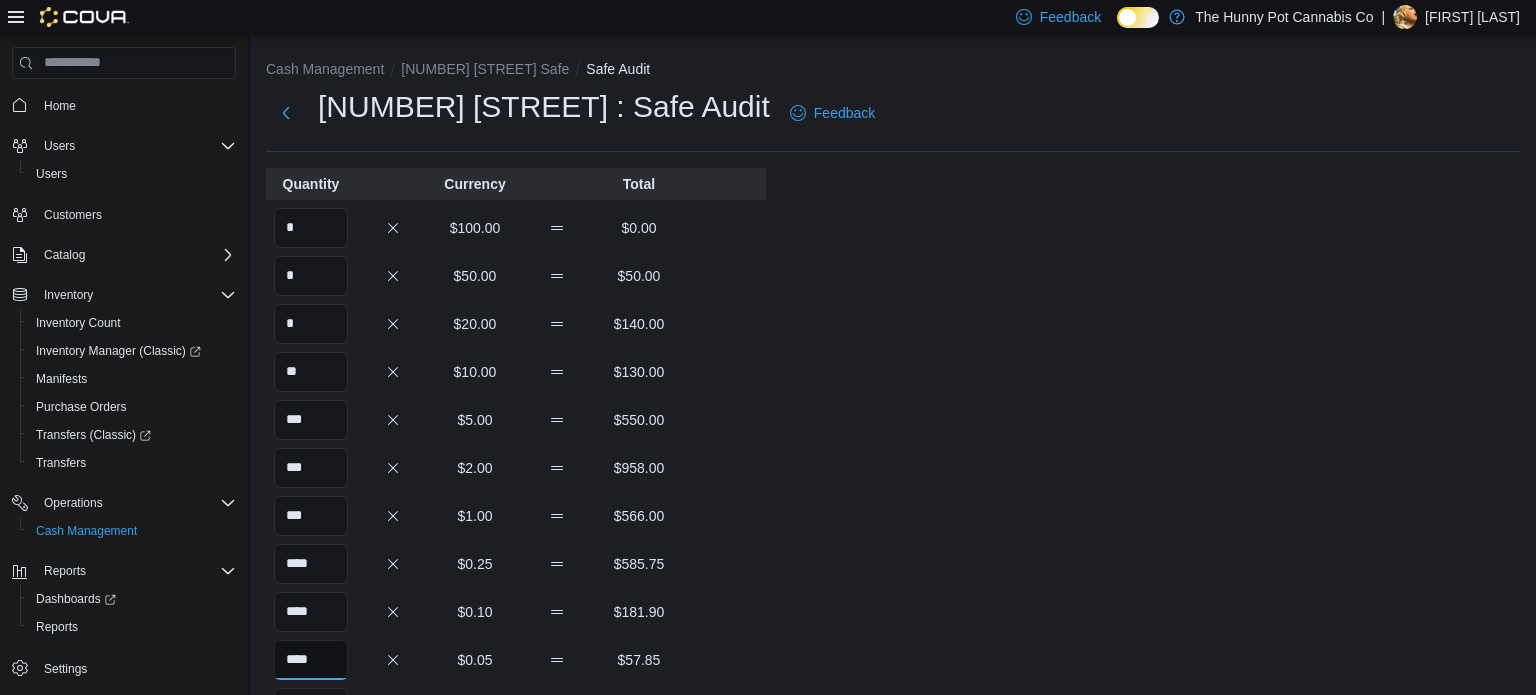 scroll, scrollTop: 382, scrollLeft: 0, axis: vertical 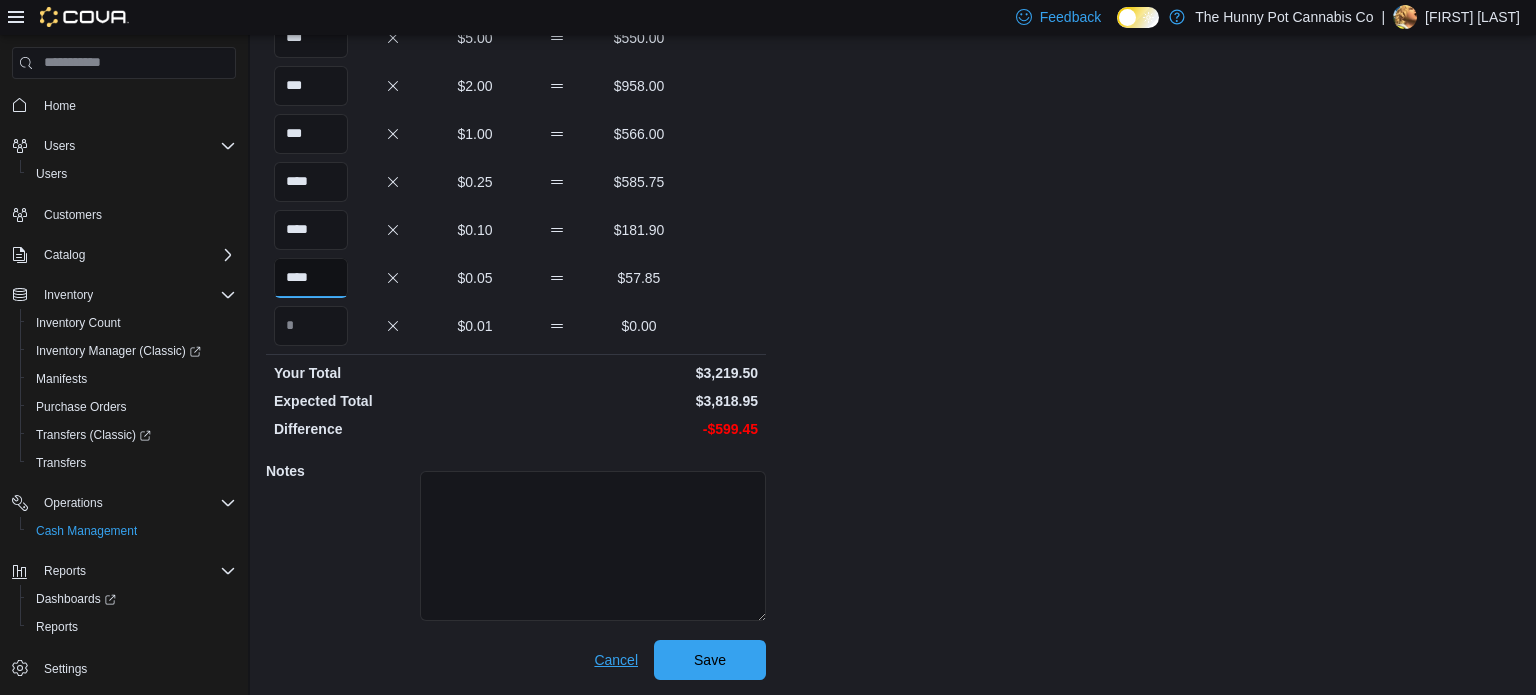 type on "****" 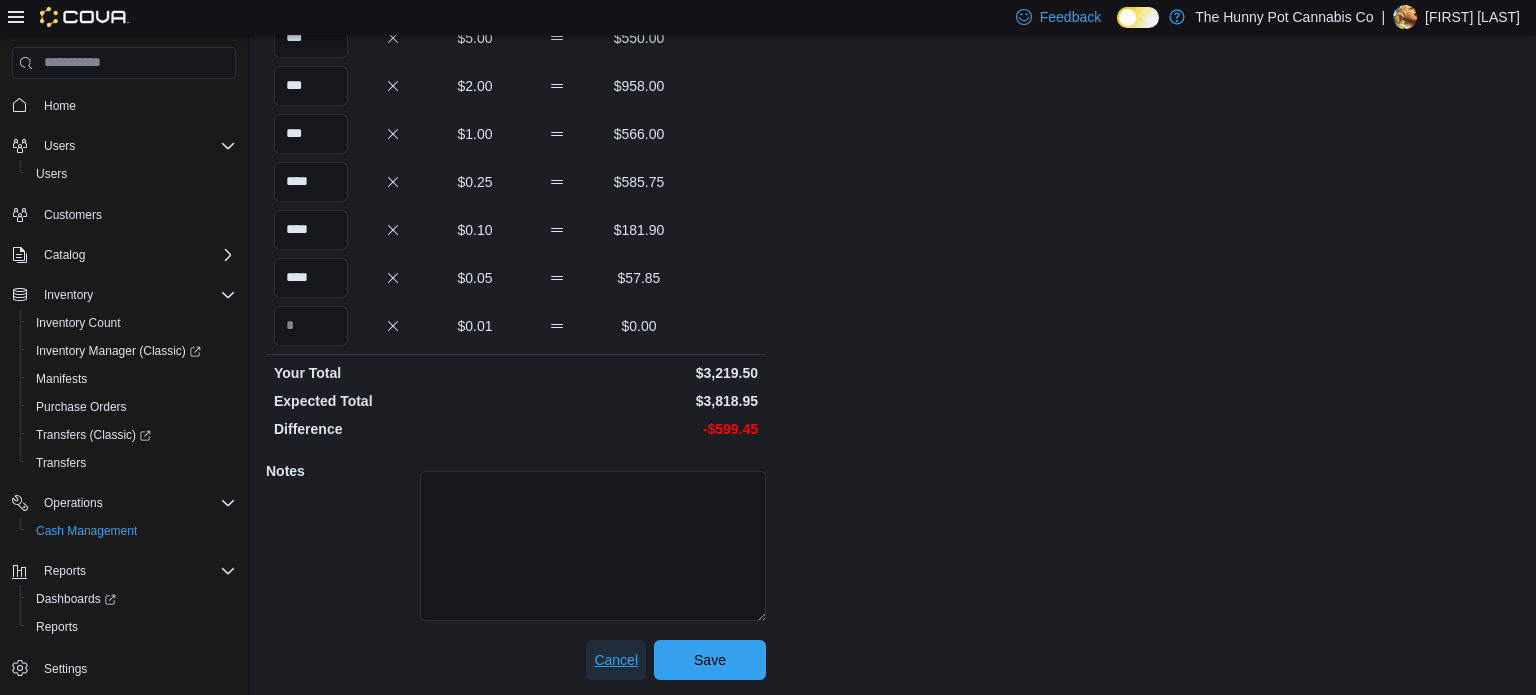 click on "Cancel" at bounding box center [616, 660] 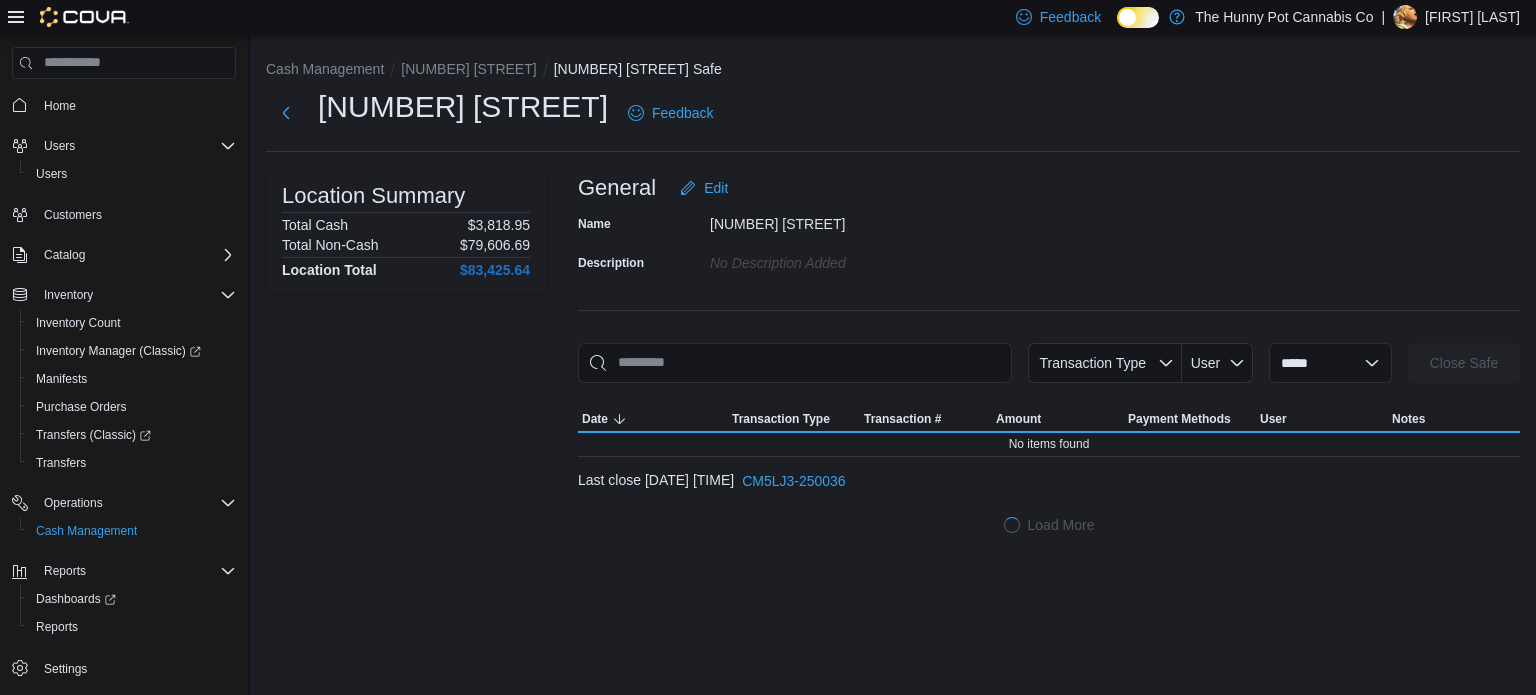scroll, scrollTop: 0, scrollLeft: 0, axis: both 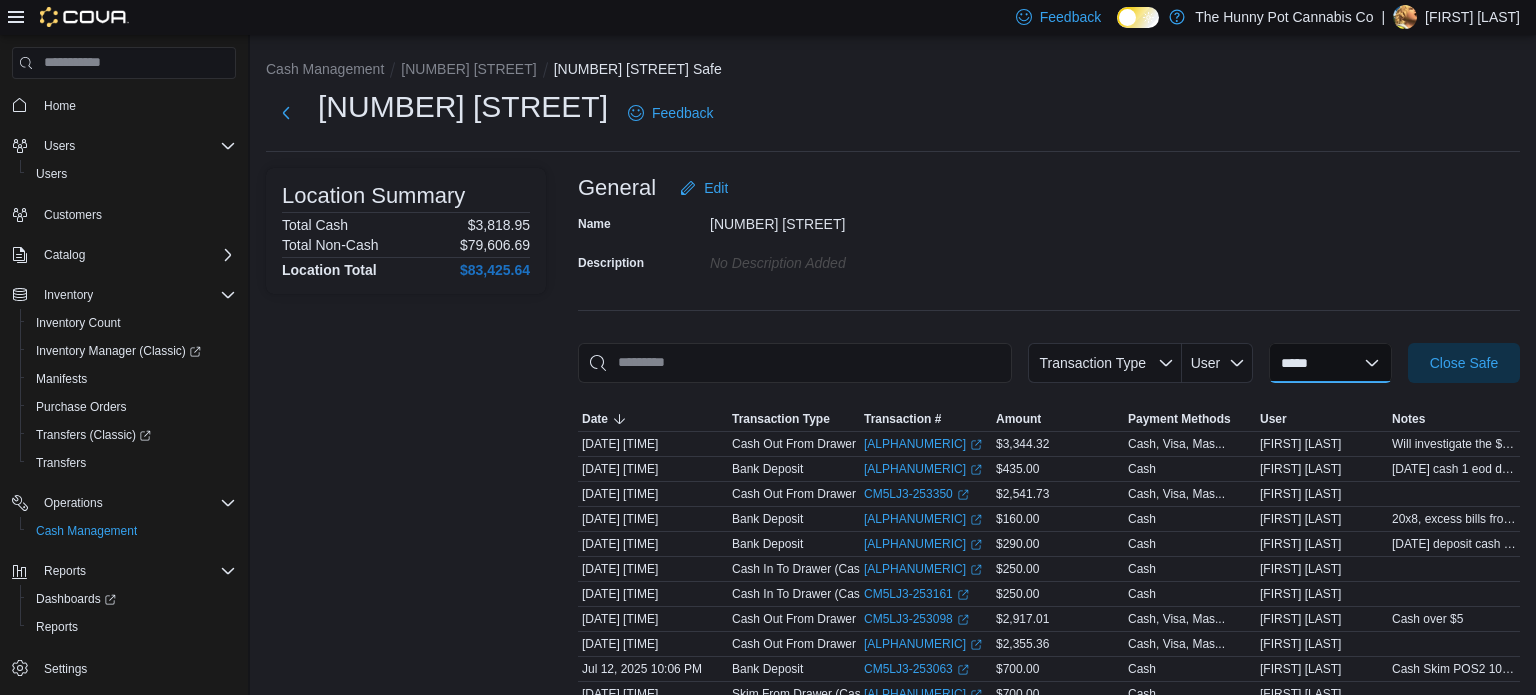 click on "**********" at bounding box center (1330, 363) 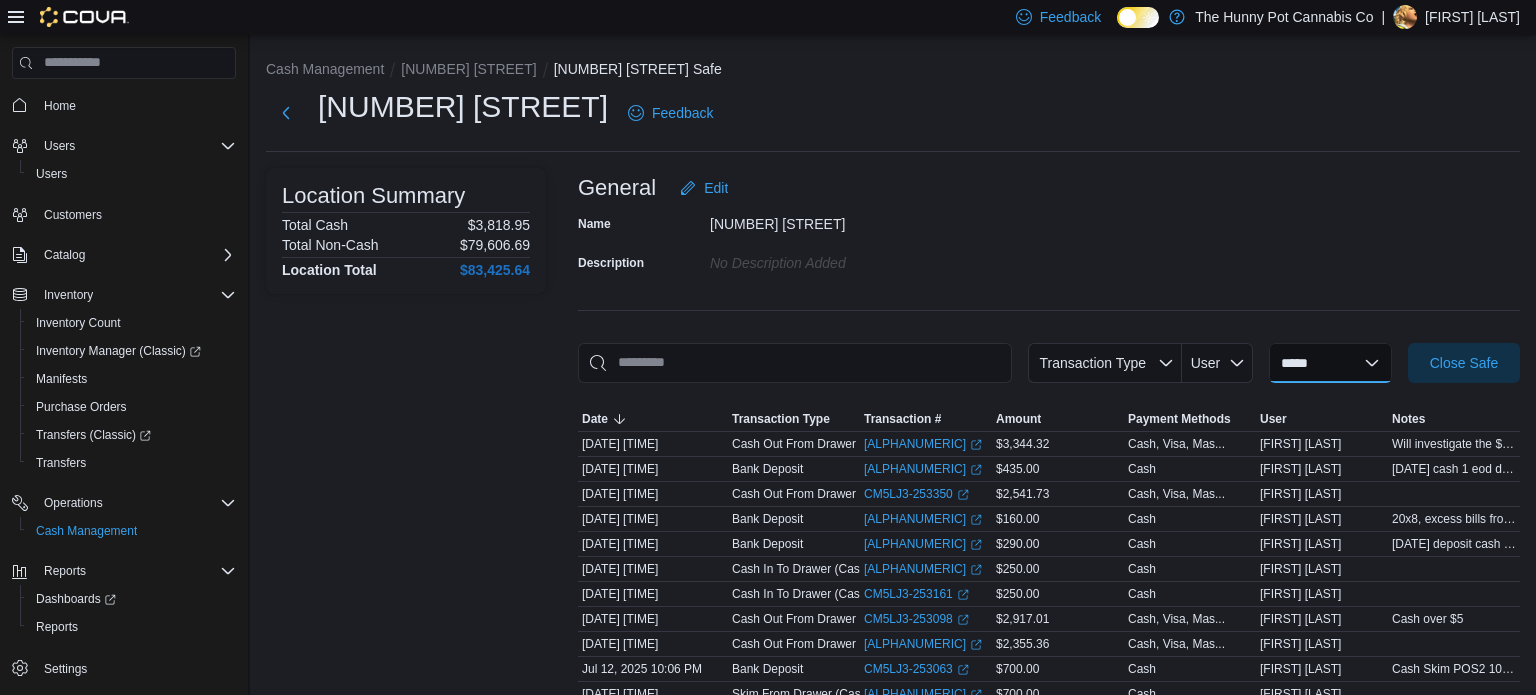 select on "**********" 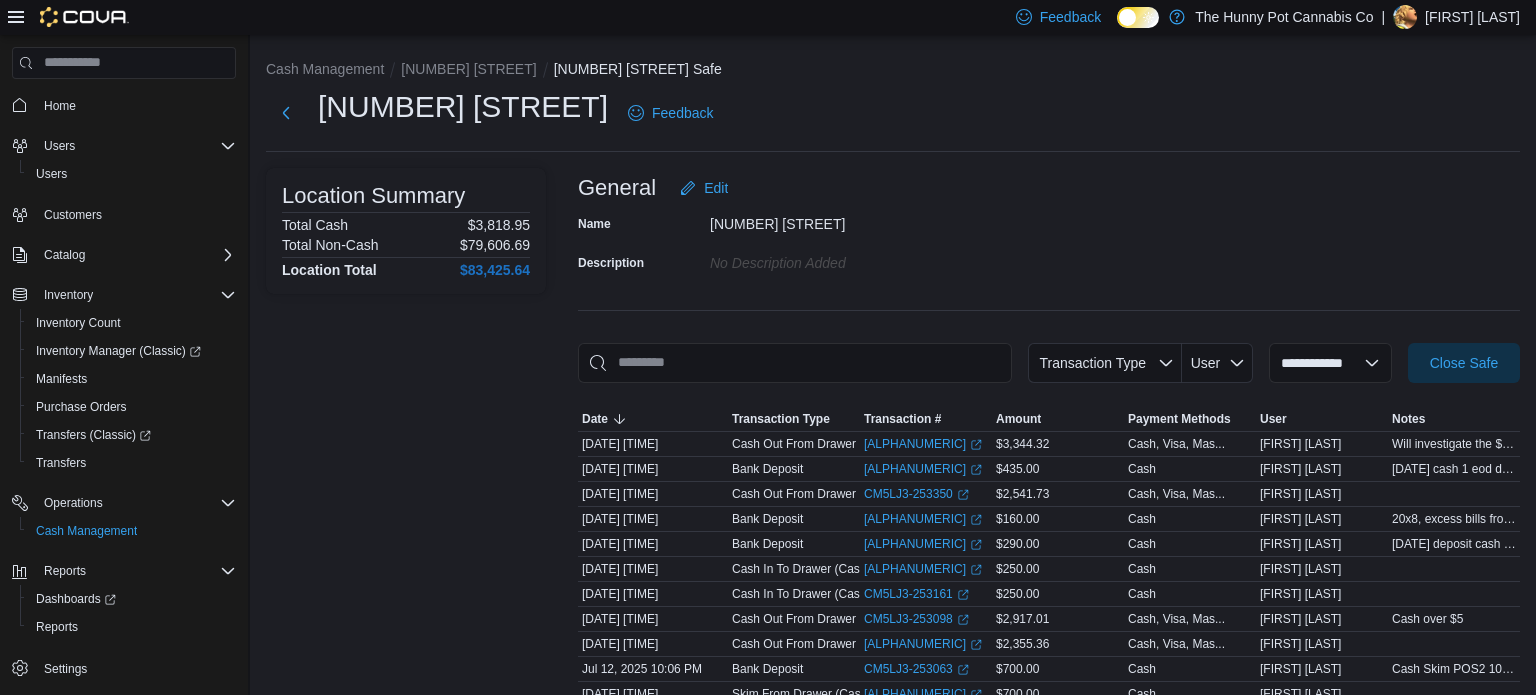 click on "**********" at bounding box center [1330, 363] 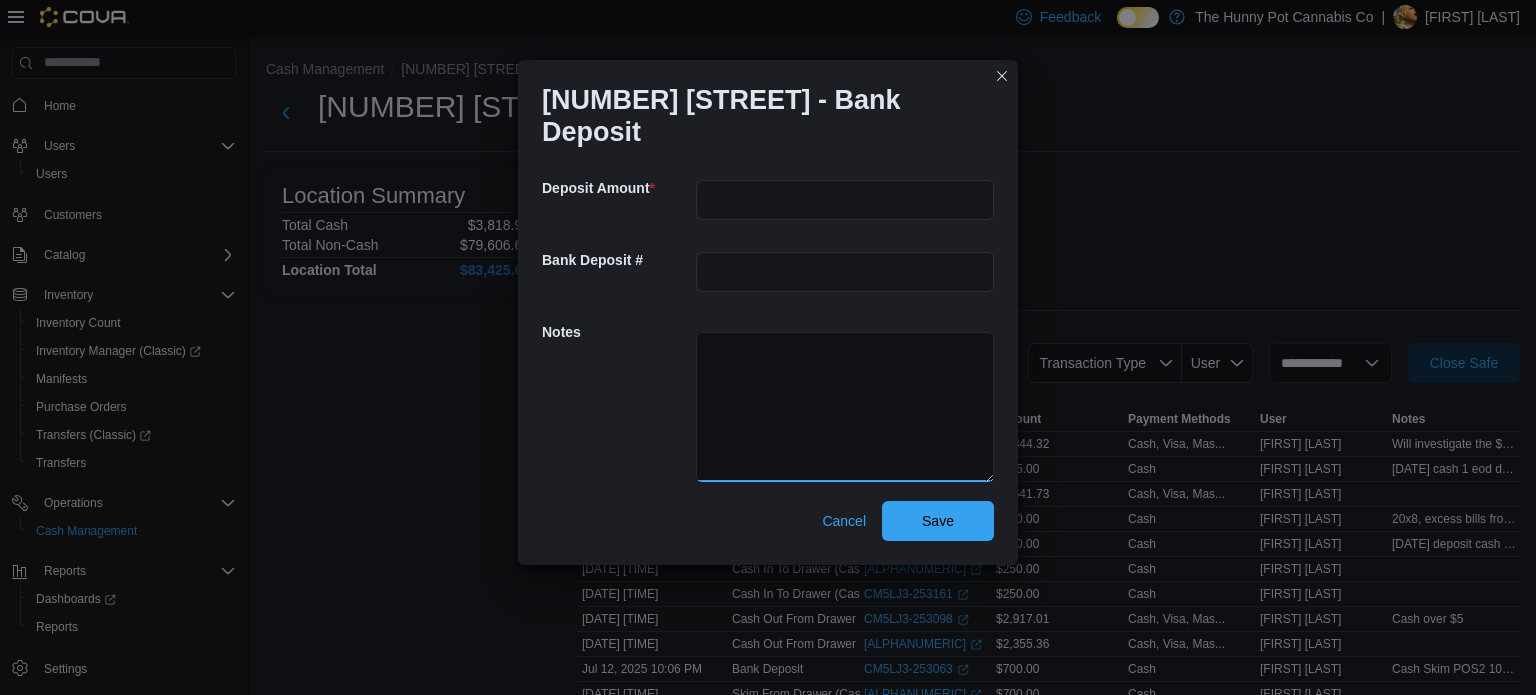 click at bounding box center [845, 407] 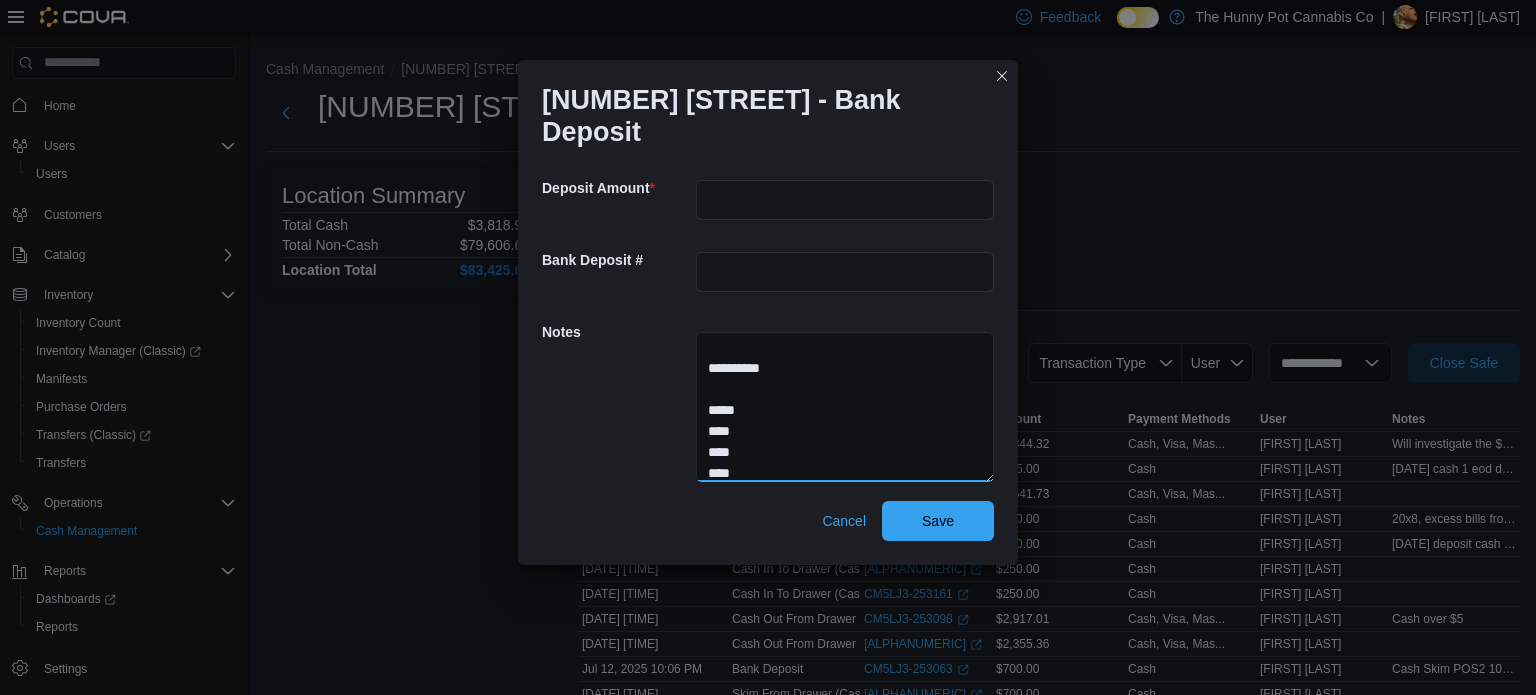 scroll, scrollTop: 48, scrollLeft: 0, axis: vertical 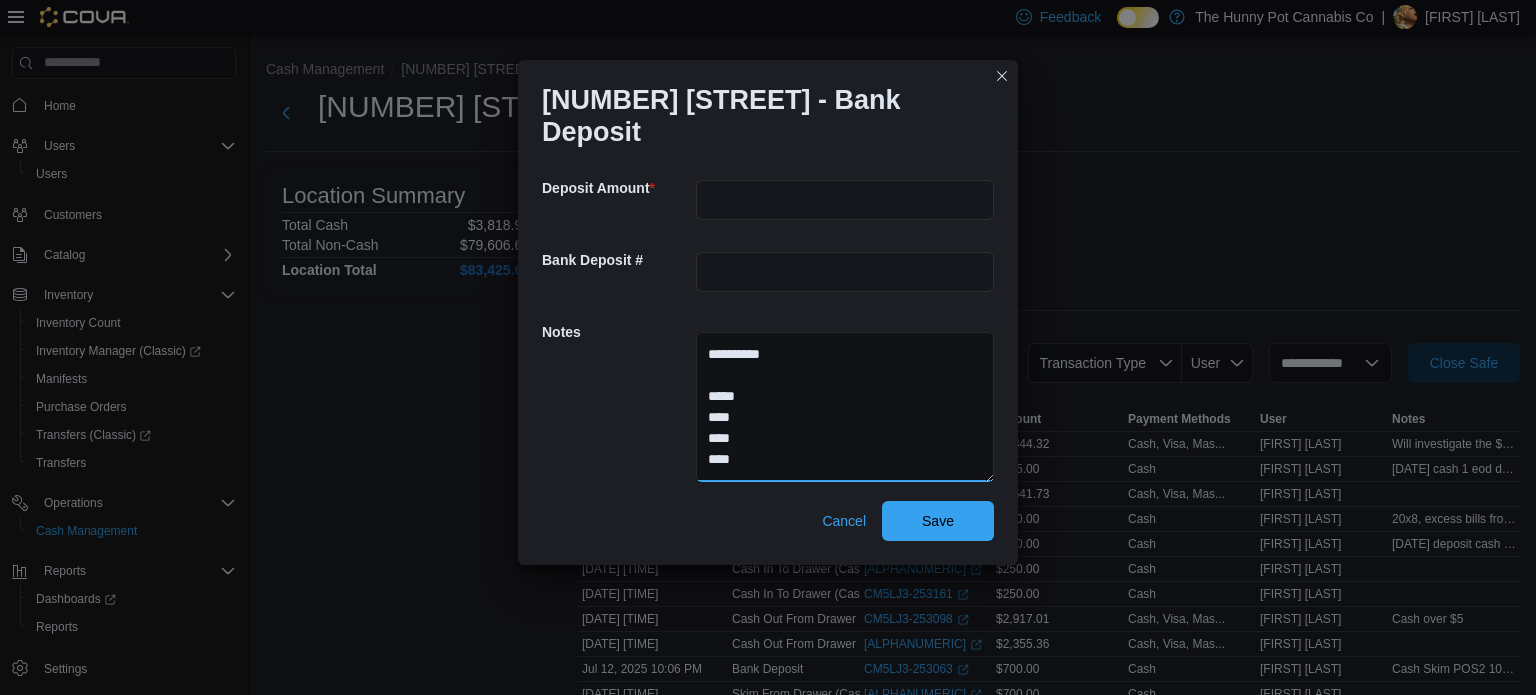 type on "**********" 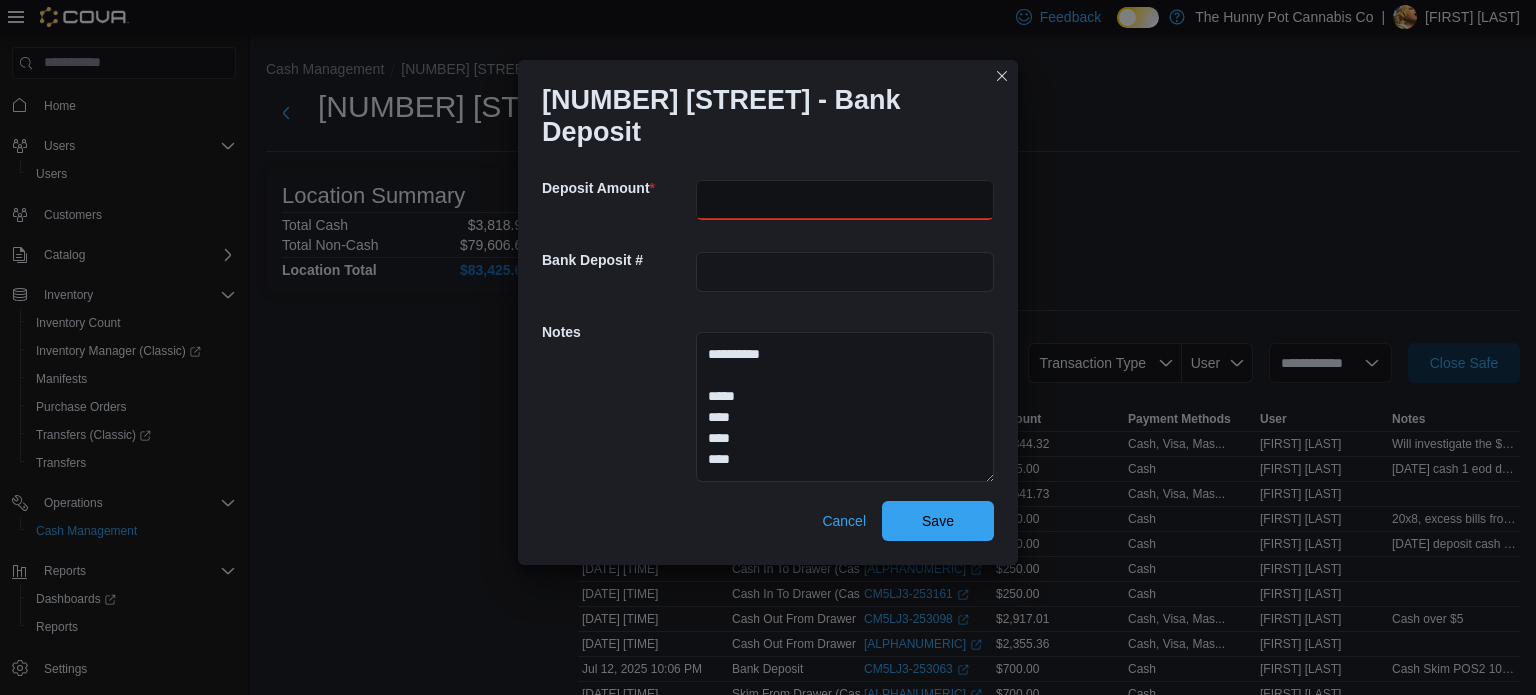 click at bounding box center (845, 200) 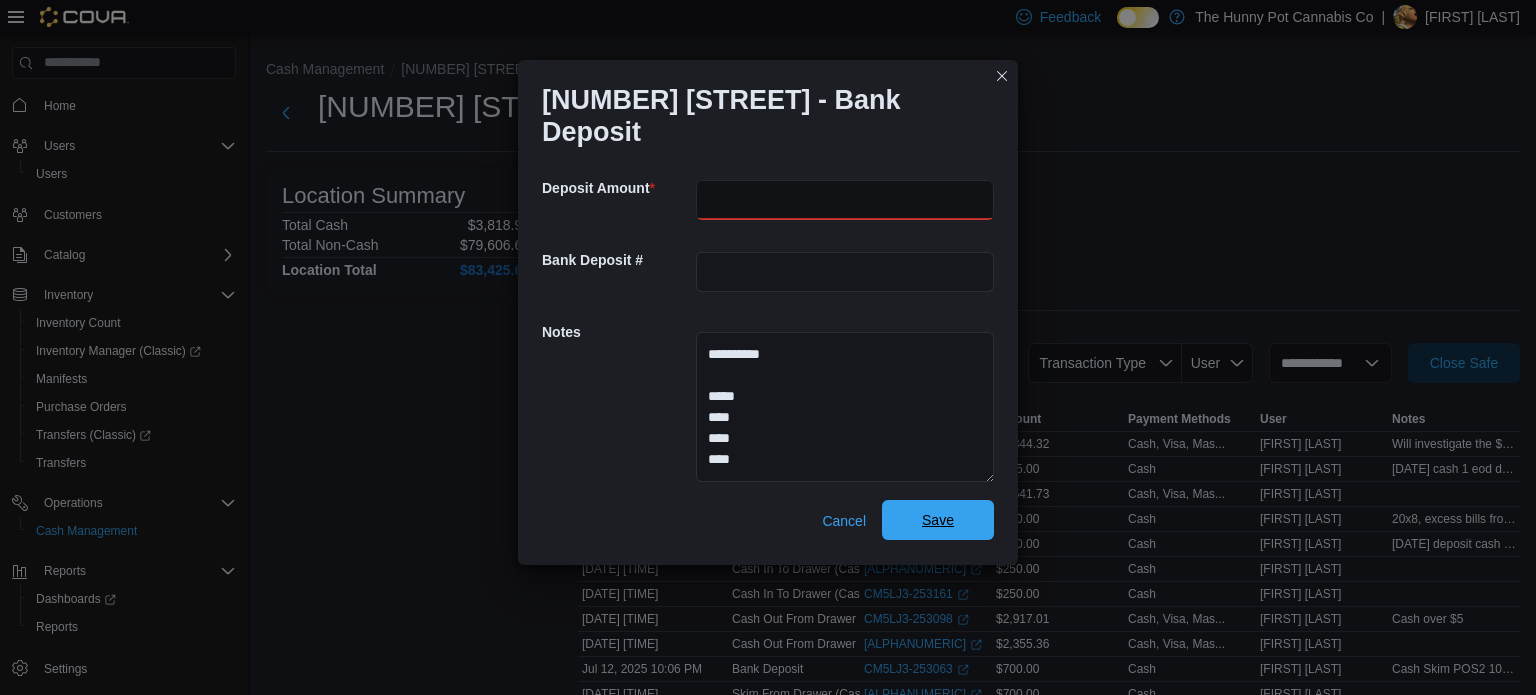 type on "***" 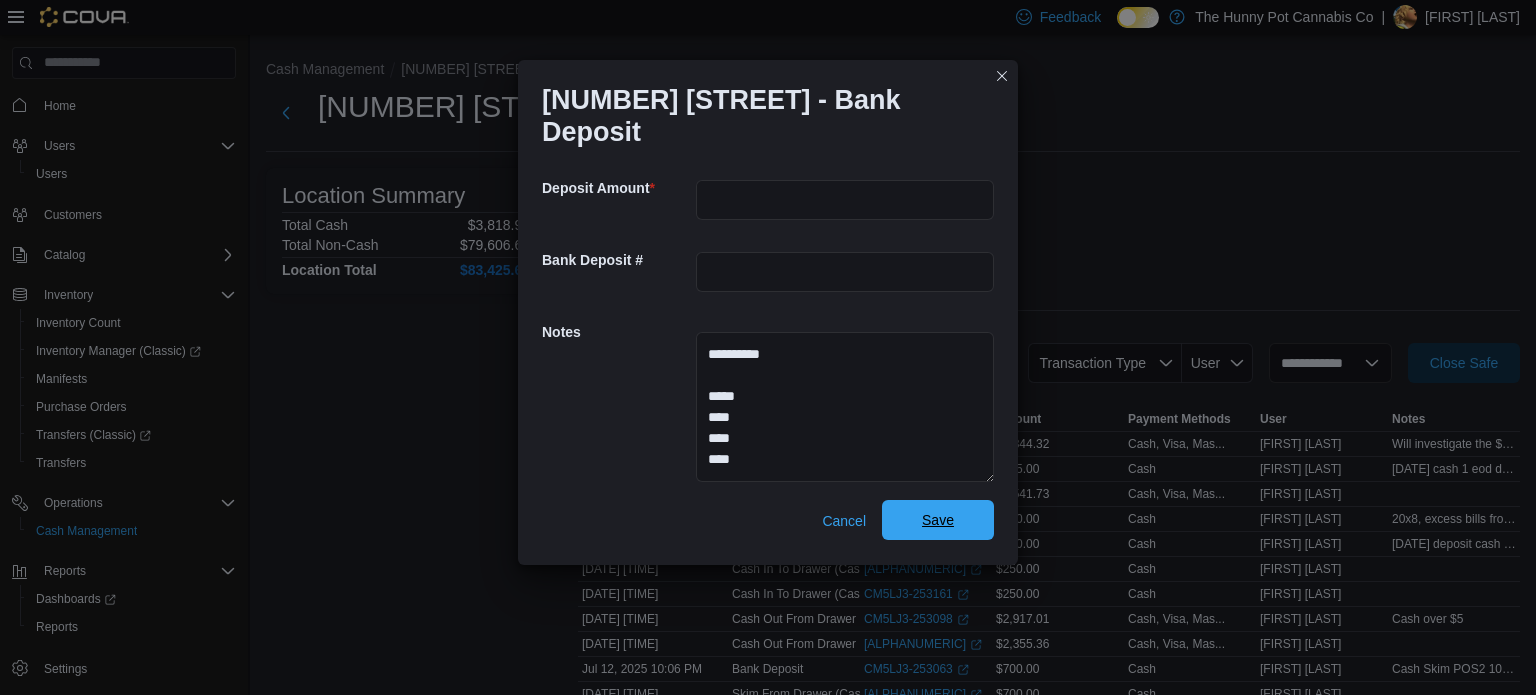 click on "Save" at bounding box center (938, 520) 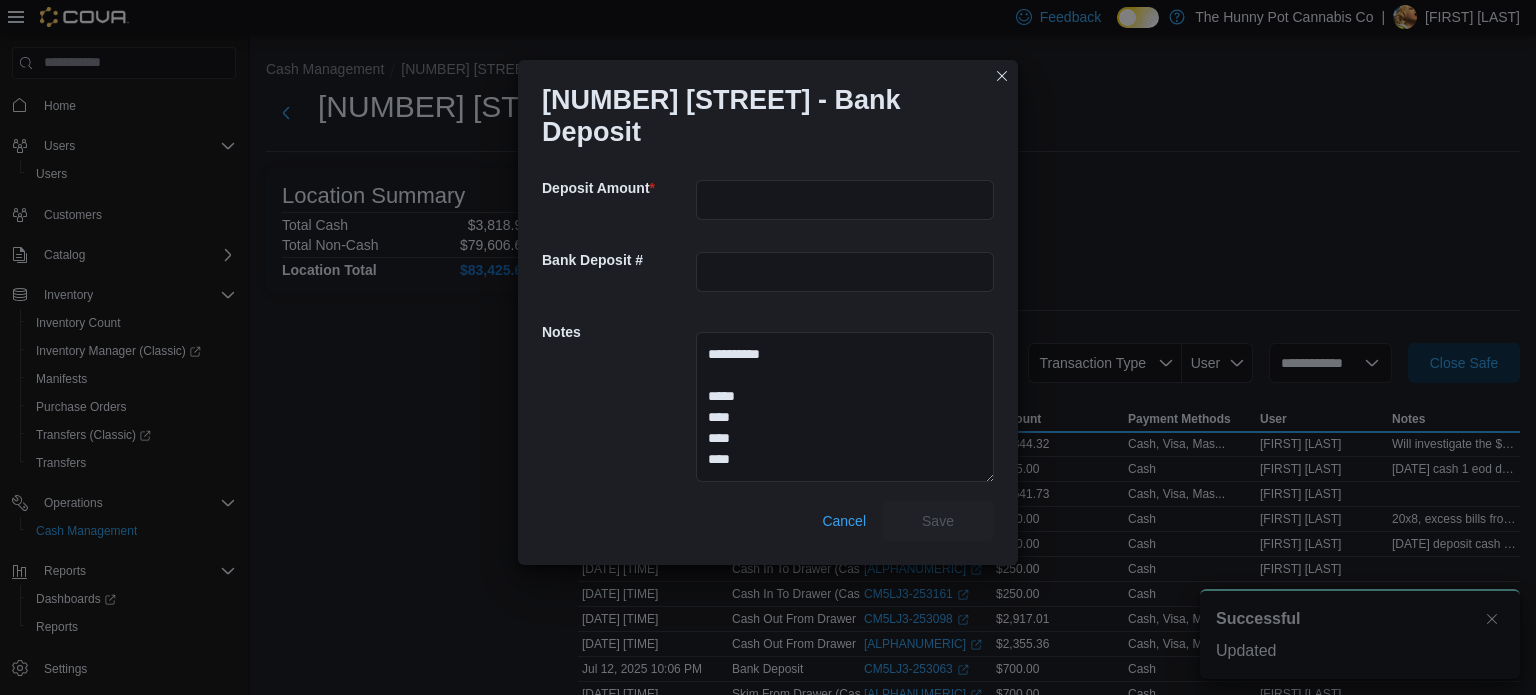 scroll, scrollTop: 0, scrollLeft: 0, axis: both 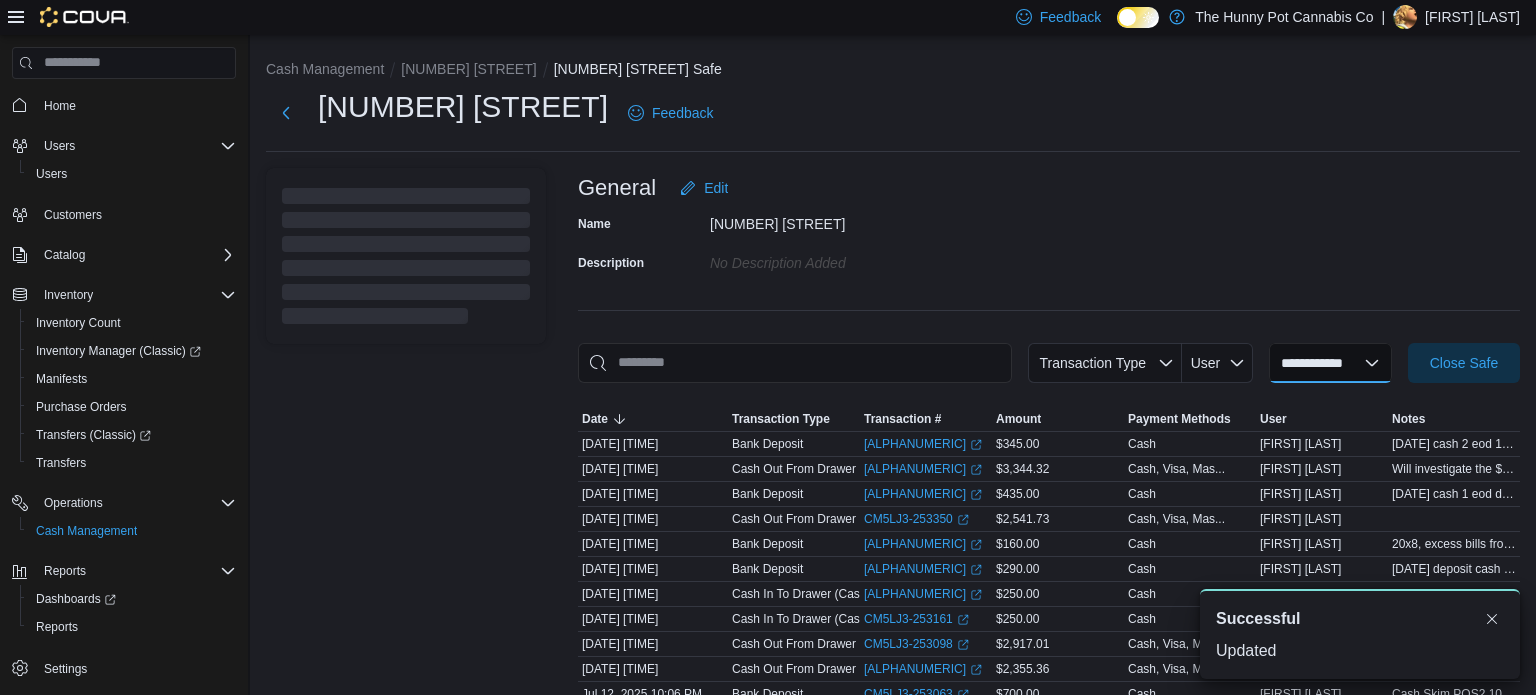 select 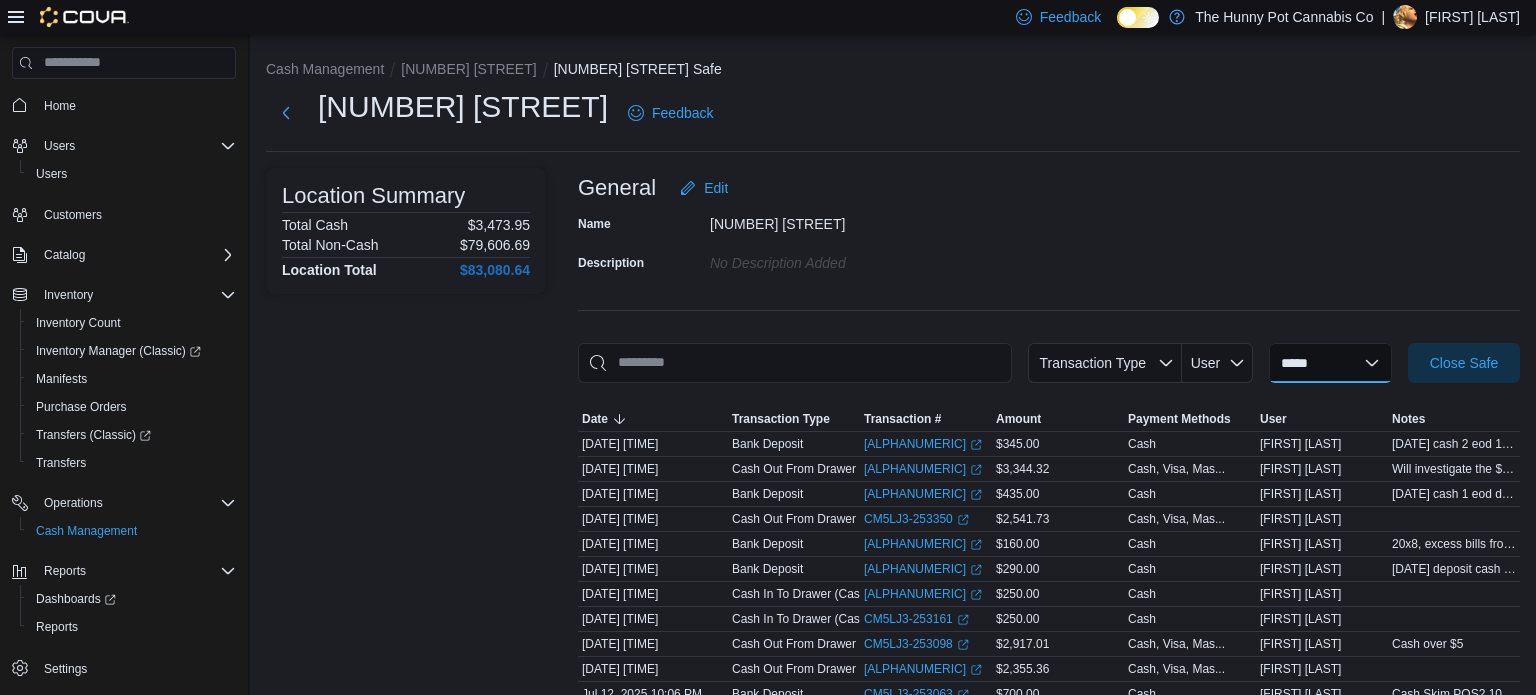 click on "**********" at bounding box center [1330, 363] 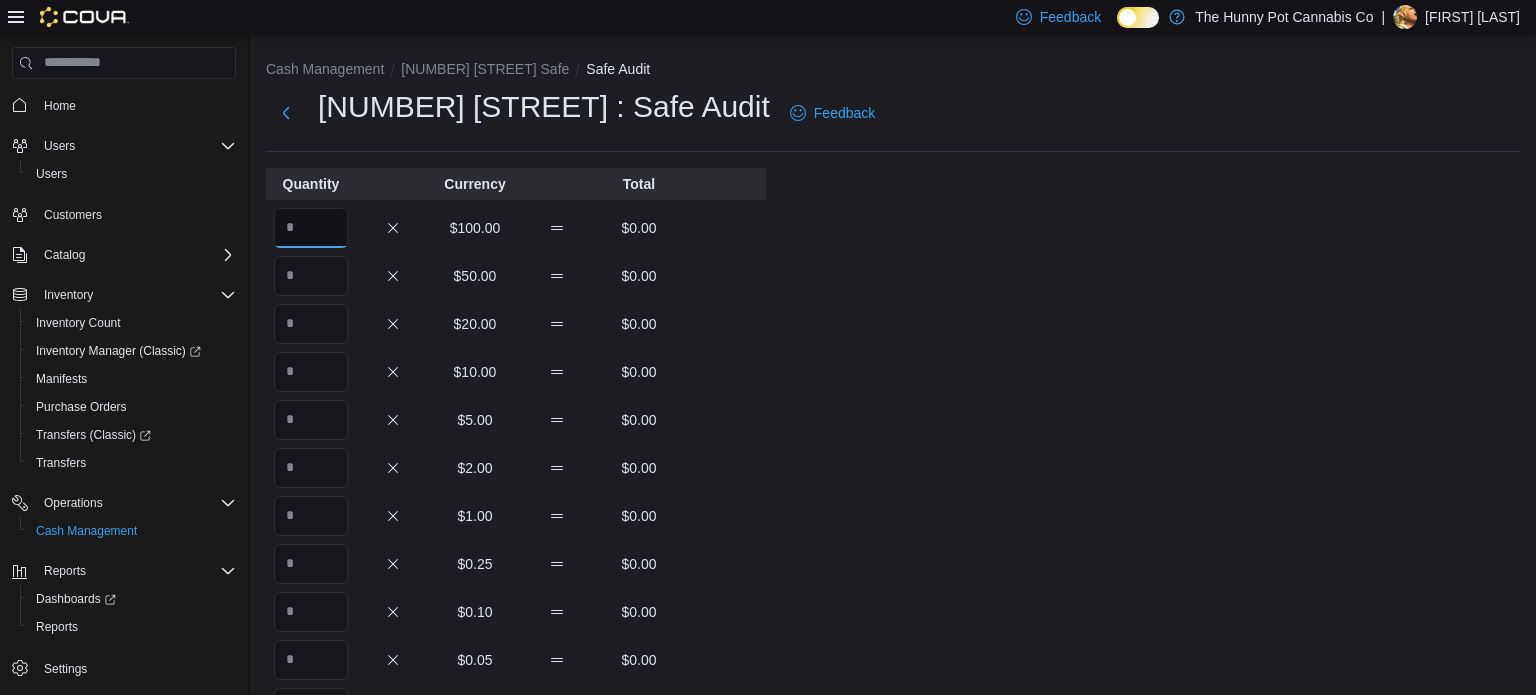 click at bounding box center [311, 228] 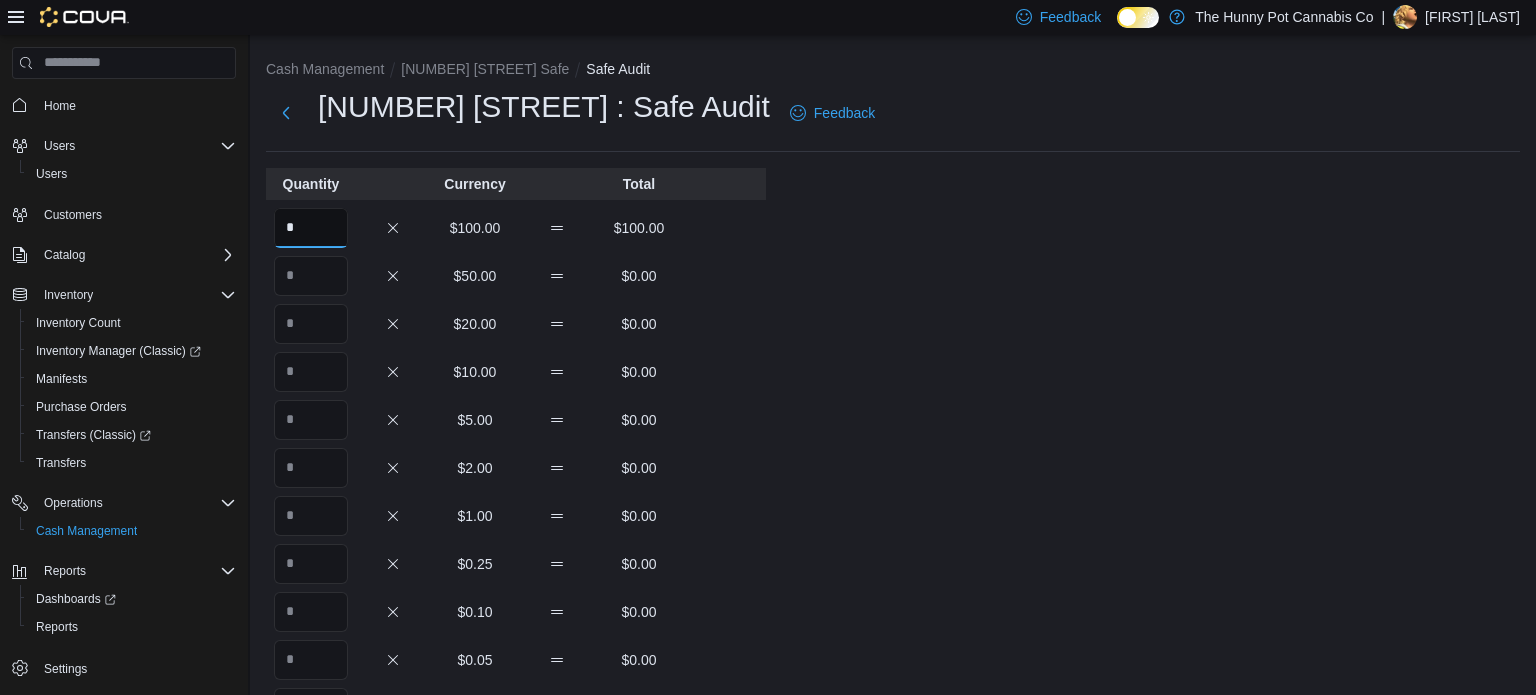 type on "*" 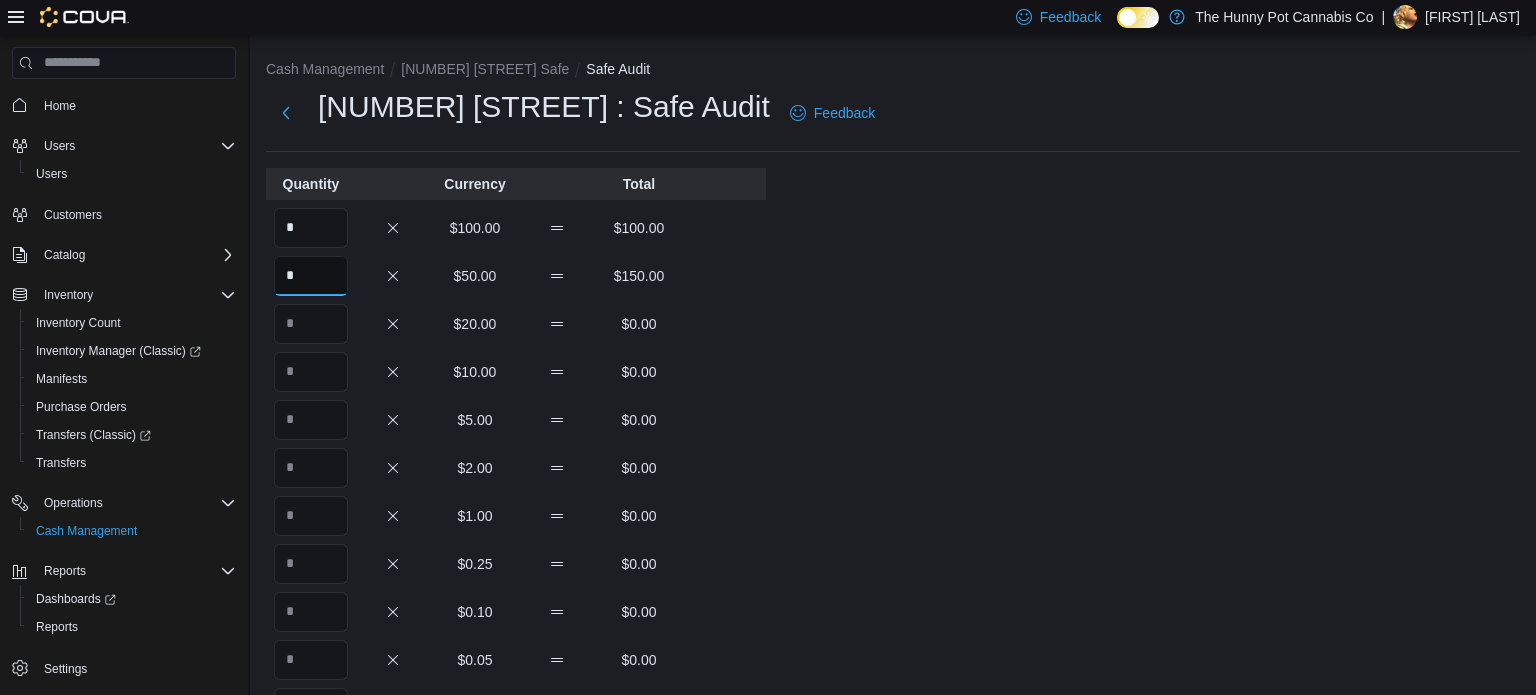 type on "*" 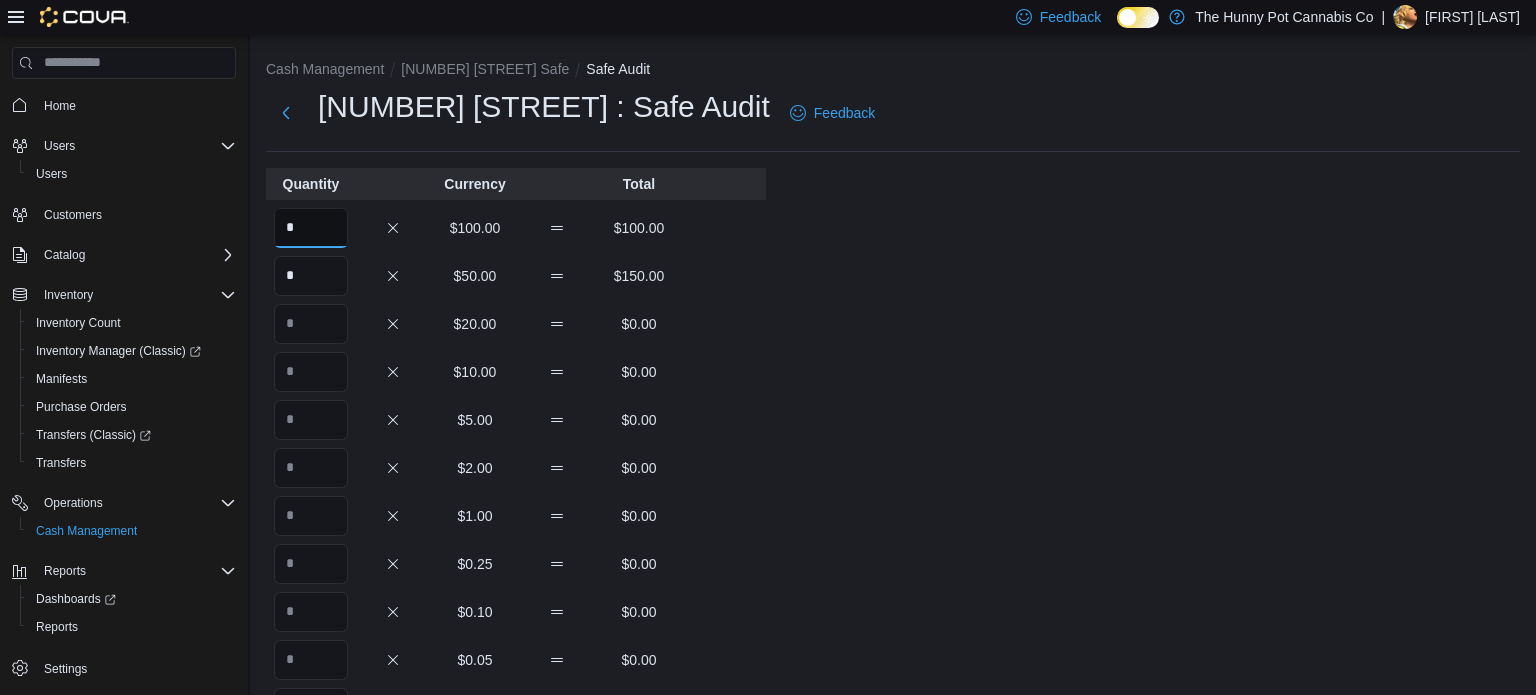 click on "*" at bounding box center (311, 228) 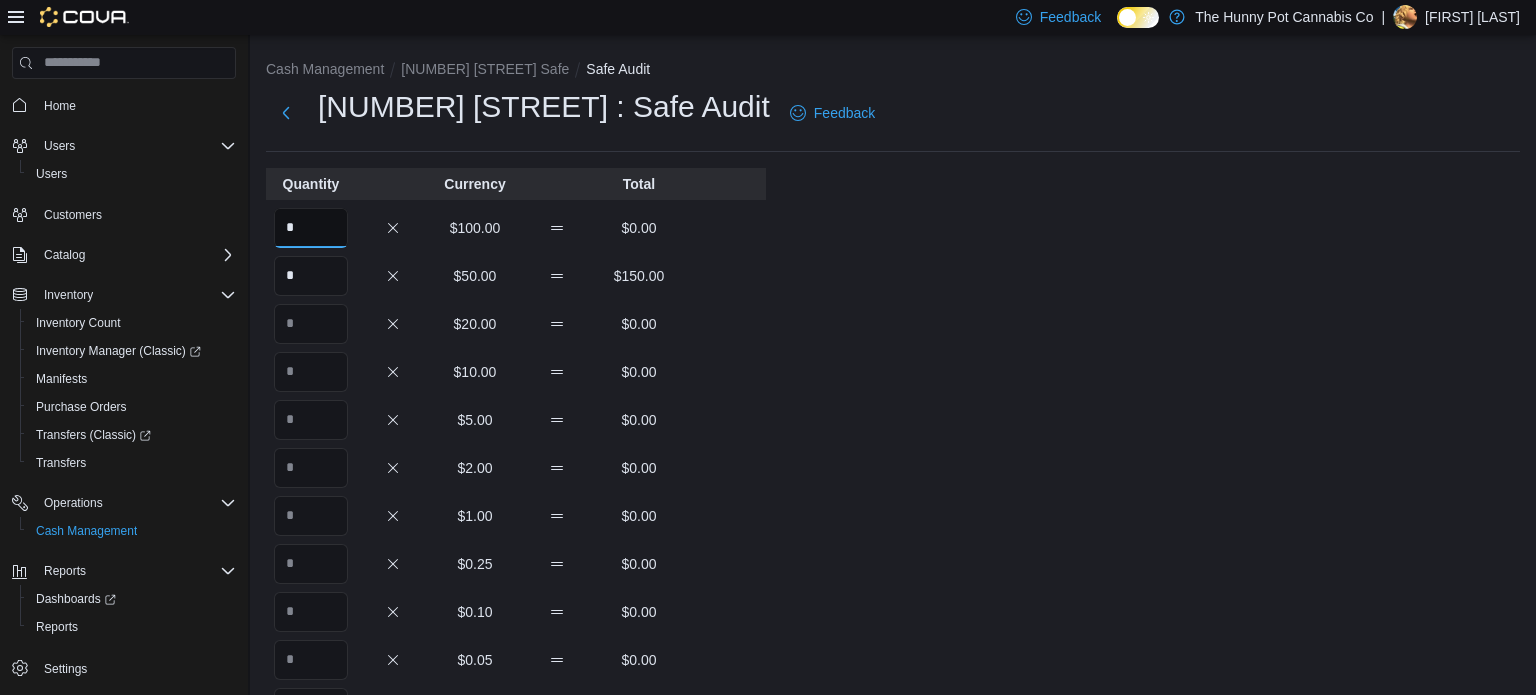 type on "*" 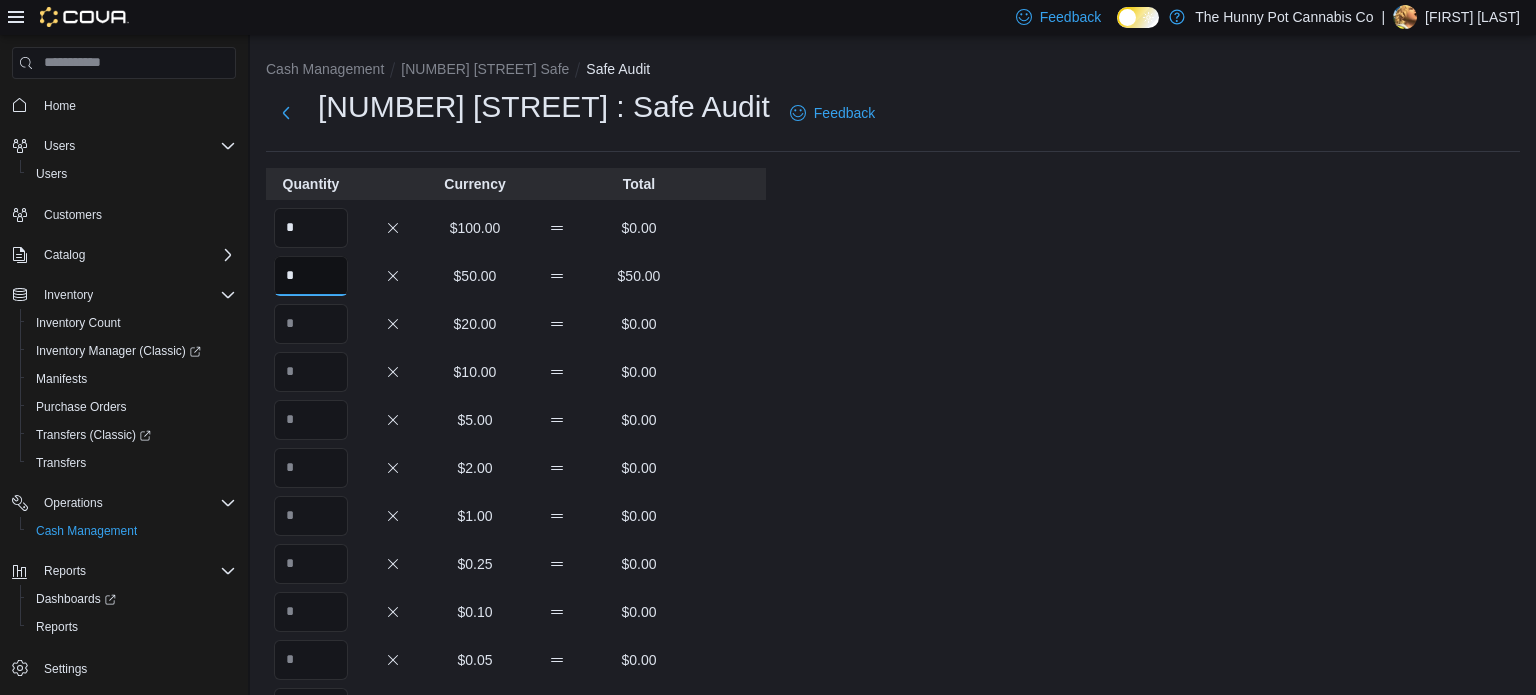 type on "*" 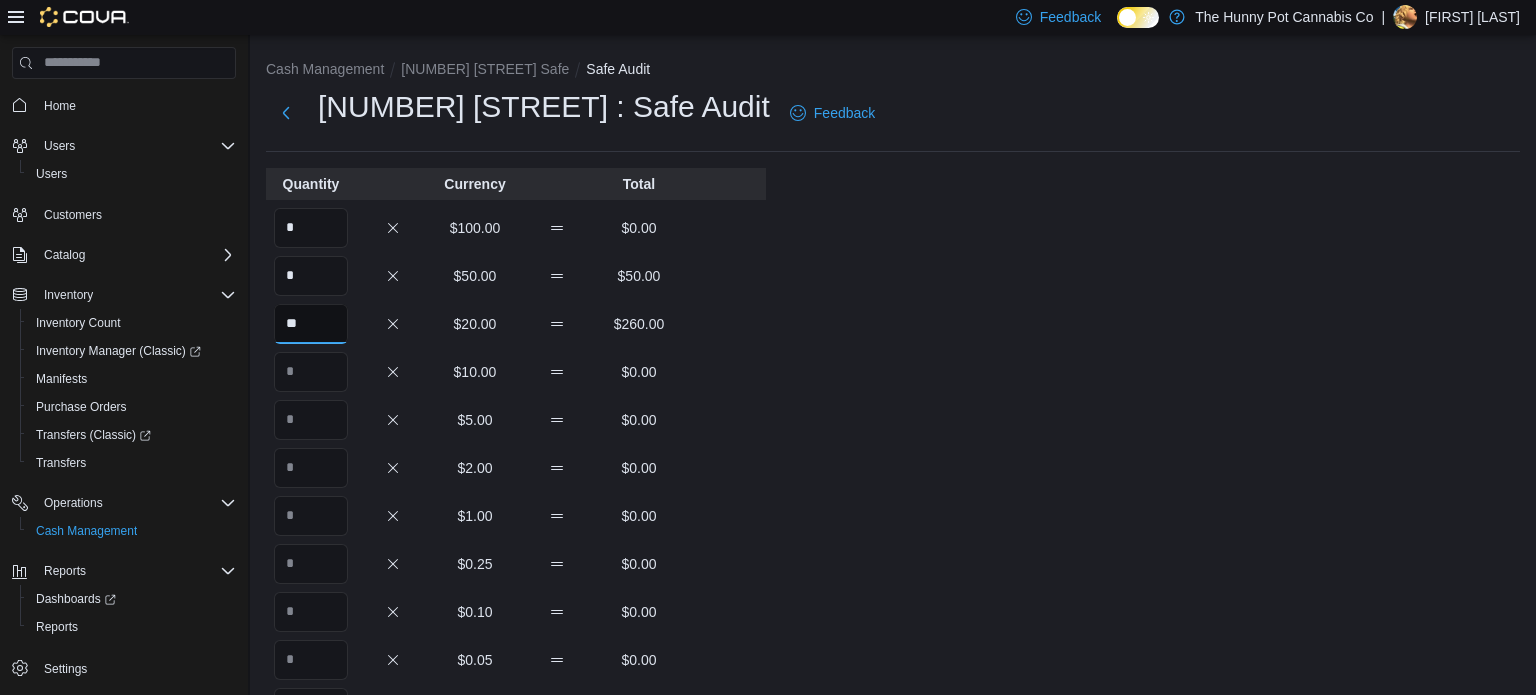 type on "**" 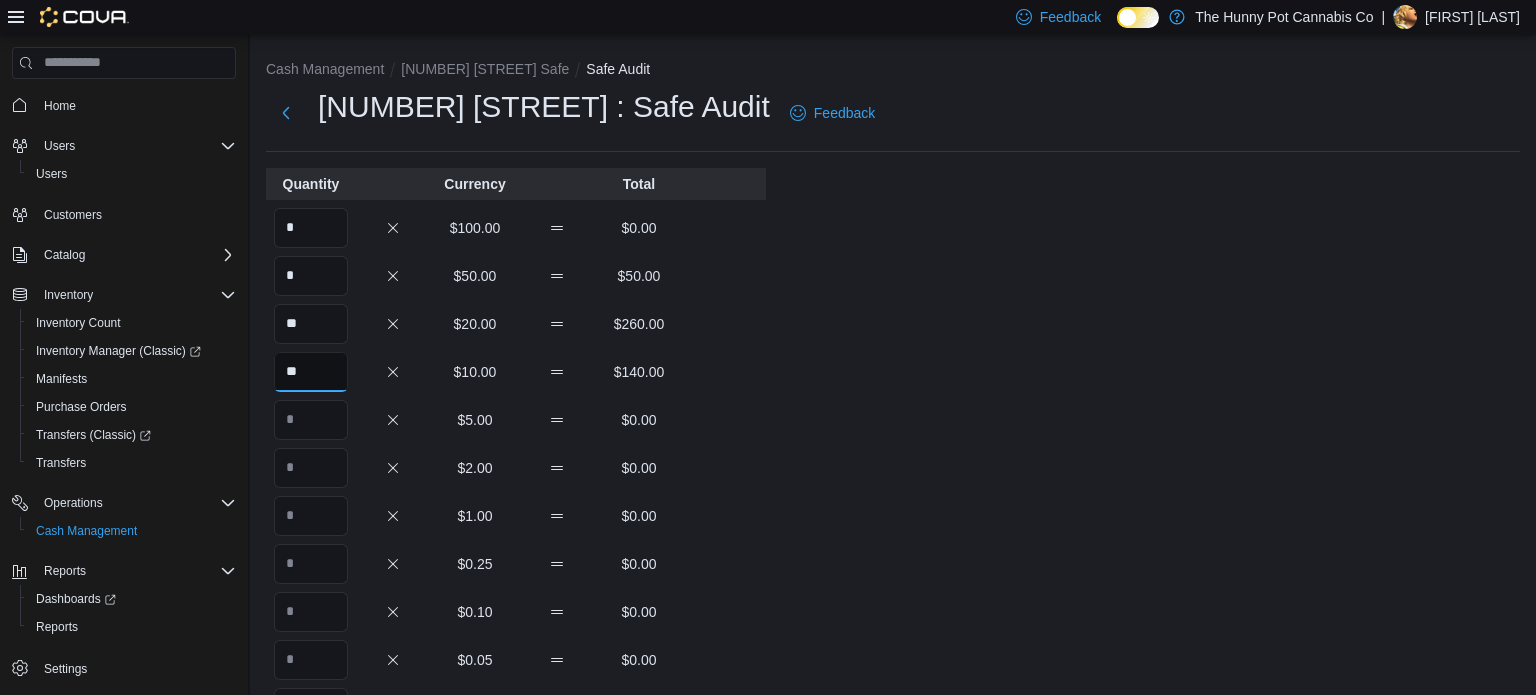 type on "**" 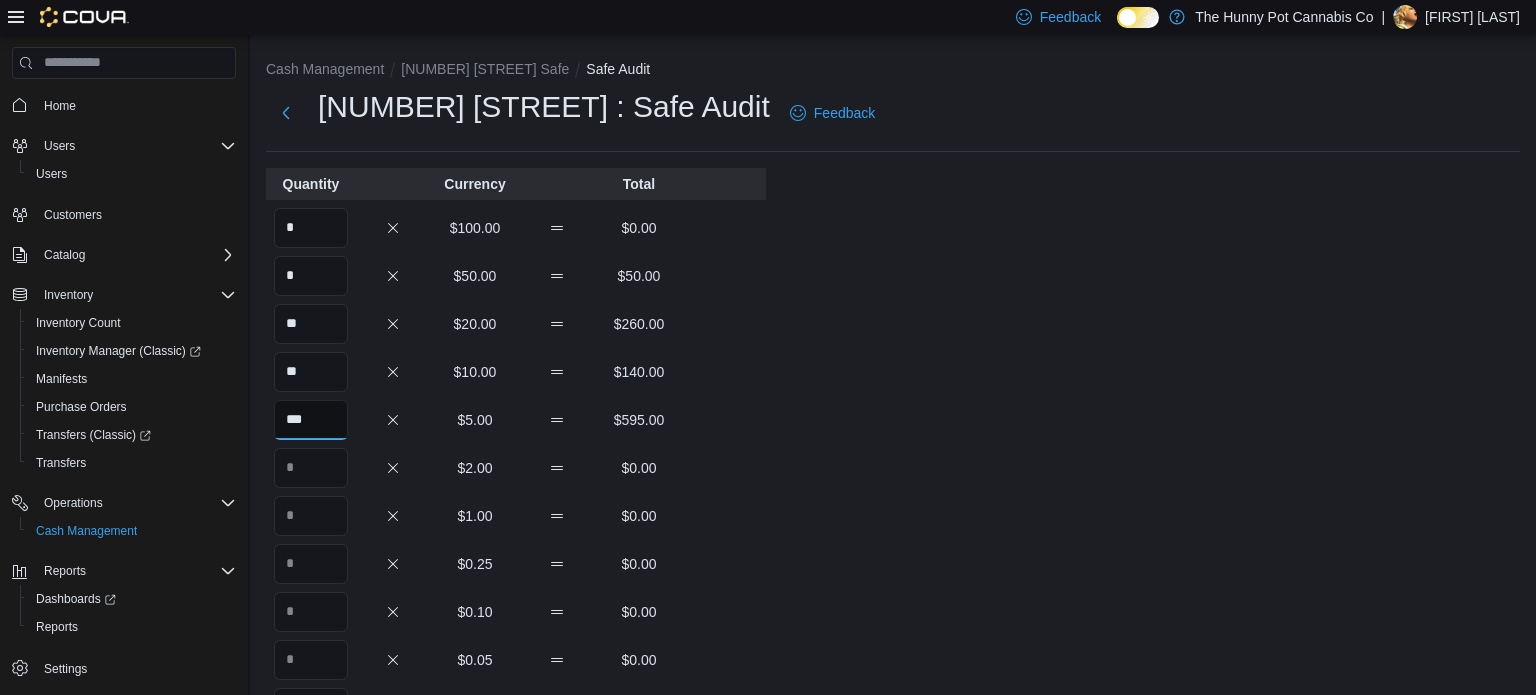 type on "***" 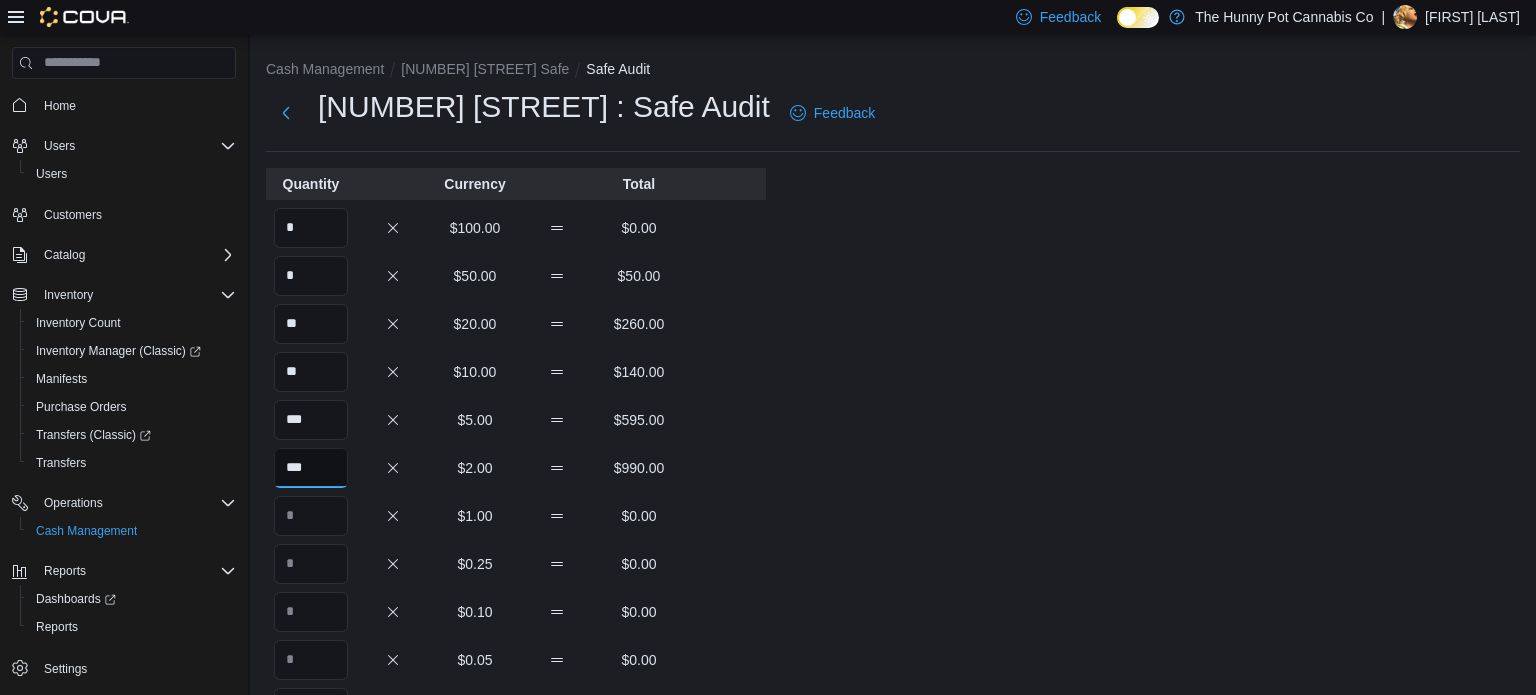 type on "***" 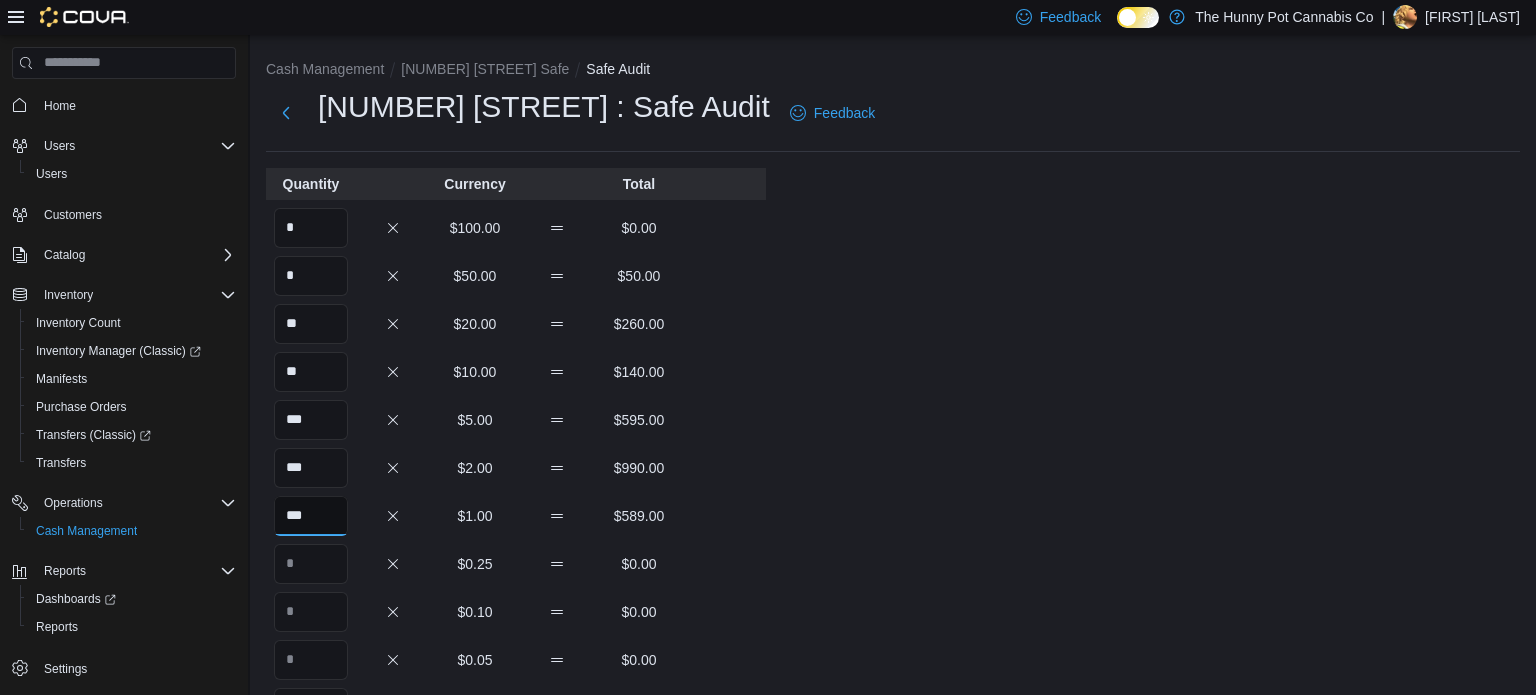 type on "***" 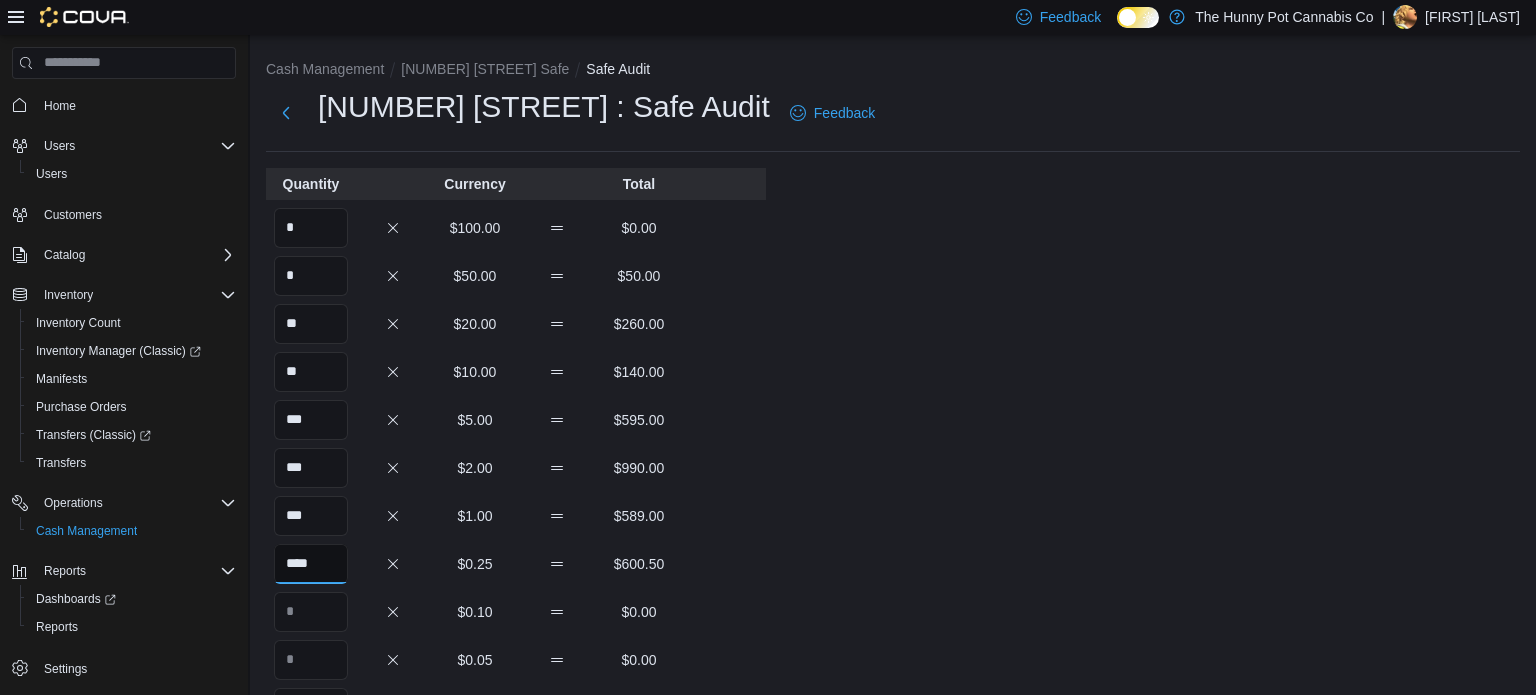 type on "****" 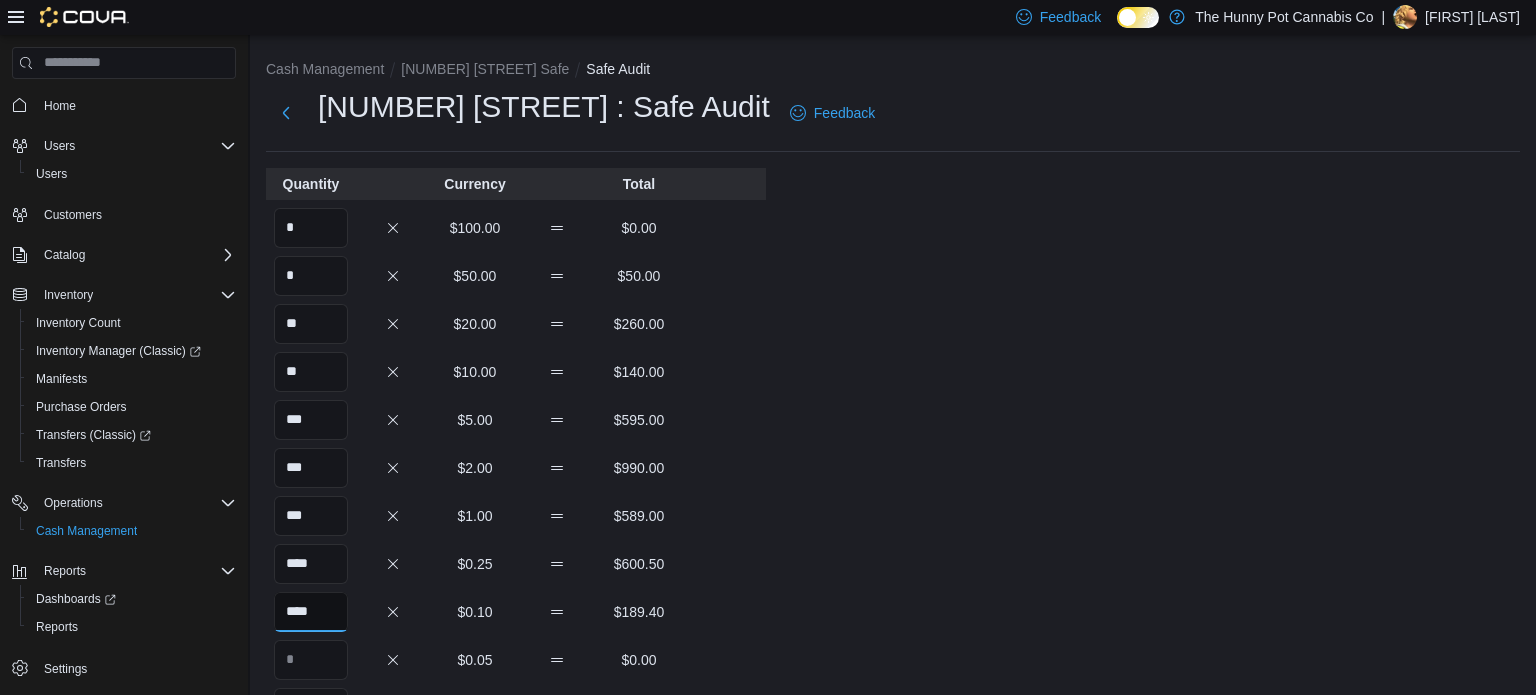 type on "****" 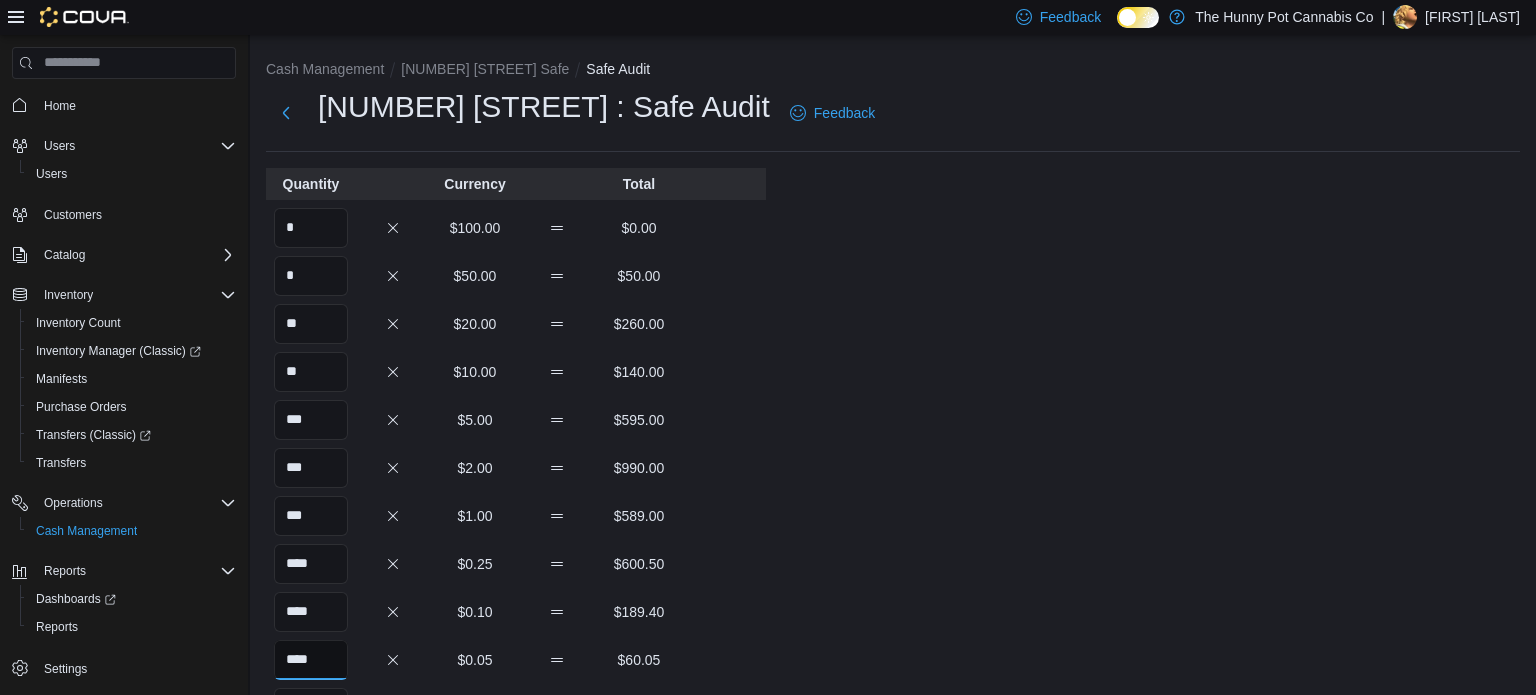 scroll, scrollTop: 382, scrollLeft: 0, axis: vertical 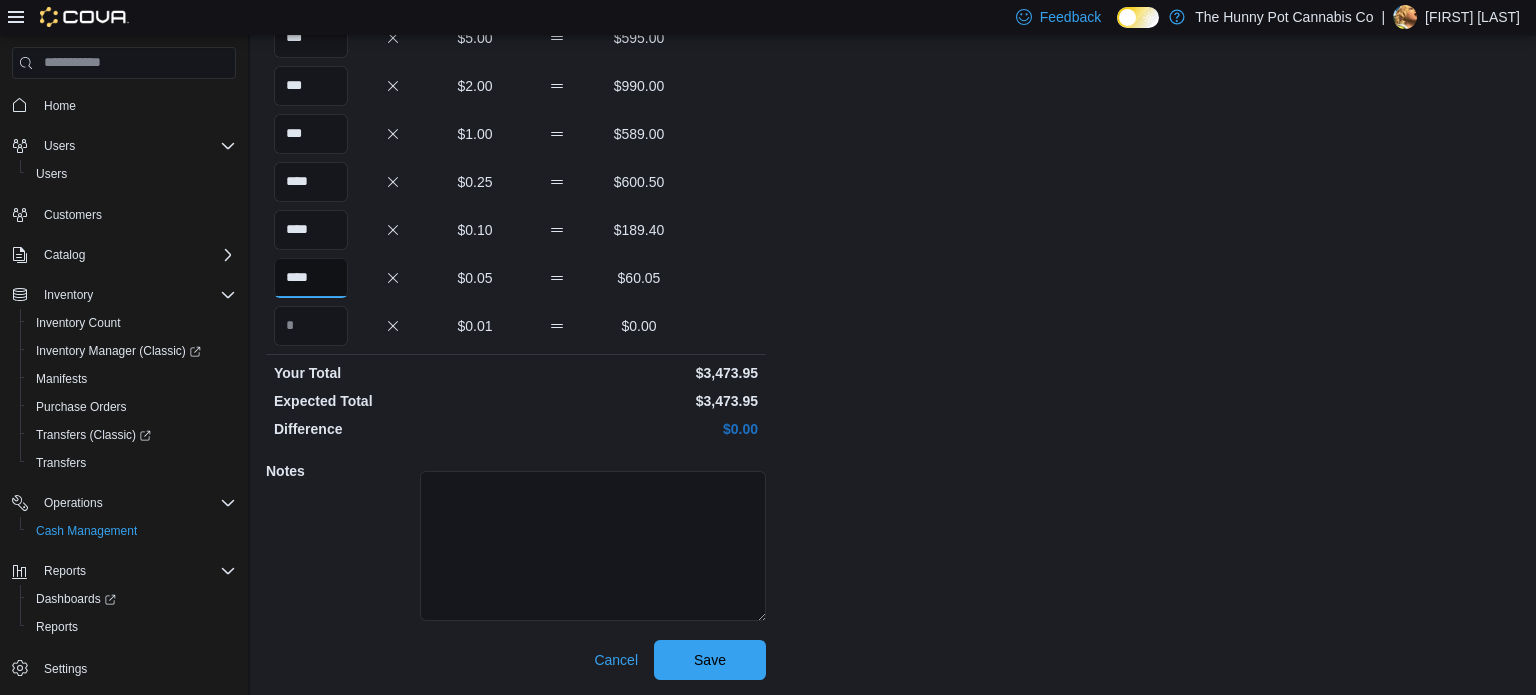 type on "****" 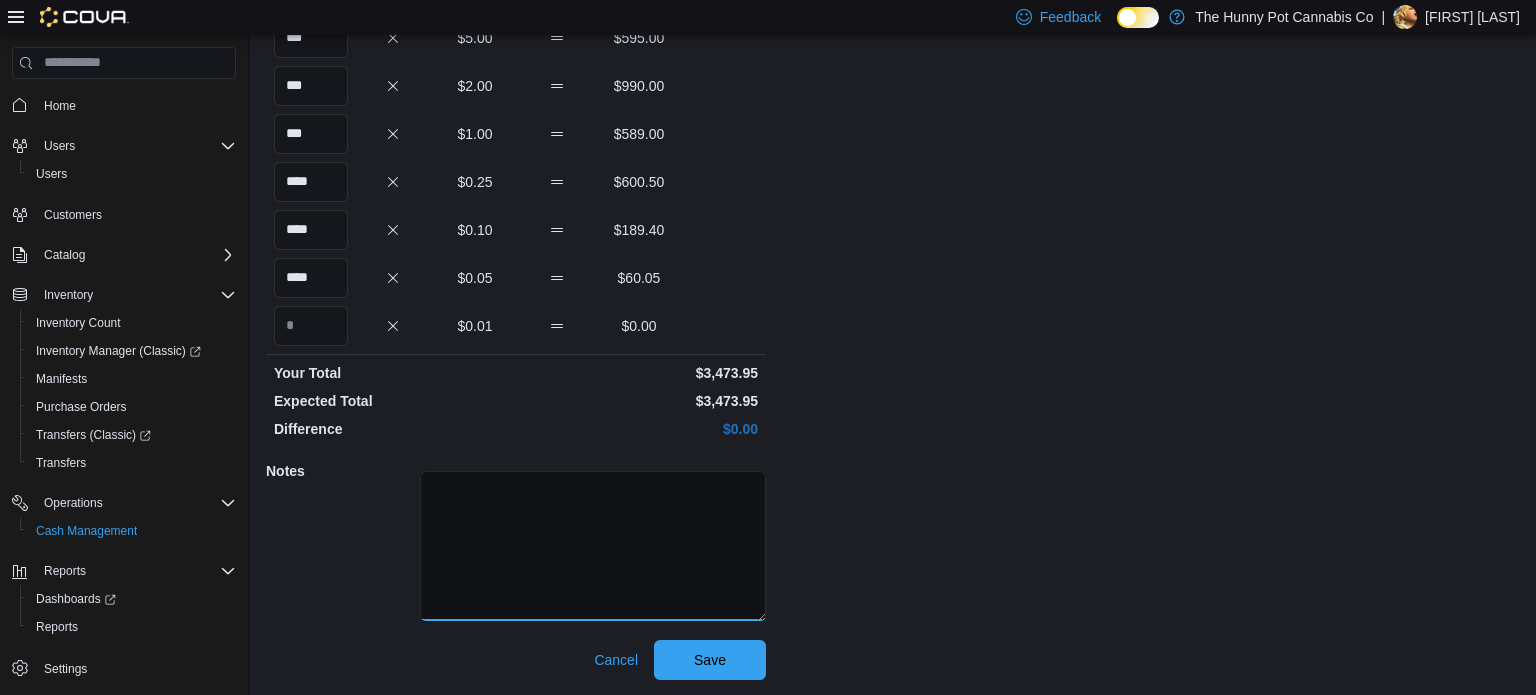 click at bounding box center [593, 546] 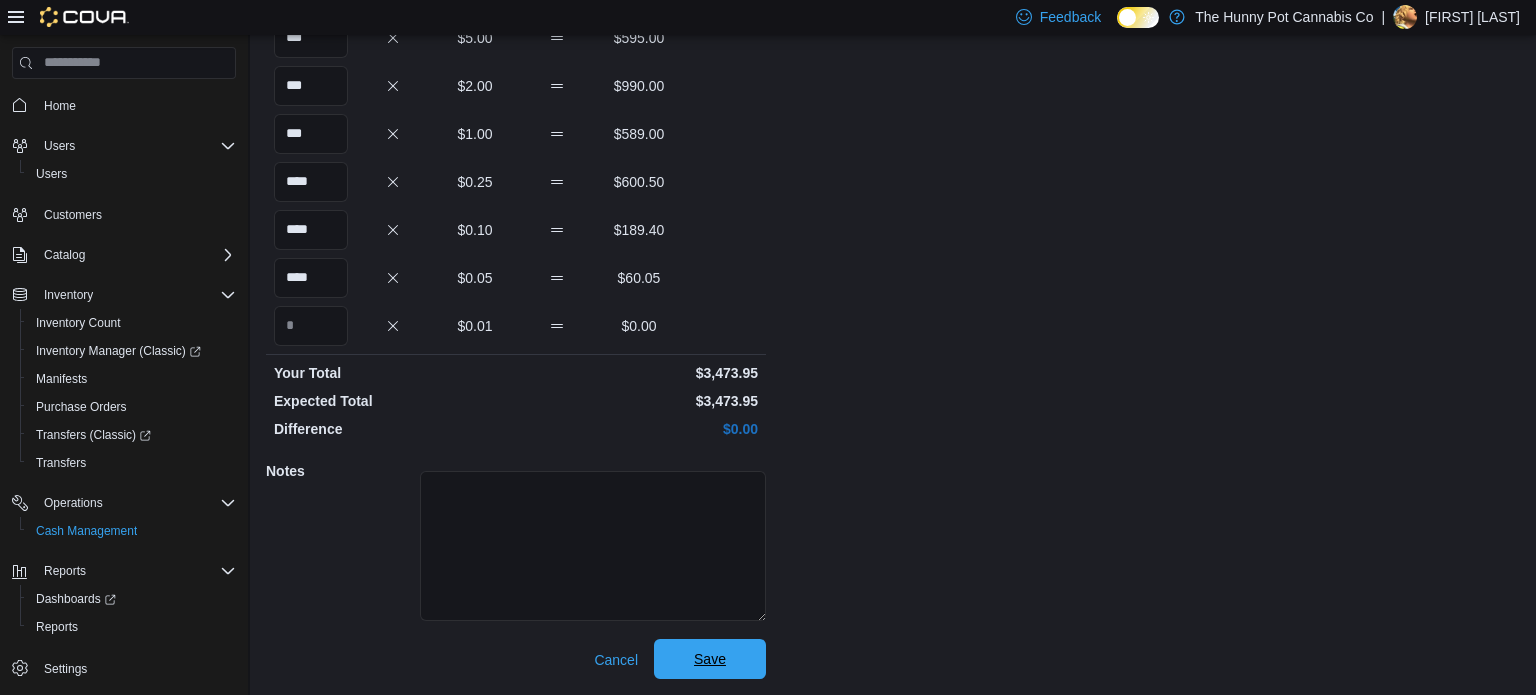click on "Save" at bounding box center [710, 659] 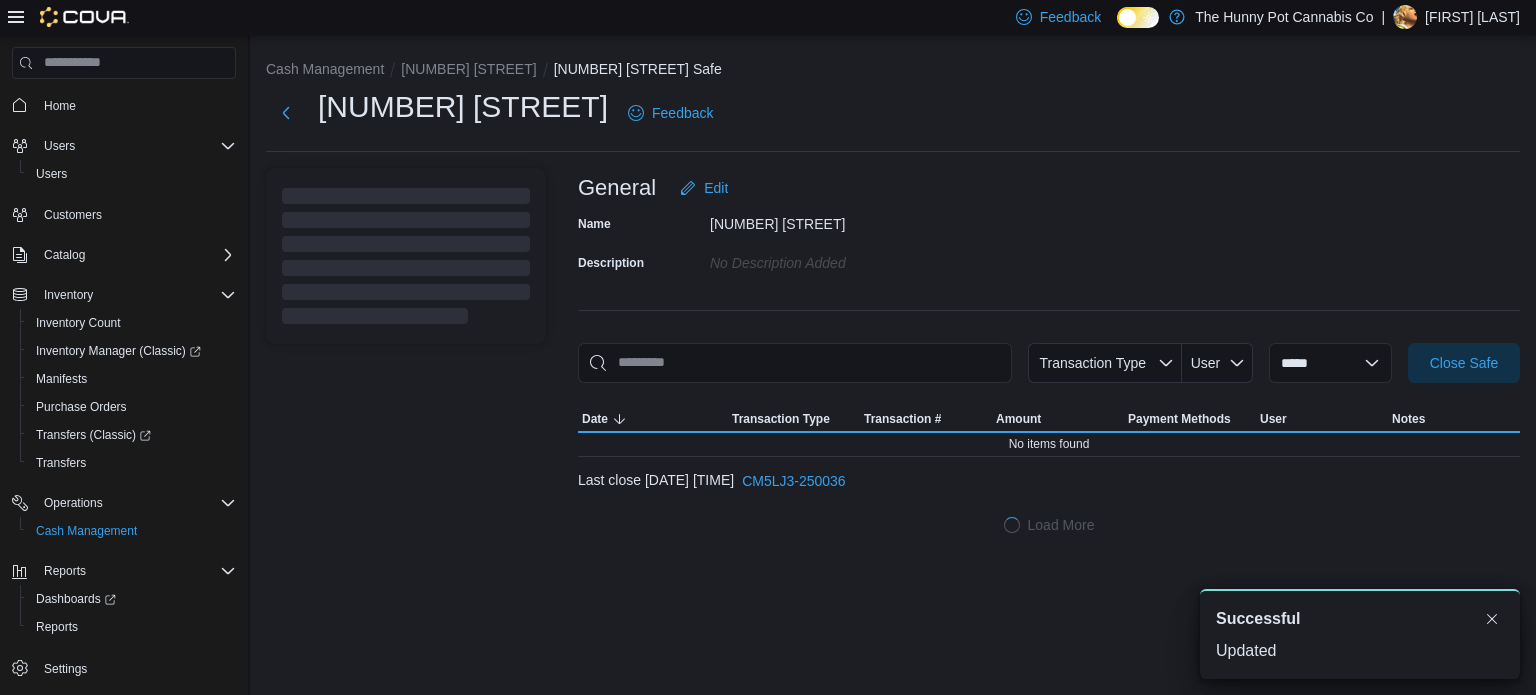 scroll, scrollTop: 0, scrollLeft: 0, axis: both 